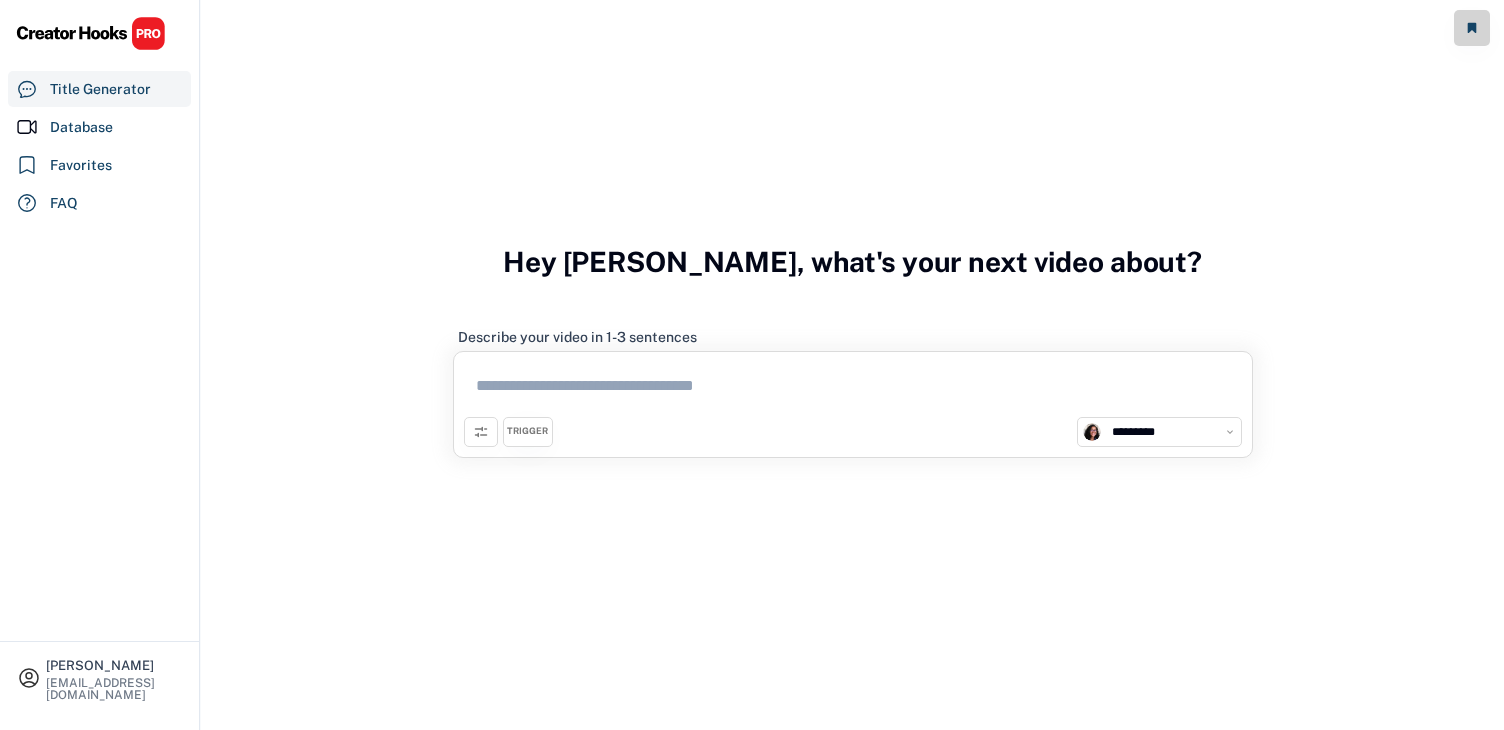 select on "**********" 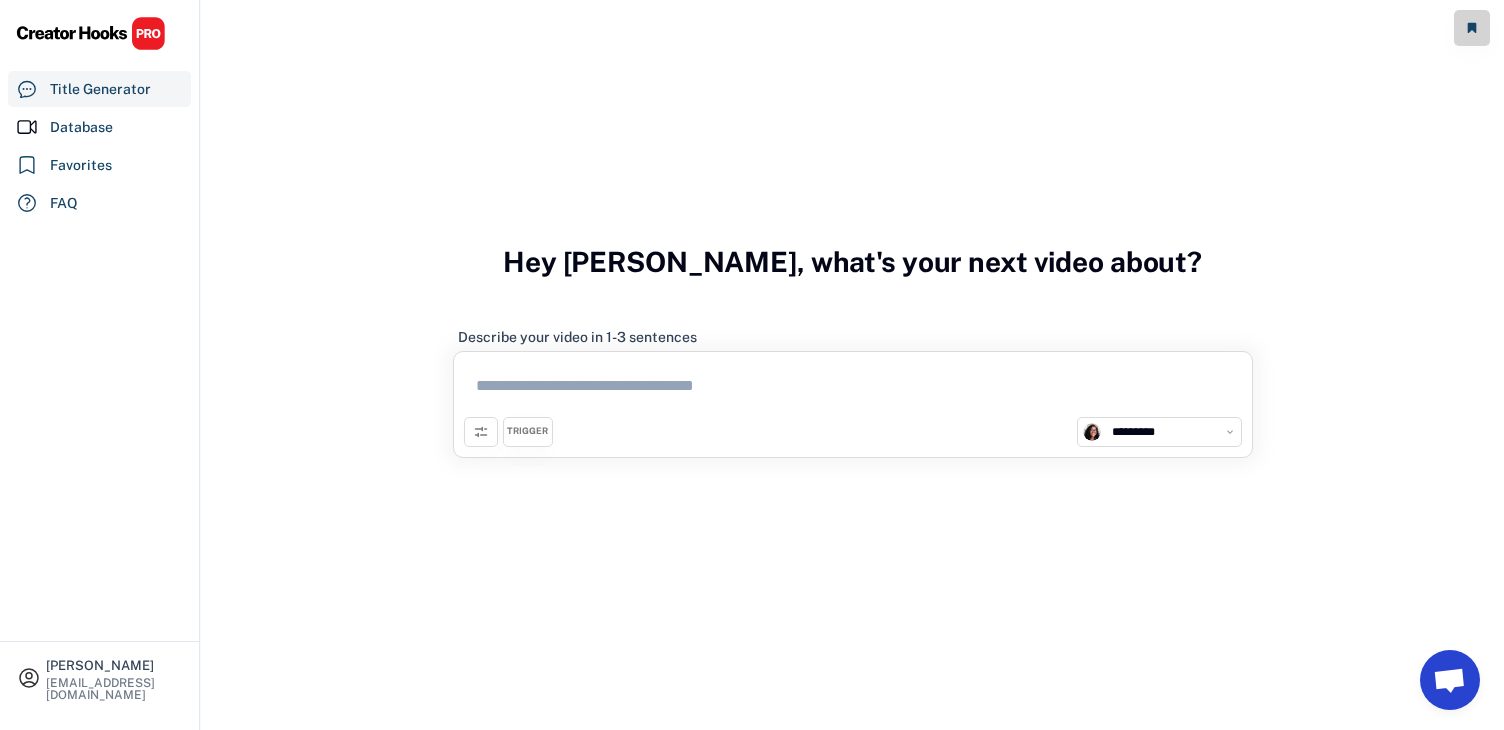 click at bounding box center [853, 389] 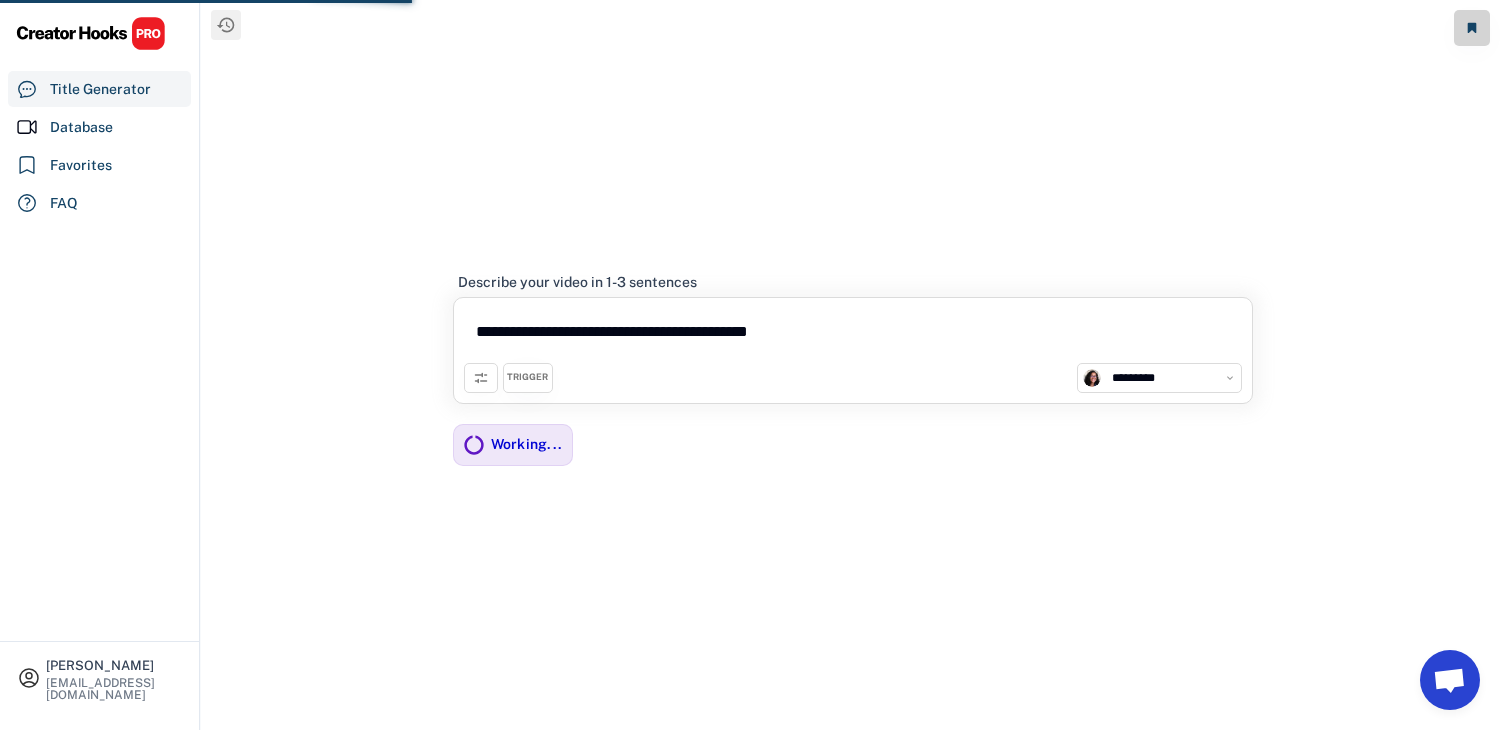 type on "**********" 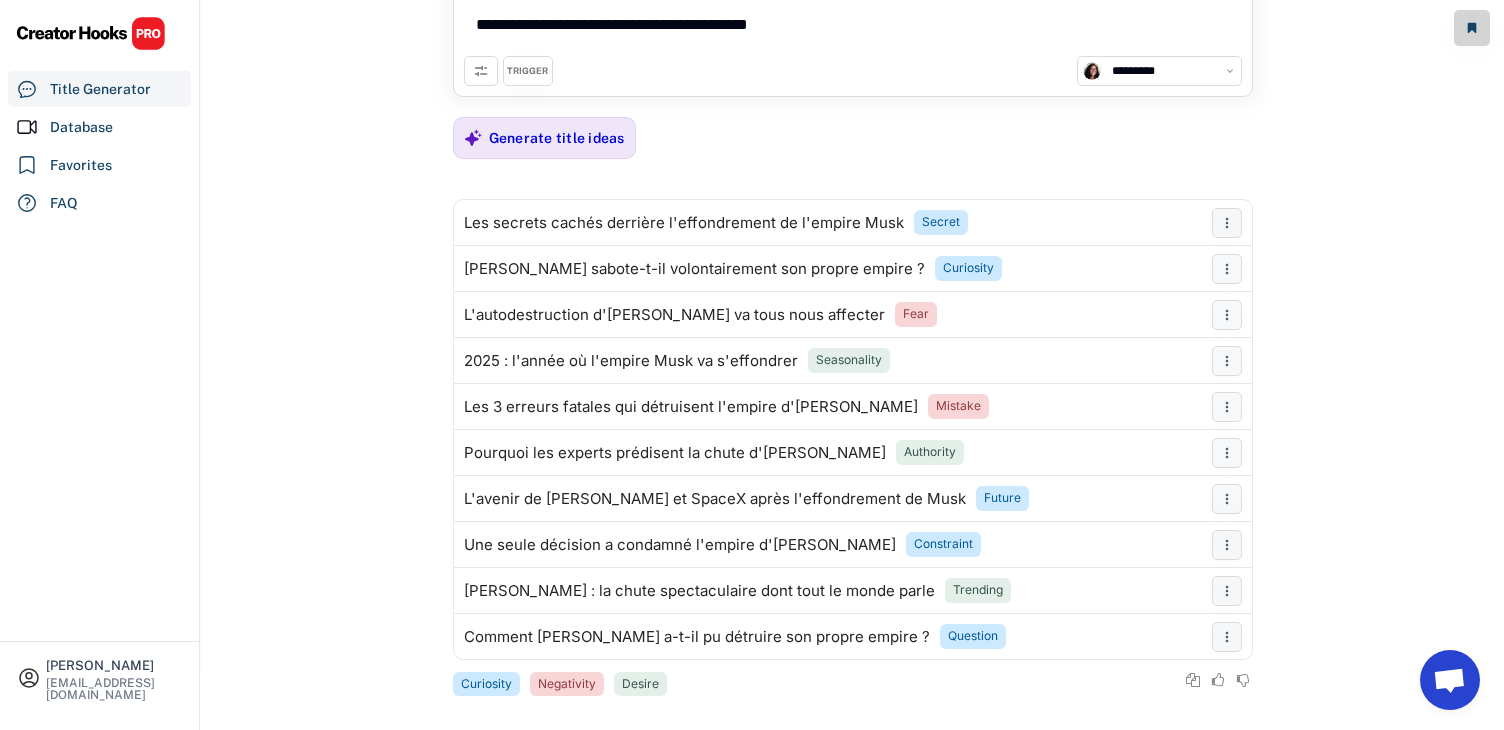 scroll, scrollTop: 113, scrollLeft: 0, axis: vertical 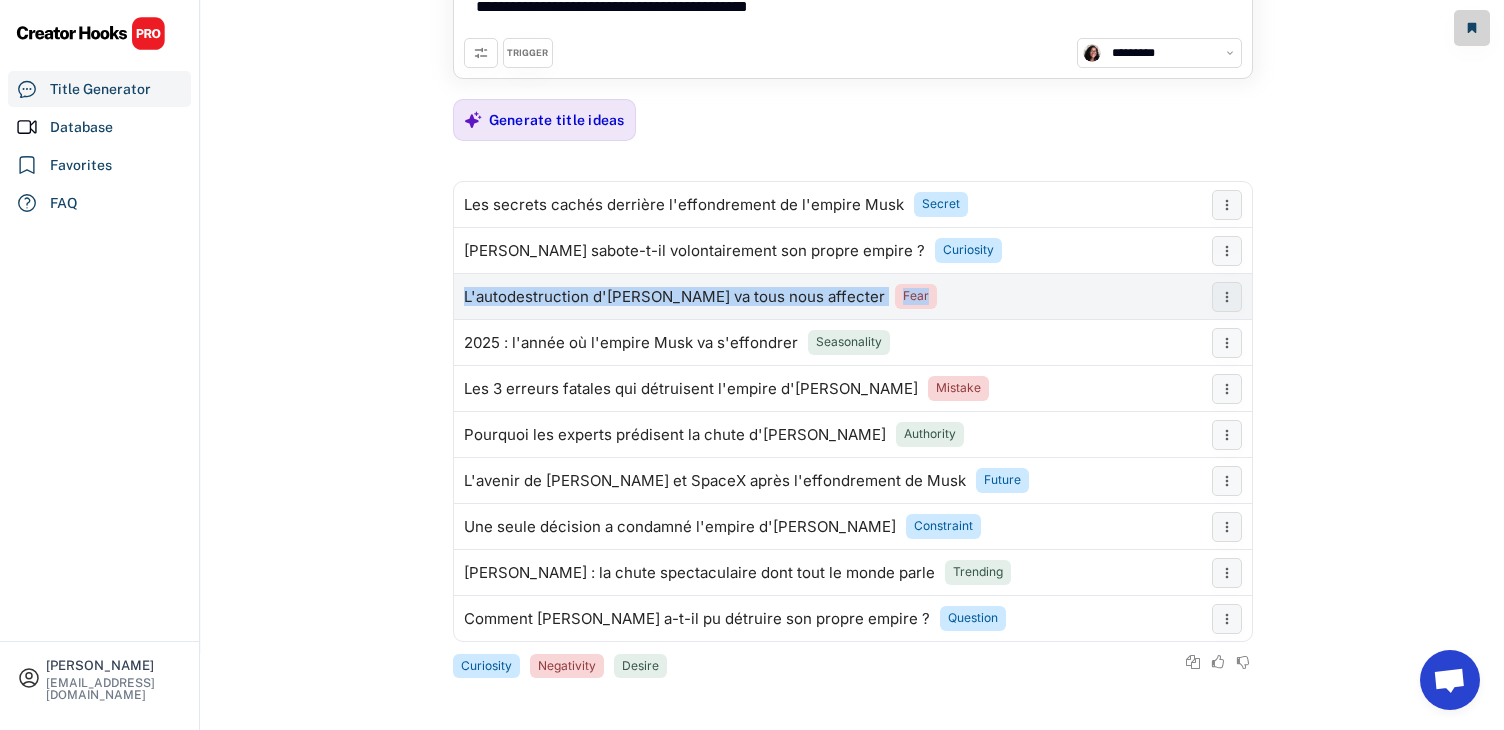 drag, startPoint x: 528, startPoint y: 296, endPoint x: 981, endPoint y: 302, distance: 453.03973 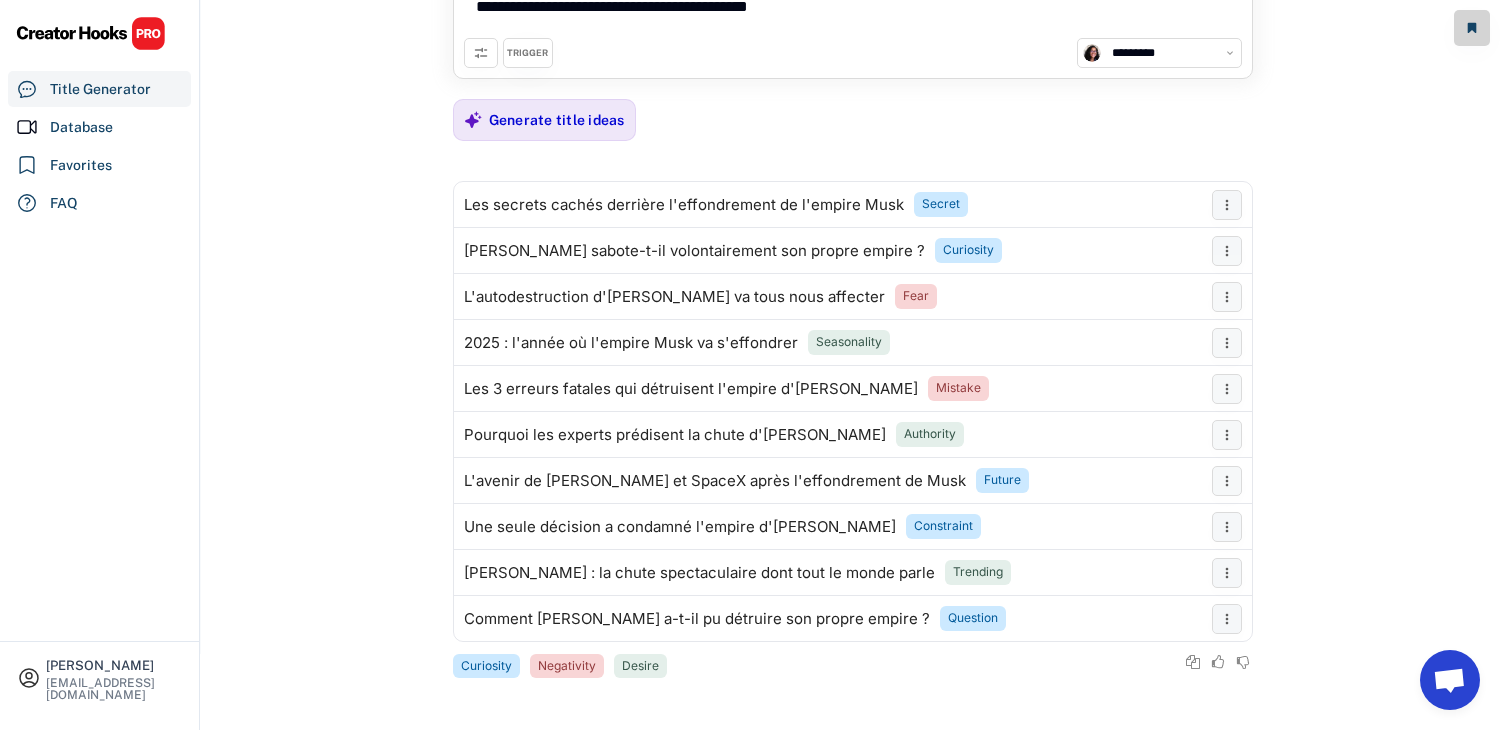 click on "**********" at bounding box center (852, 270) 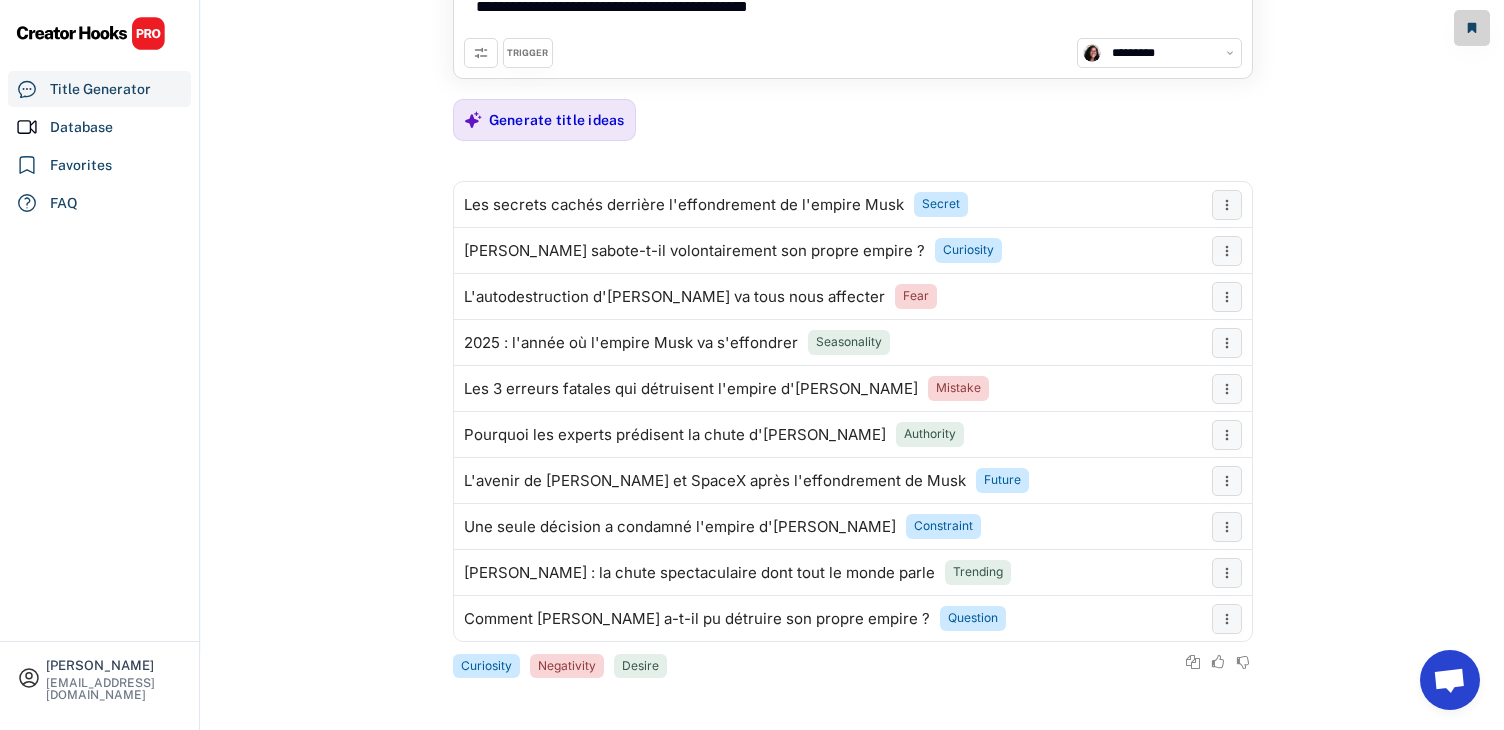 click on "TRIGGER" at bounding box center [527, 53] 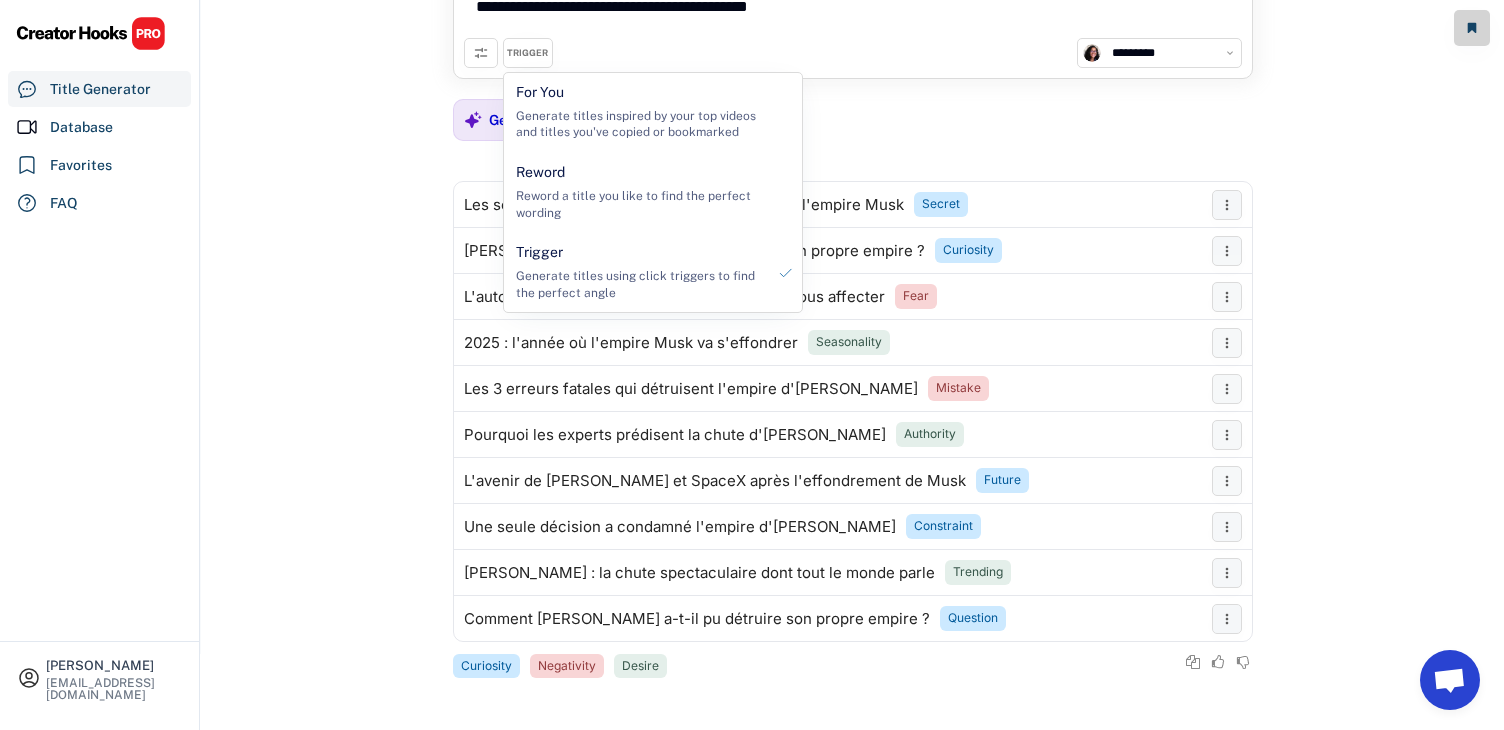 click on "TRIGGER" at bounding box center (527, 53) 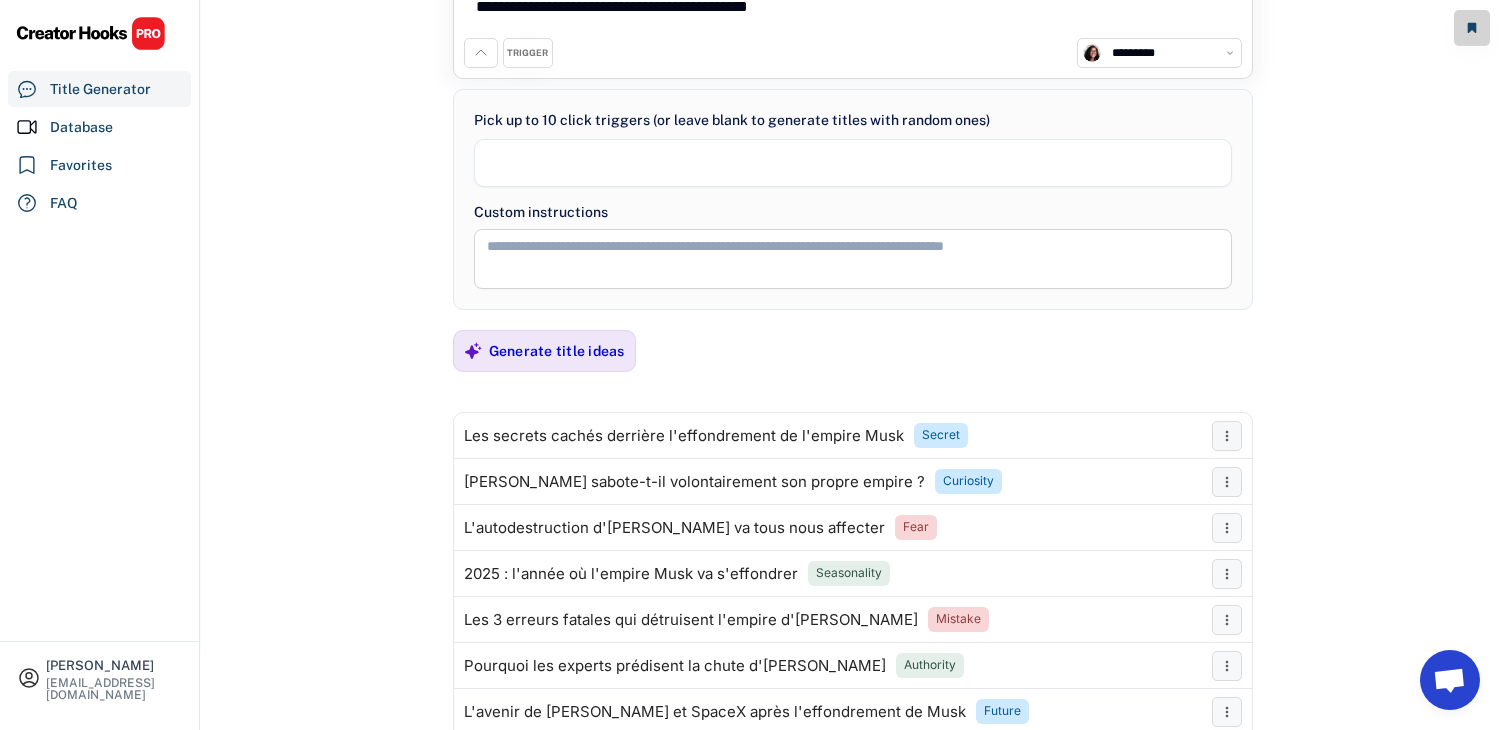 select 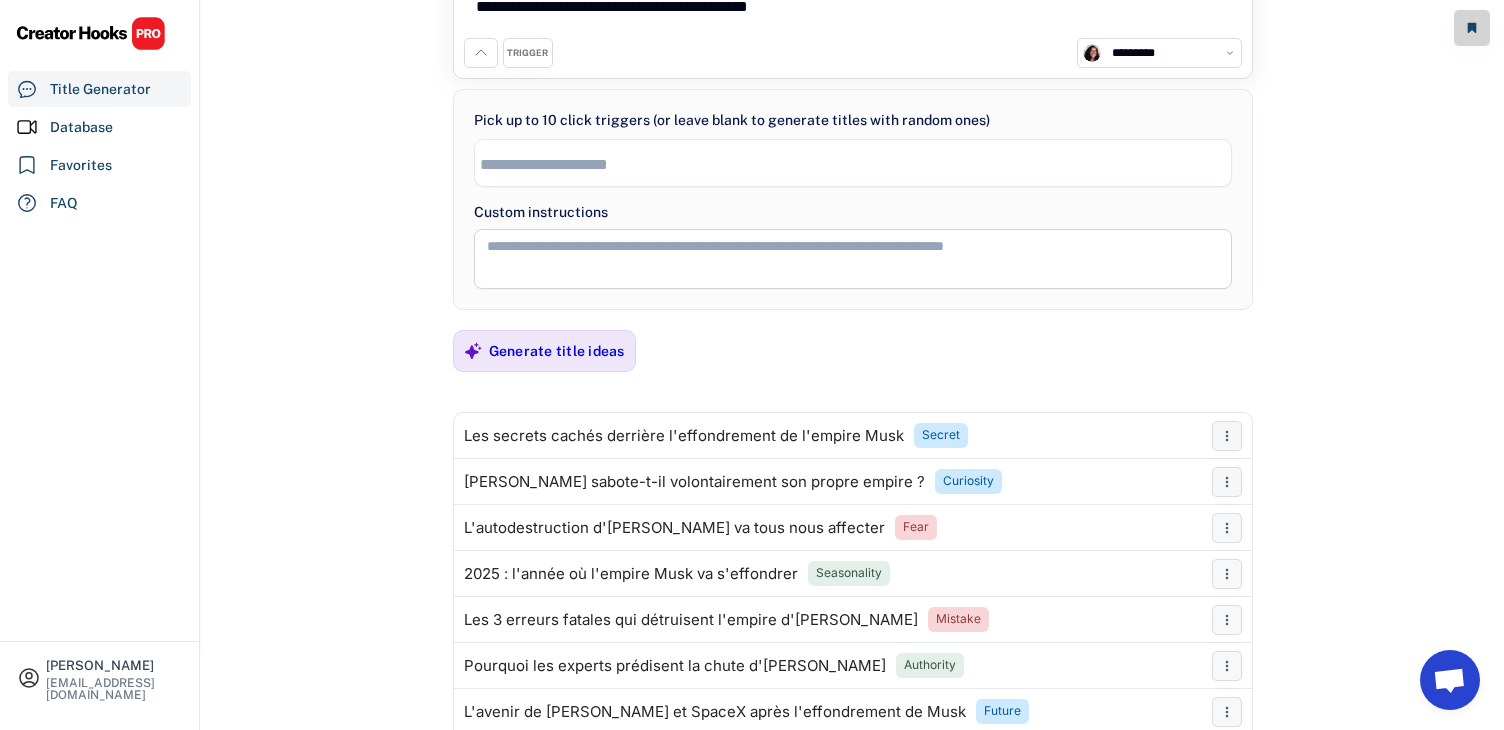 click 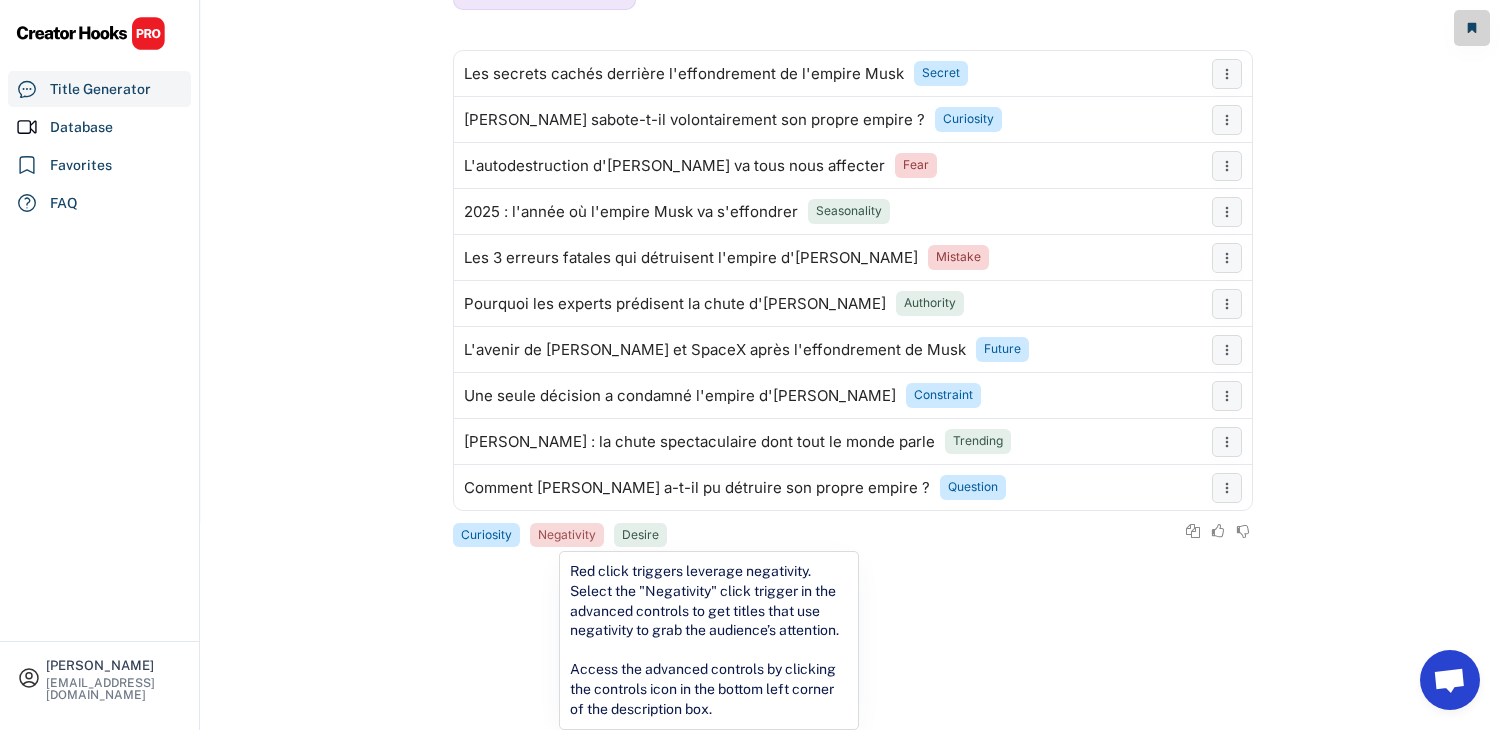 scroll, scrollTop: 113, scrollLeft: 0, axis: vertical 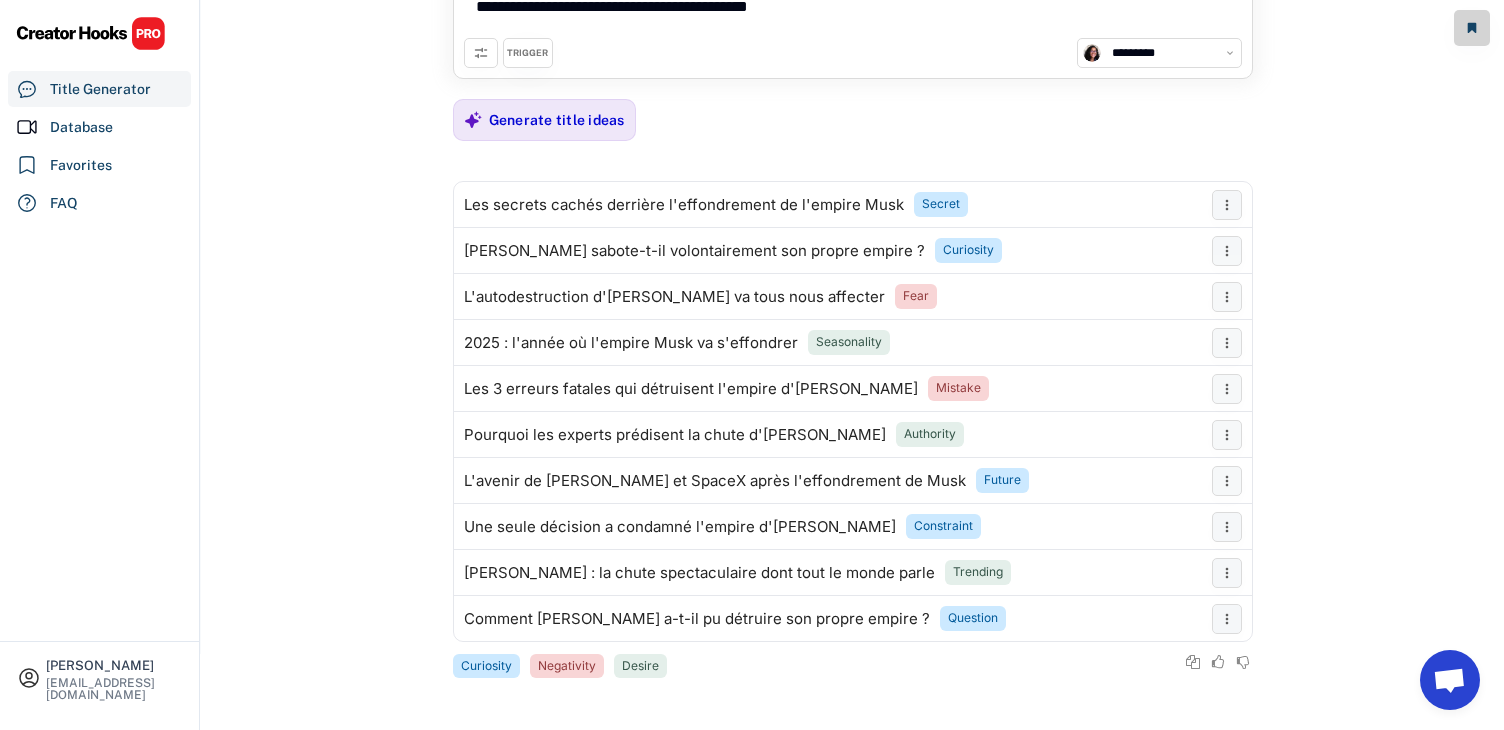 click on "**********" at bounding box center [852, 270] 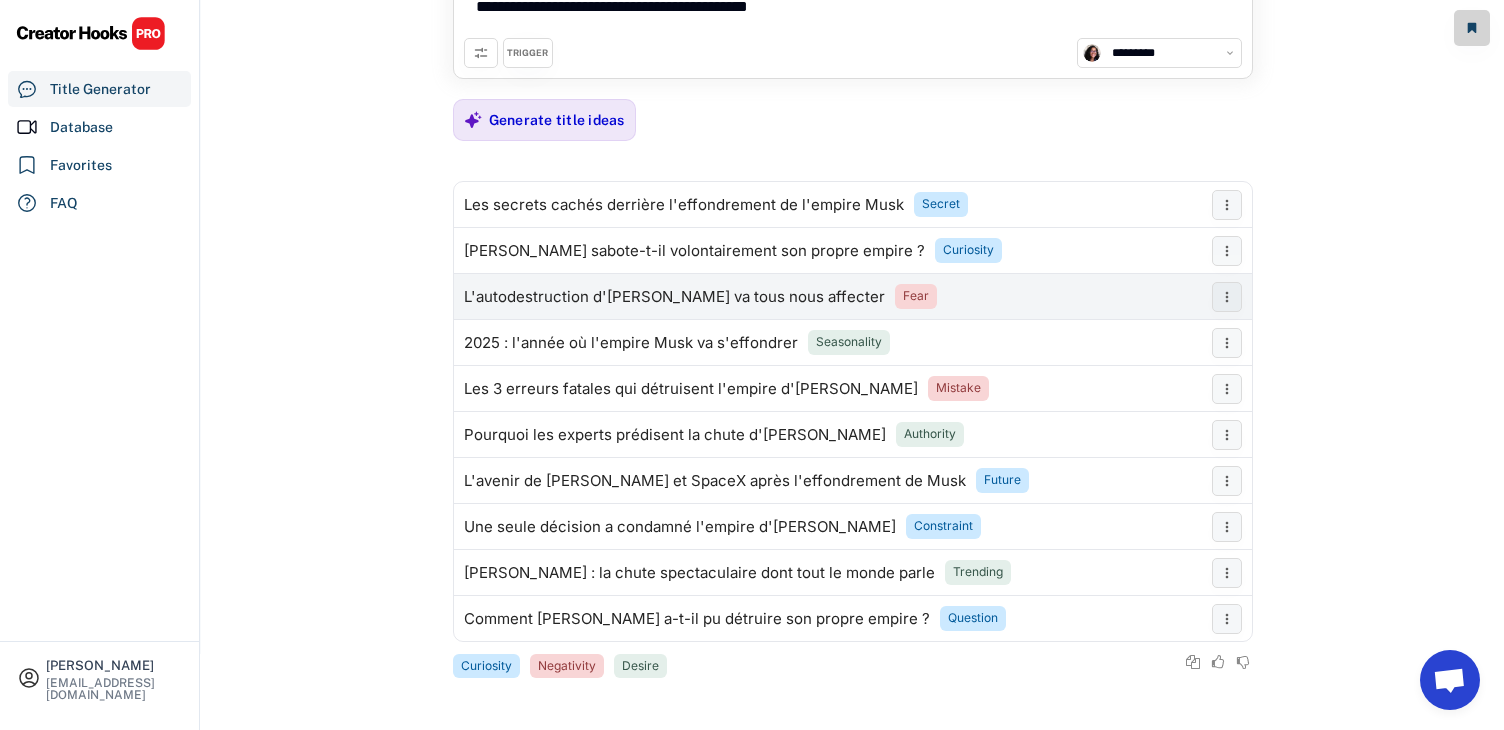 click on "L'autodestruction d'[PERSON_NAME] va tous nous affecter" at bounding box center (674, 297) 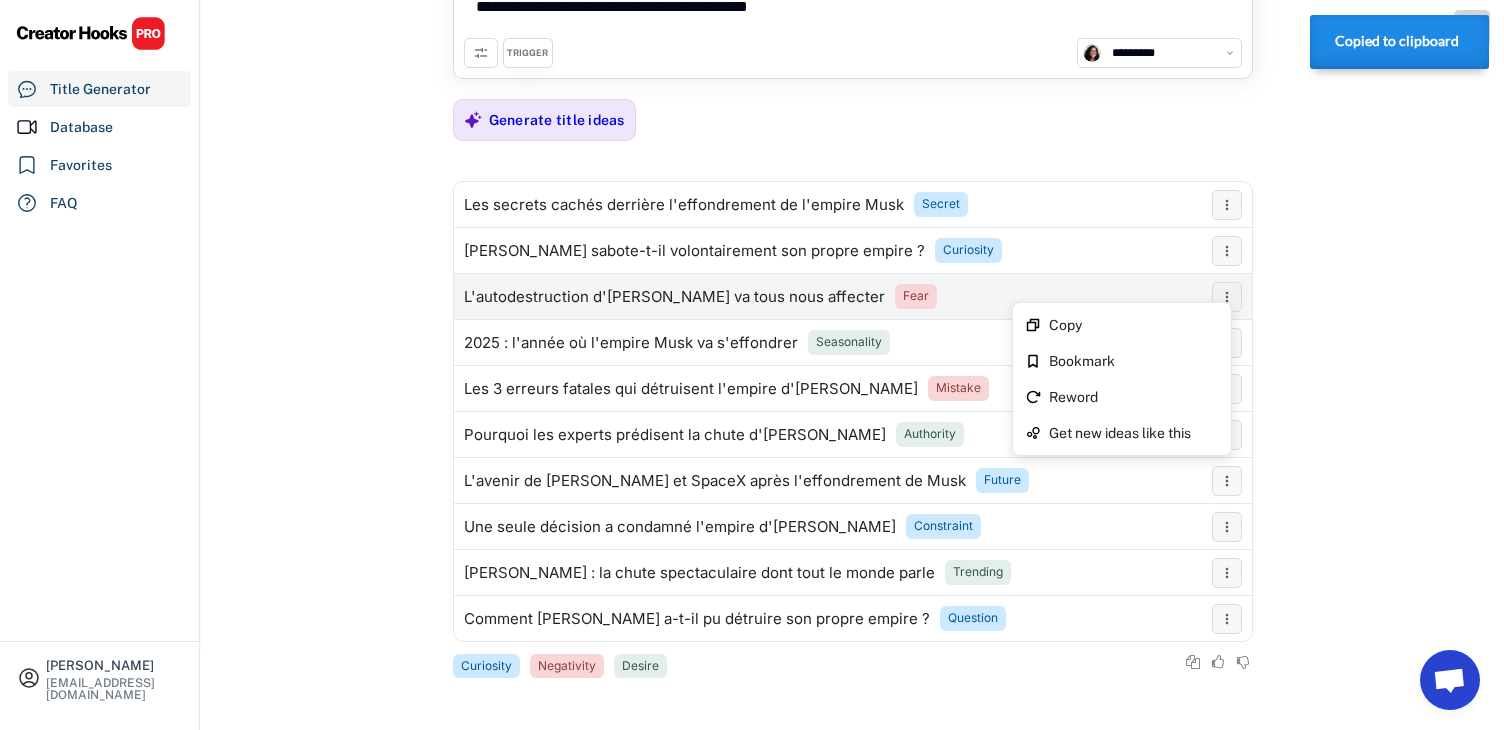 click 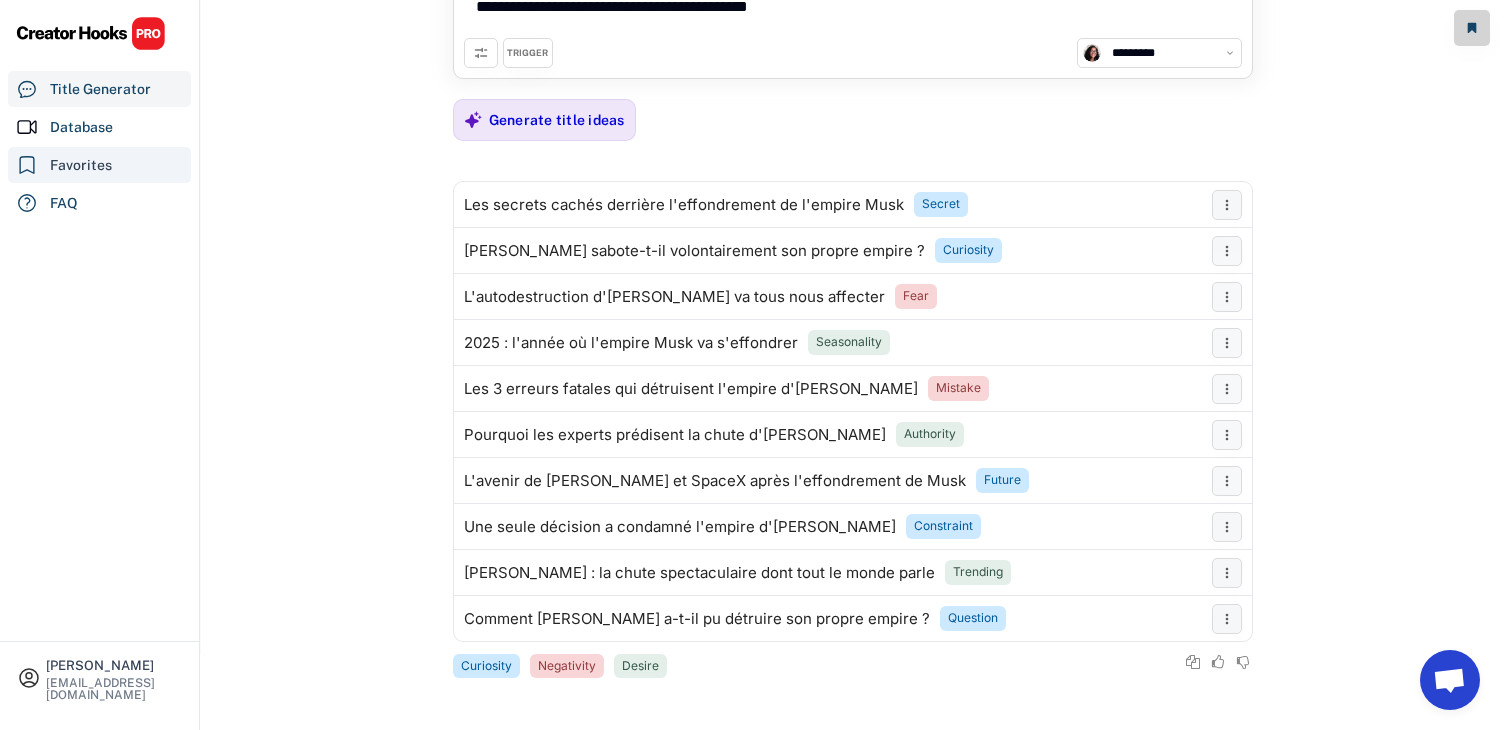 click on "Favorites" at bounding box center (81, 165) 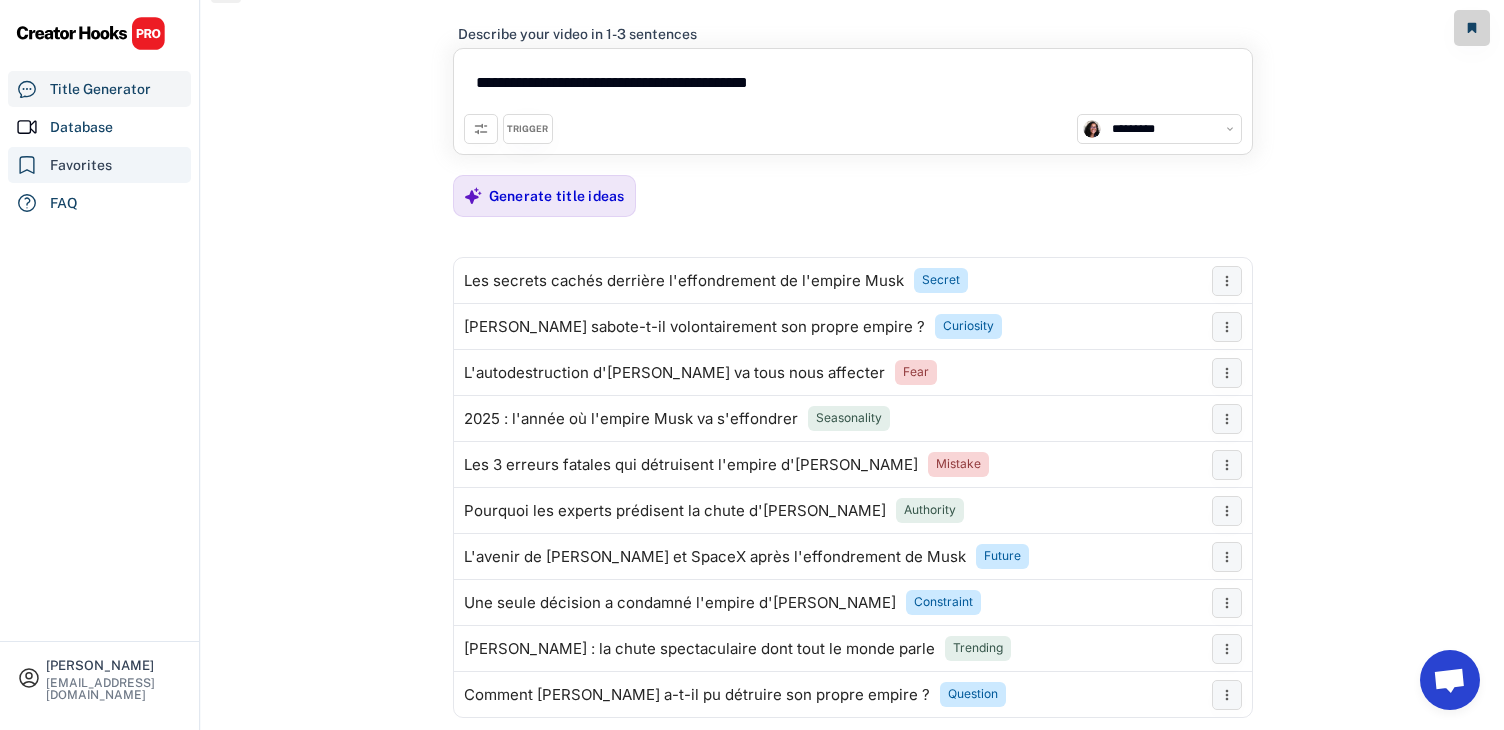select on "******" 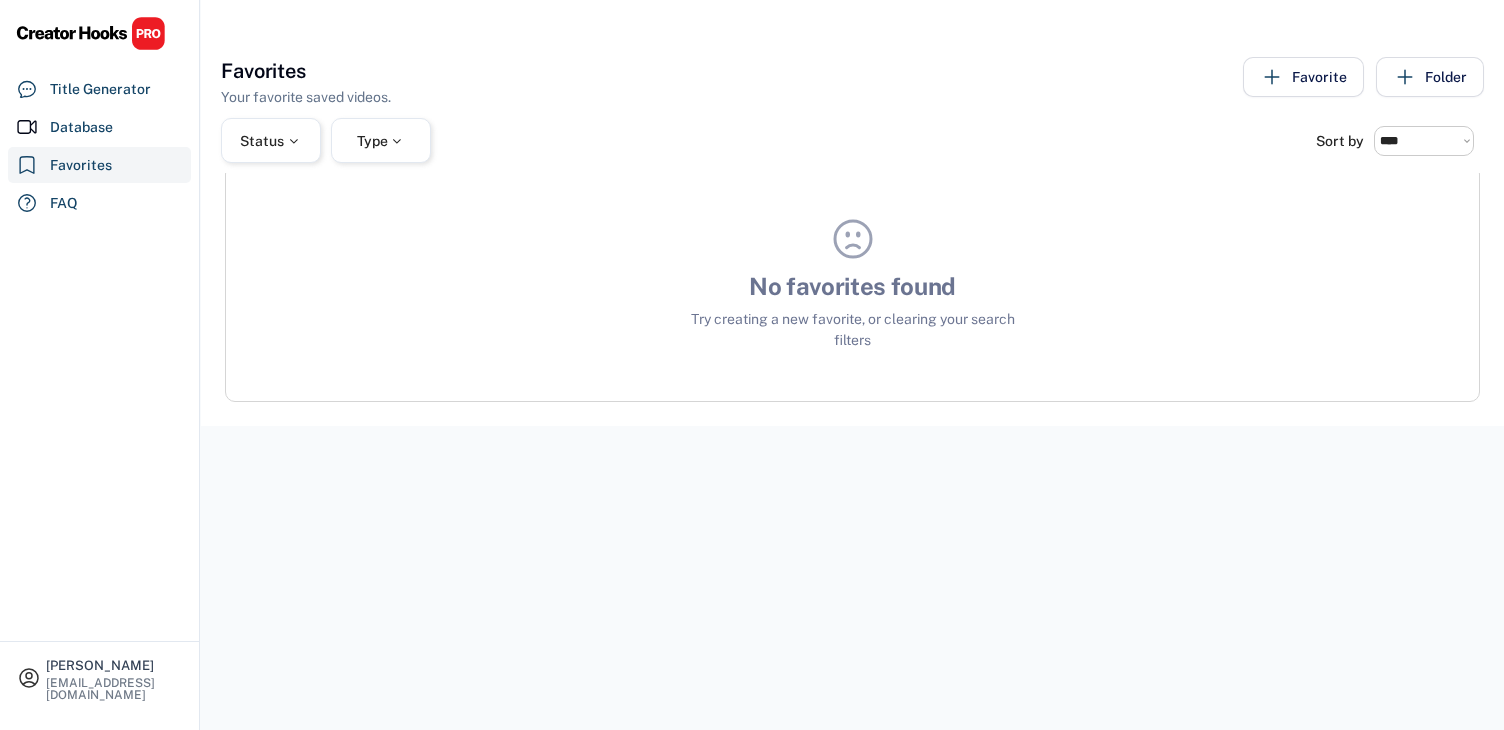 select on "******" 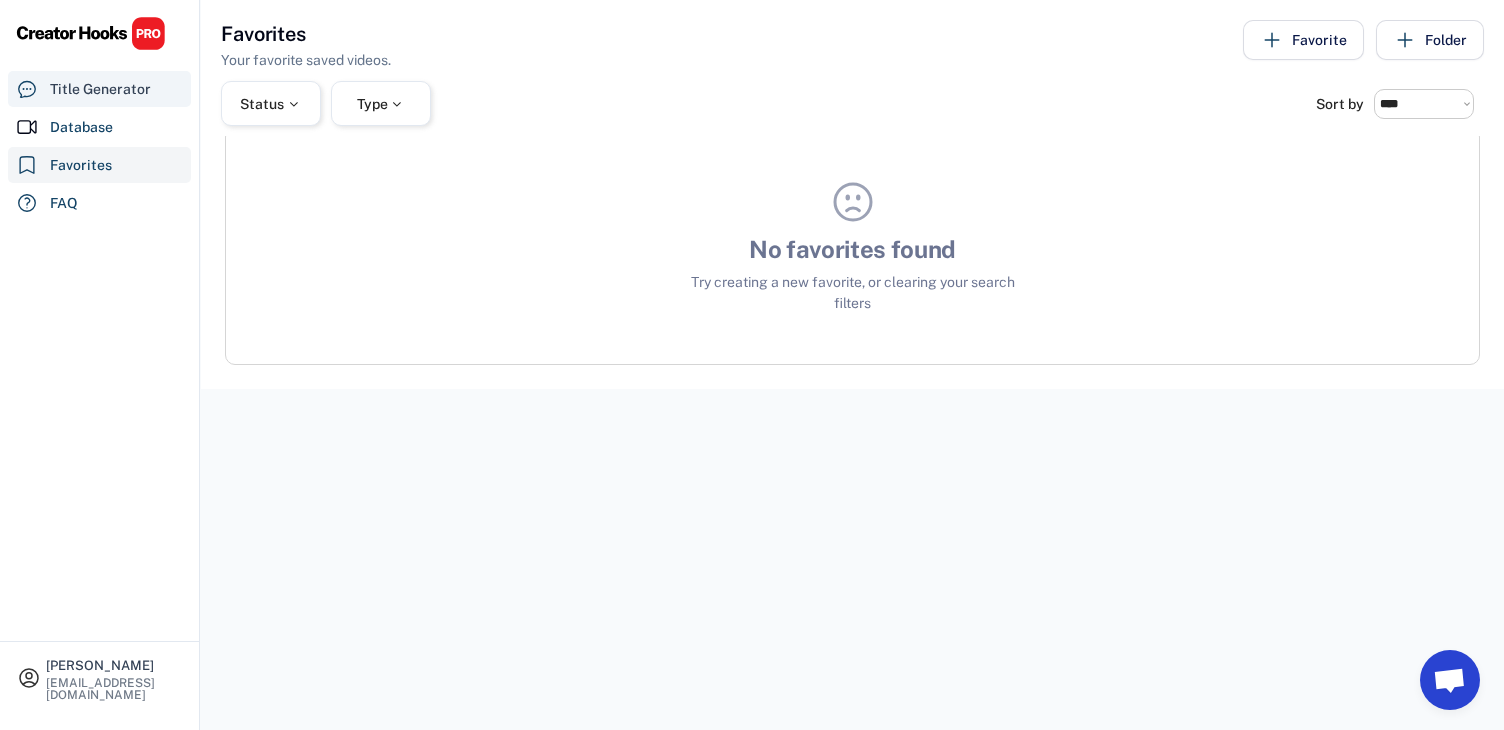 click on "Title Generator" at bounding box center (100, 89) 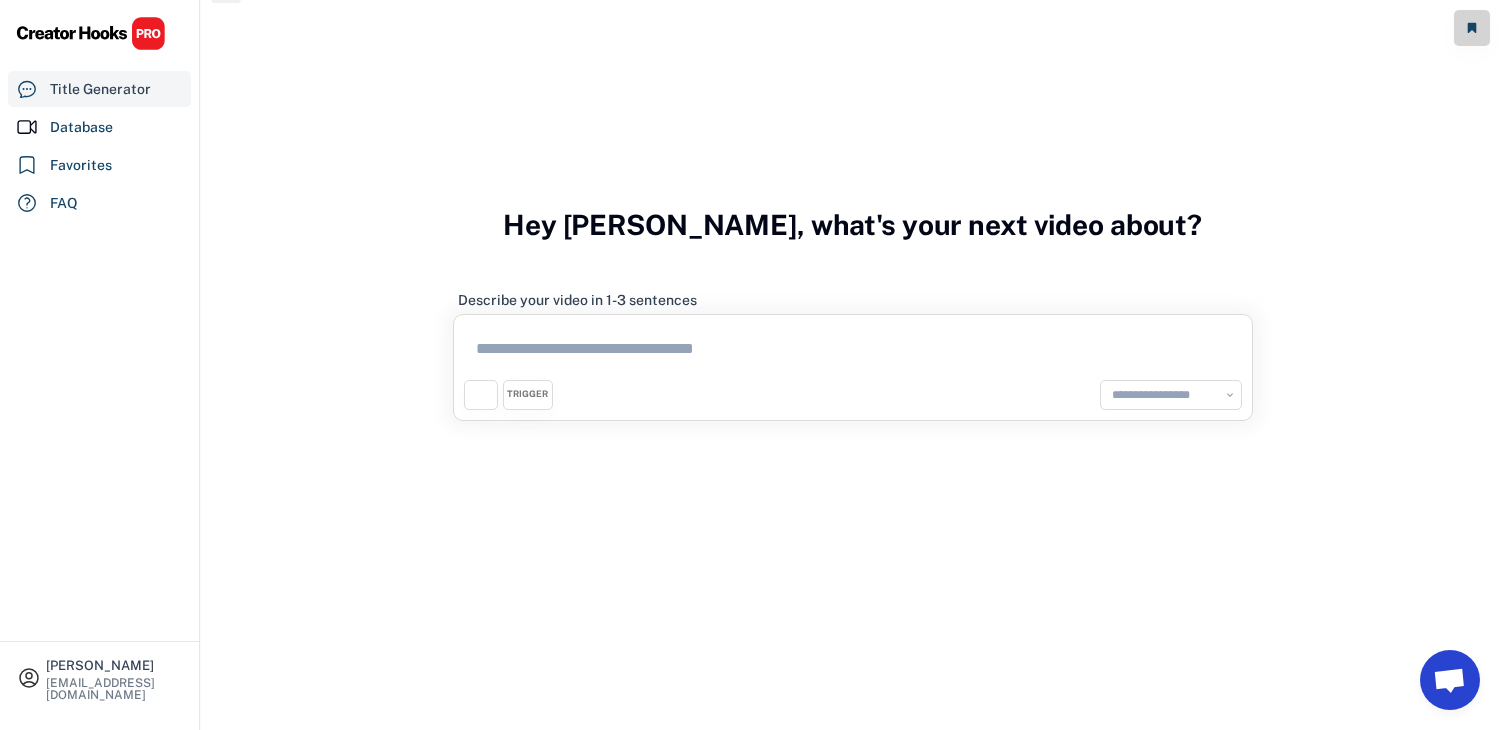 select on "**********" 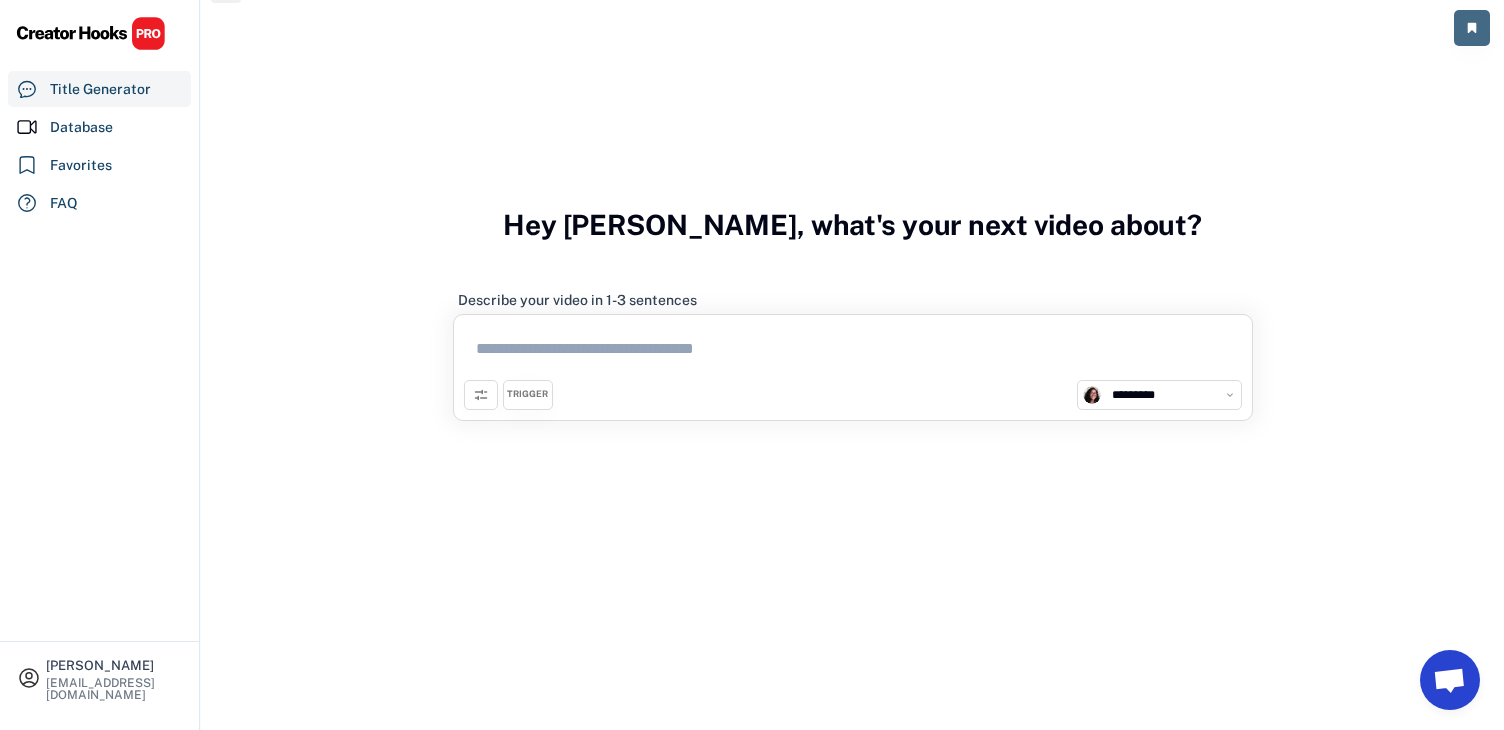 click at bounding box center [1479, 23] 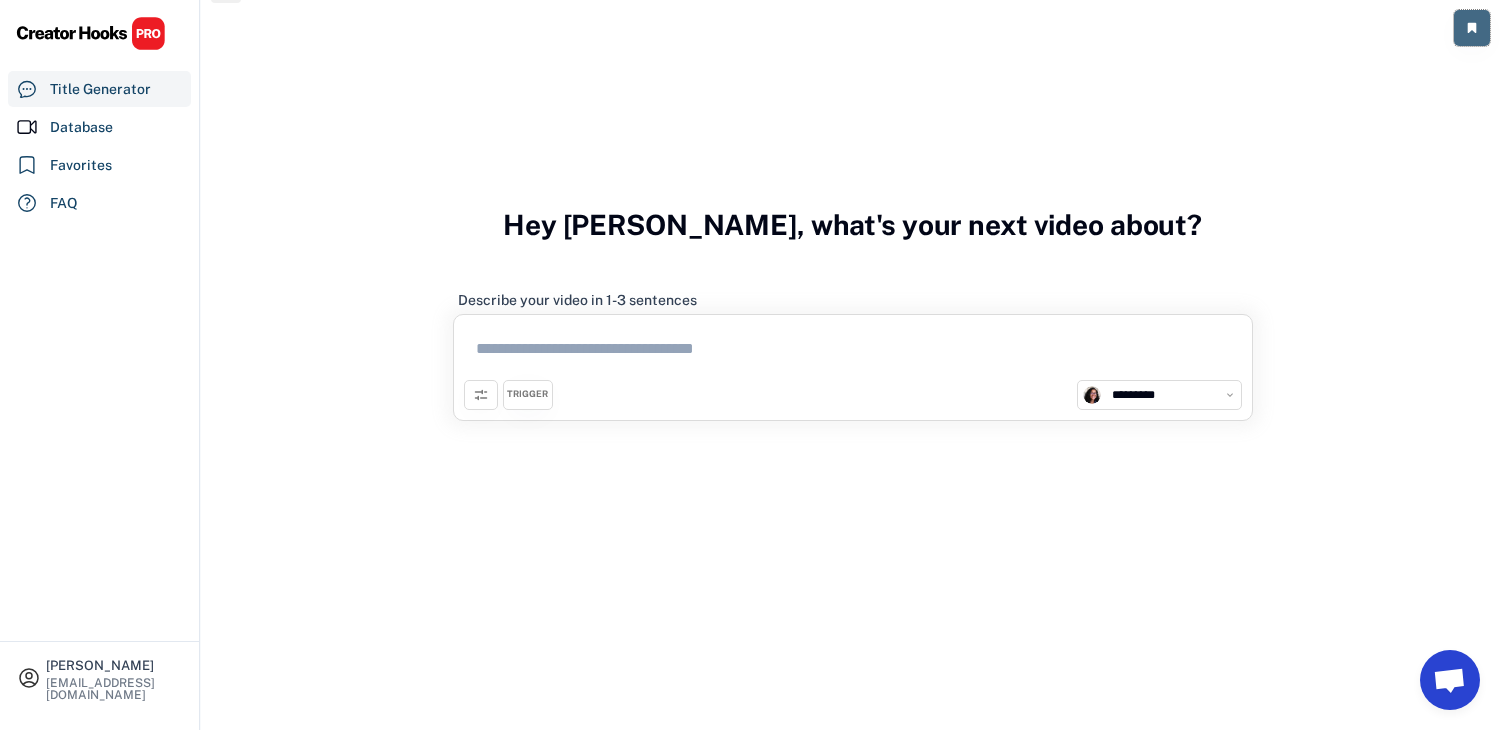 click at bounding box center (1472, 28) 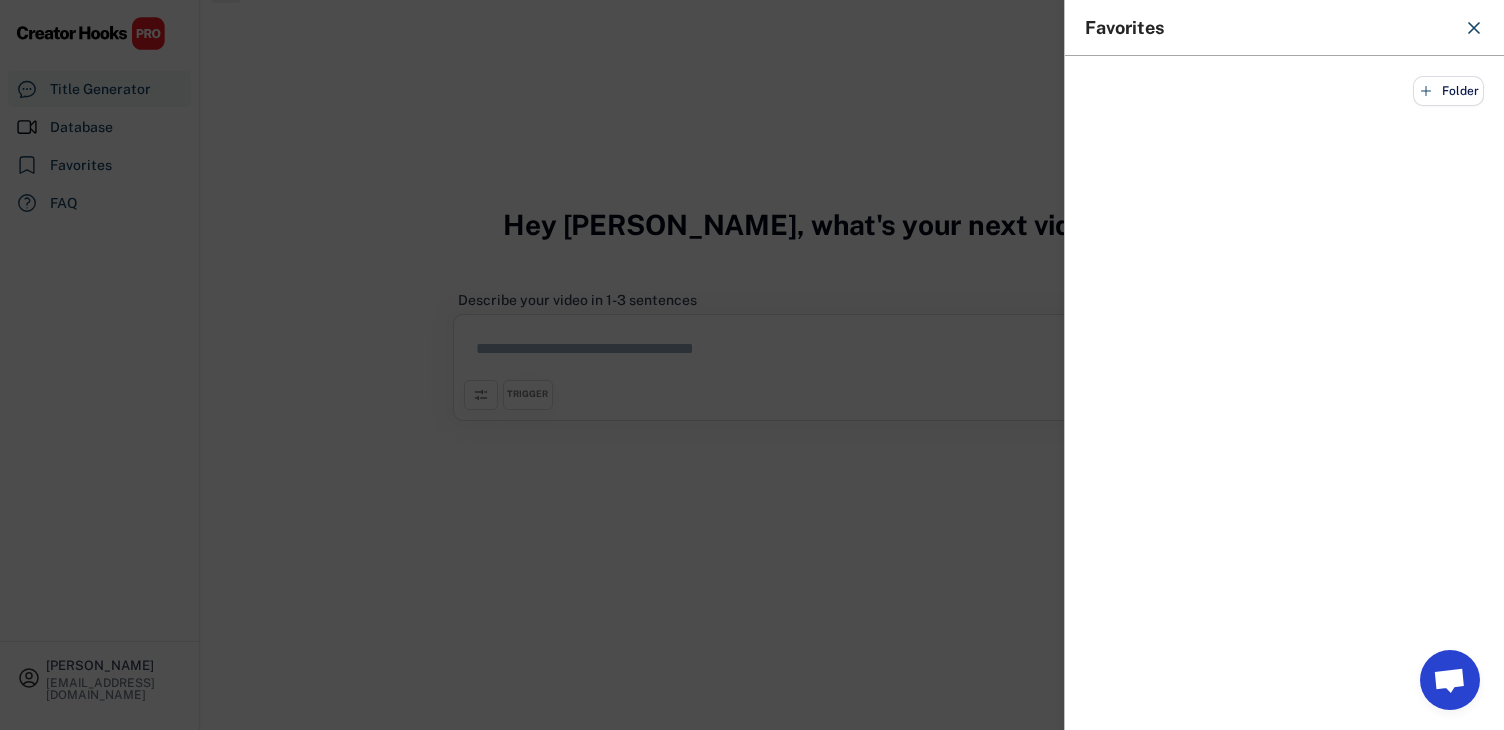 click 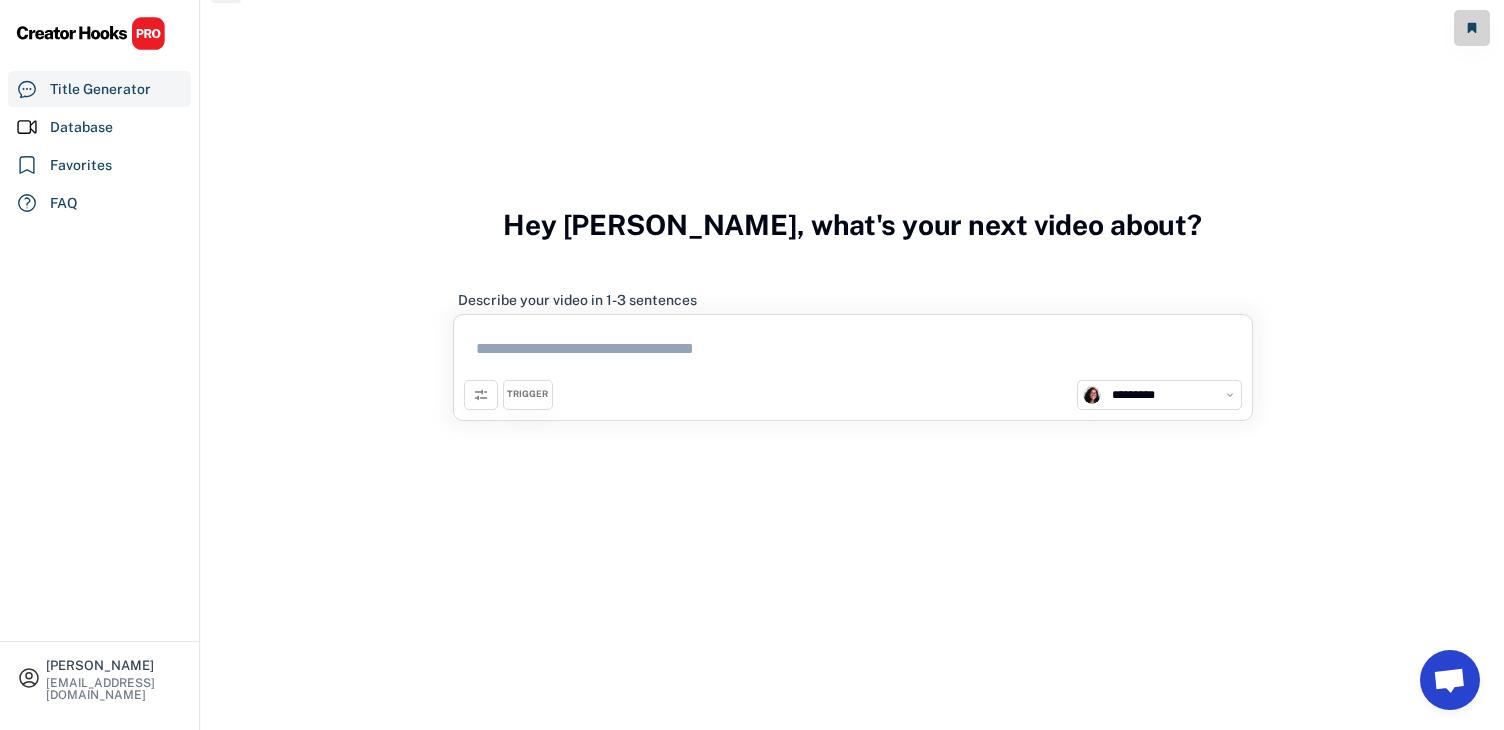 click at bounding box center (853, 352) 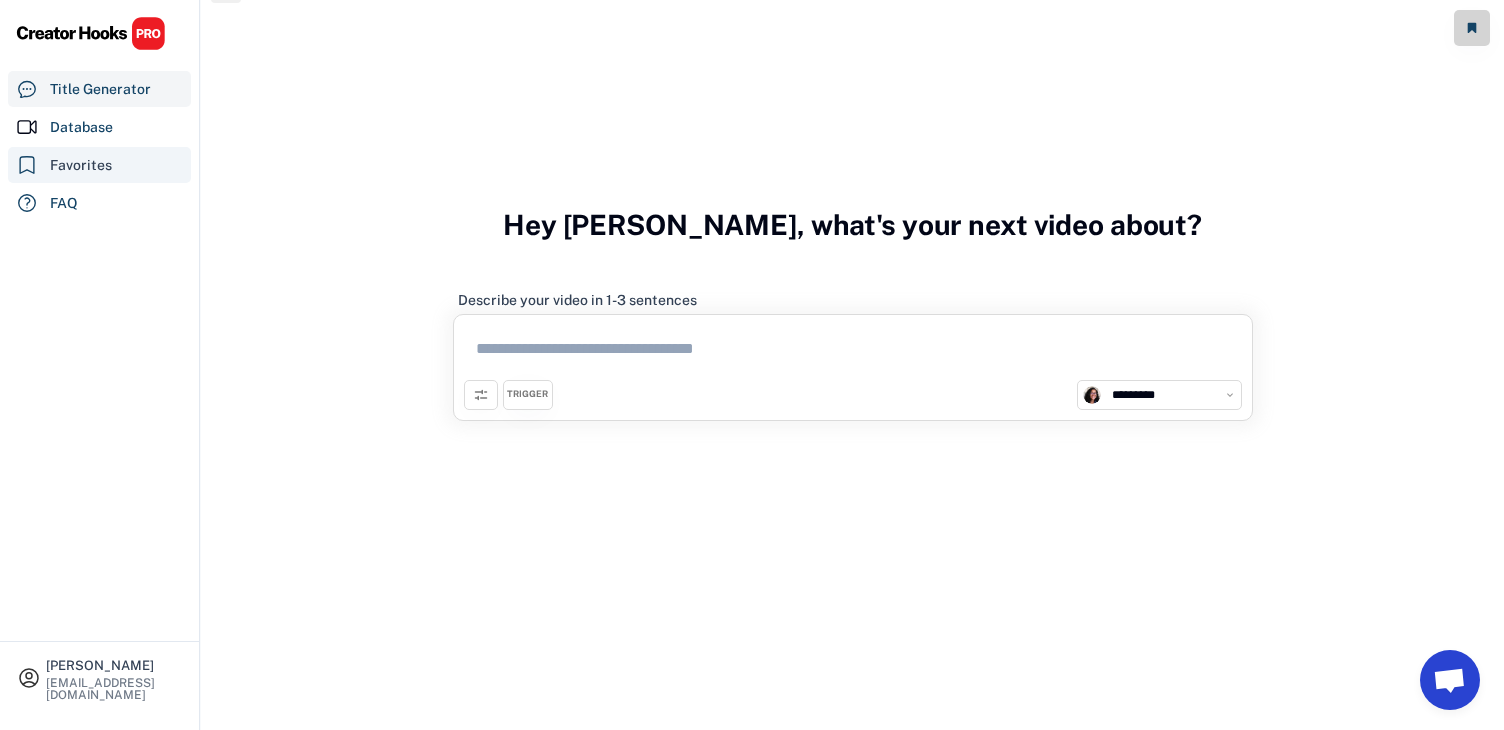 click on "Favorites" at bounding box center (81, 165) 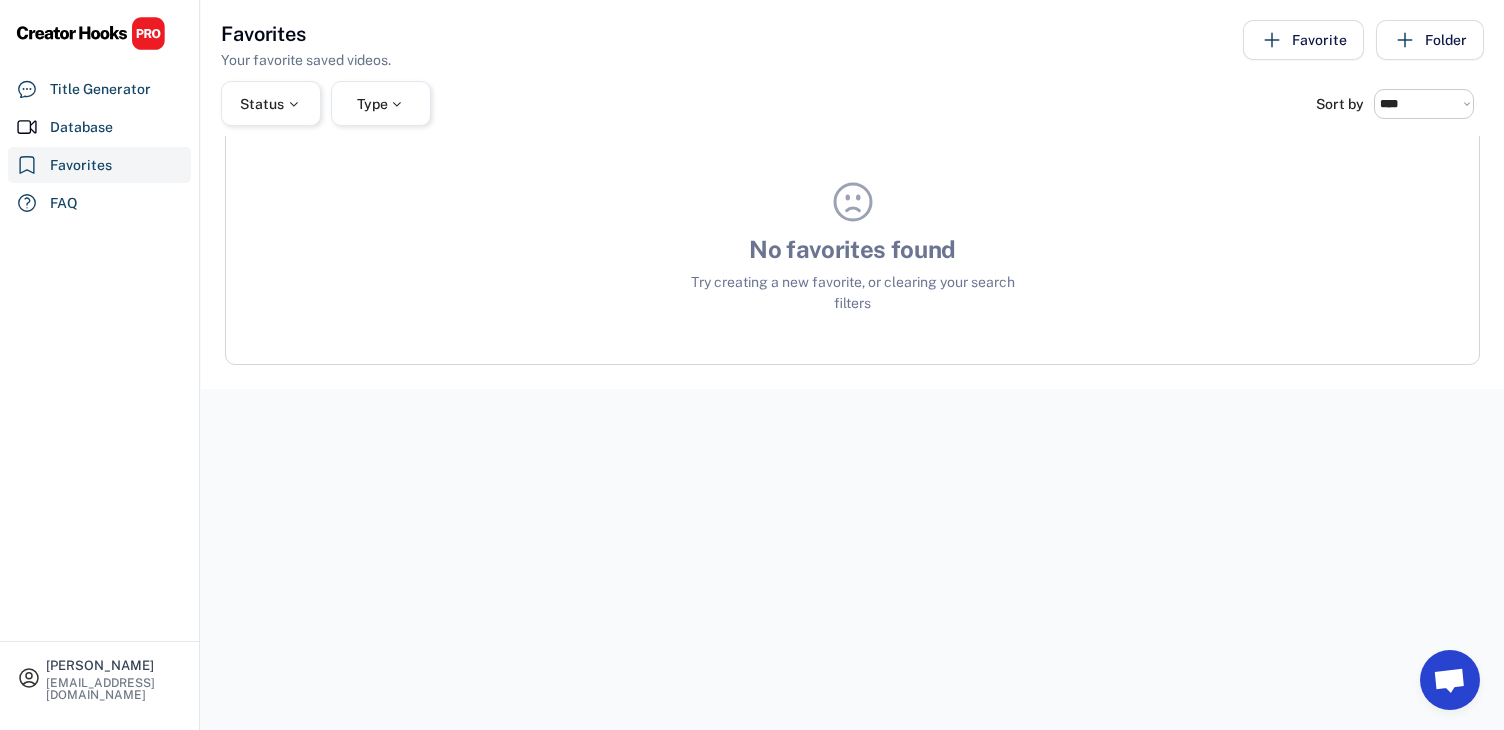 click on "**********" at bounding box center (852, 68) 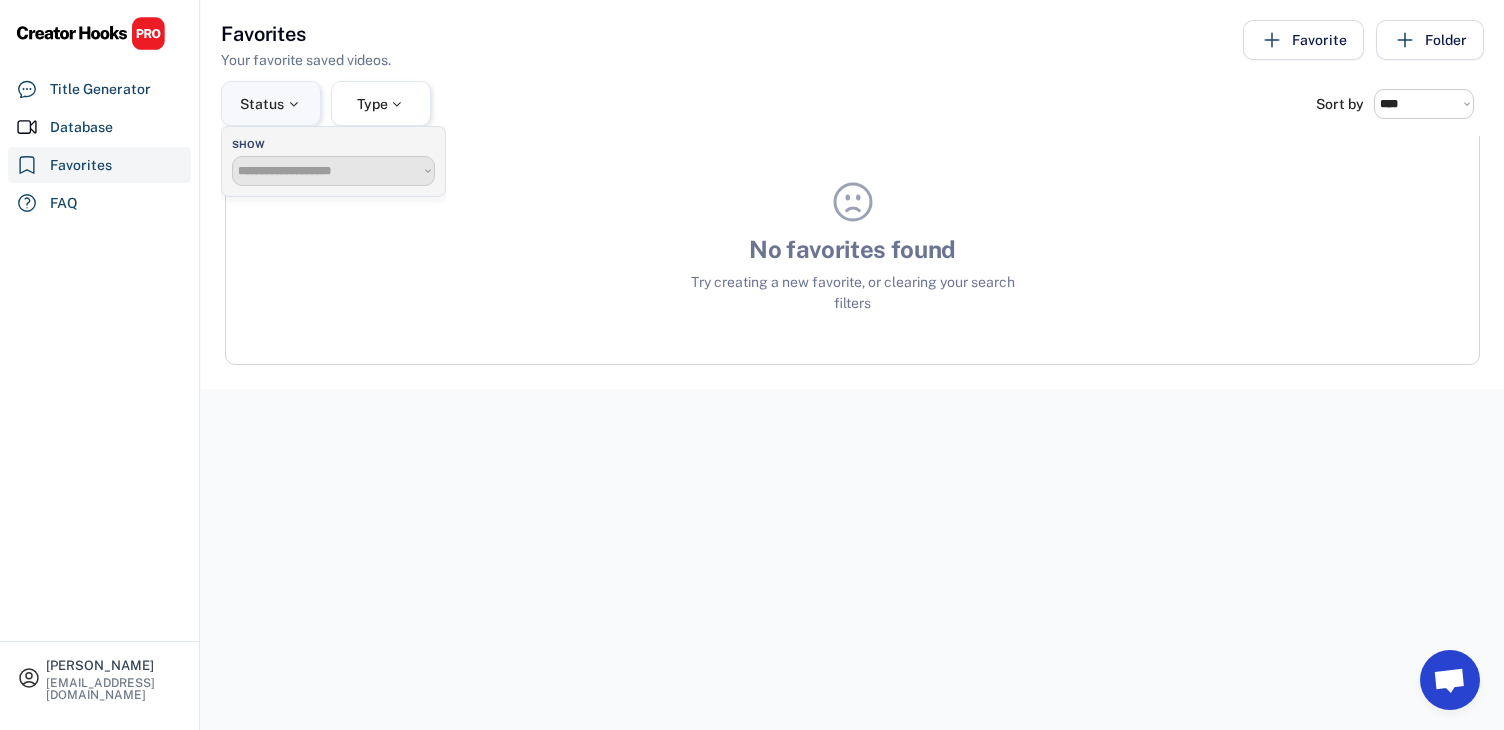 click at bounding box center (293, 104) 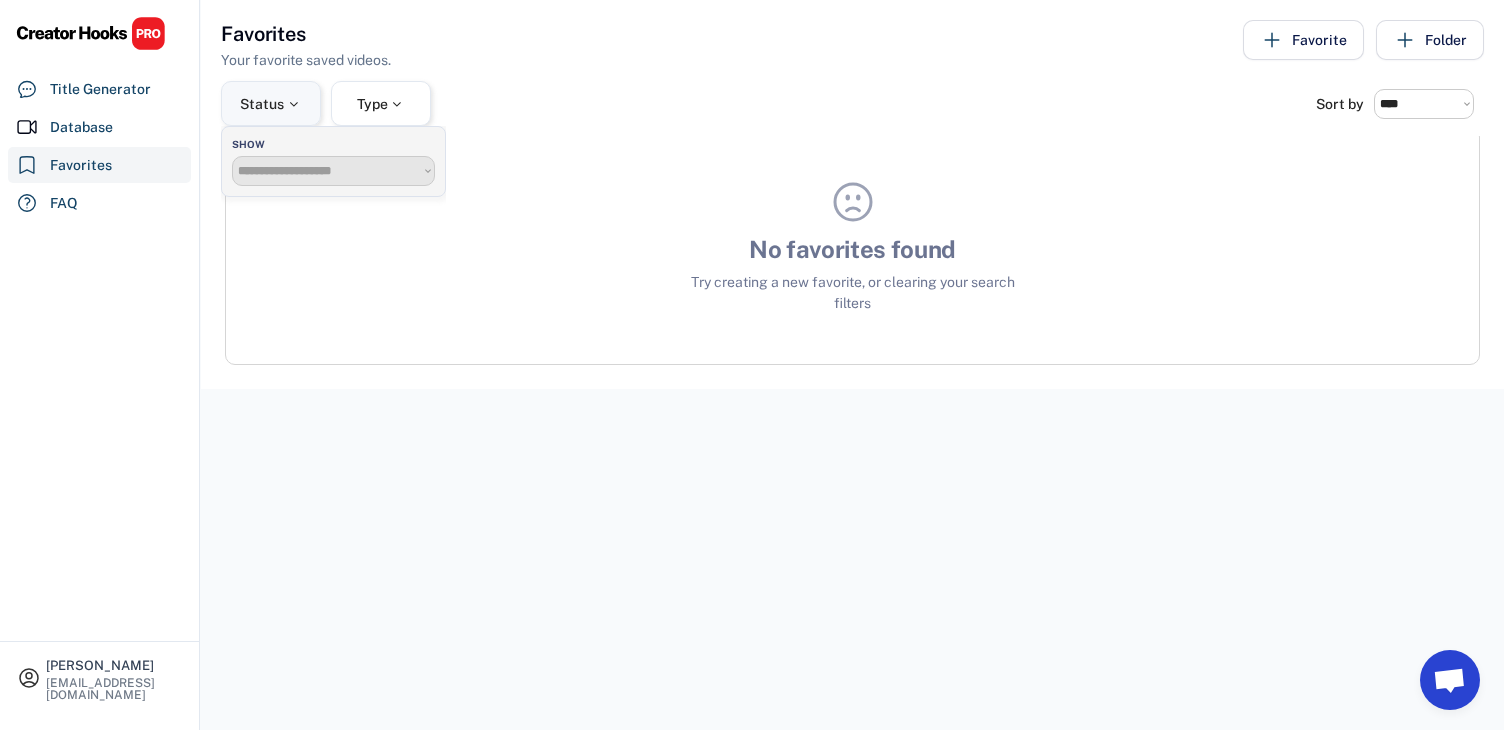 click on "Type" at bounding box center (381, 103) 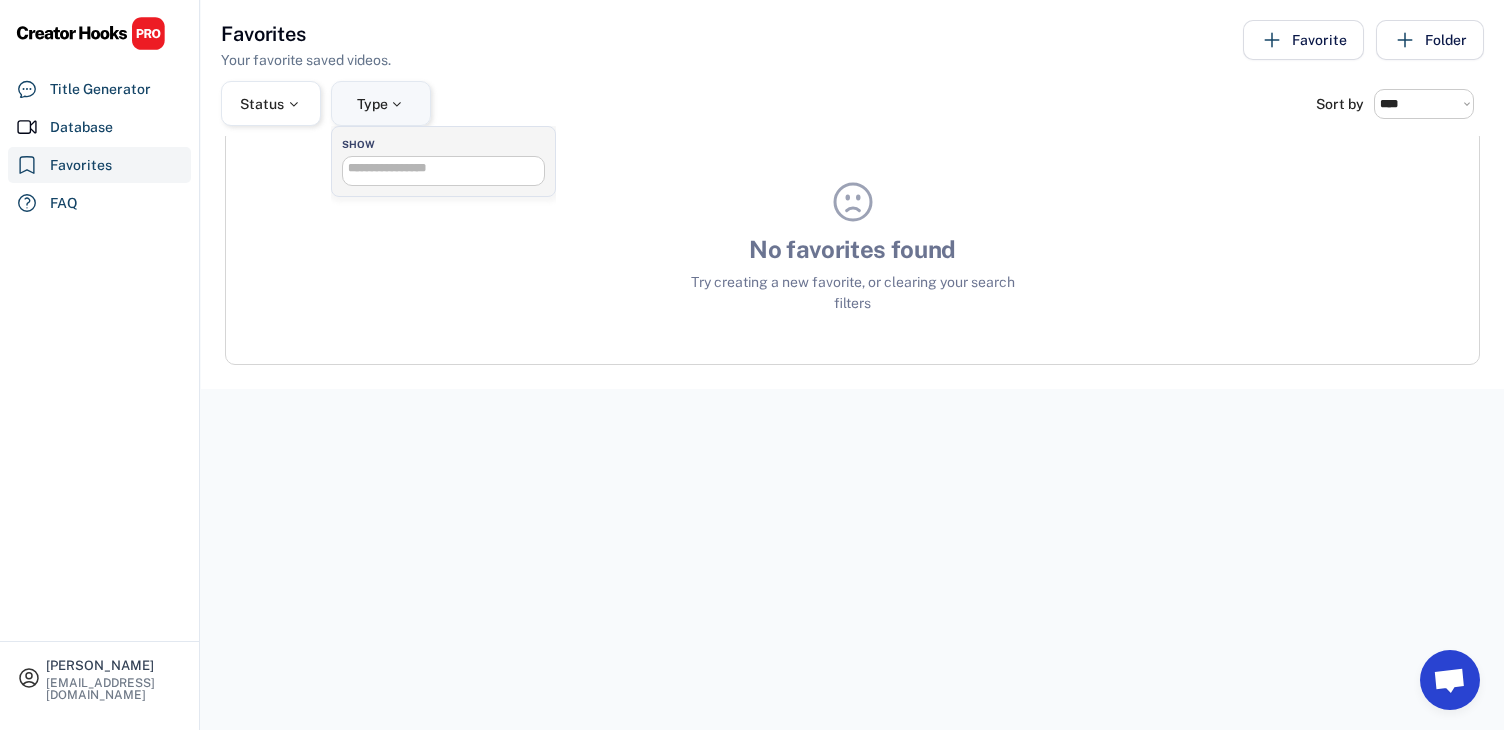 click at bounding box center [397, 104] 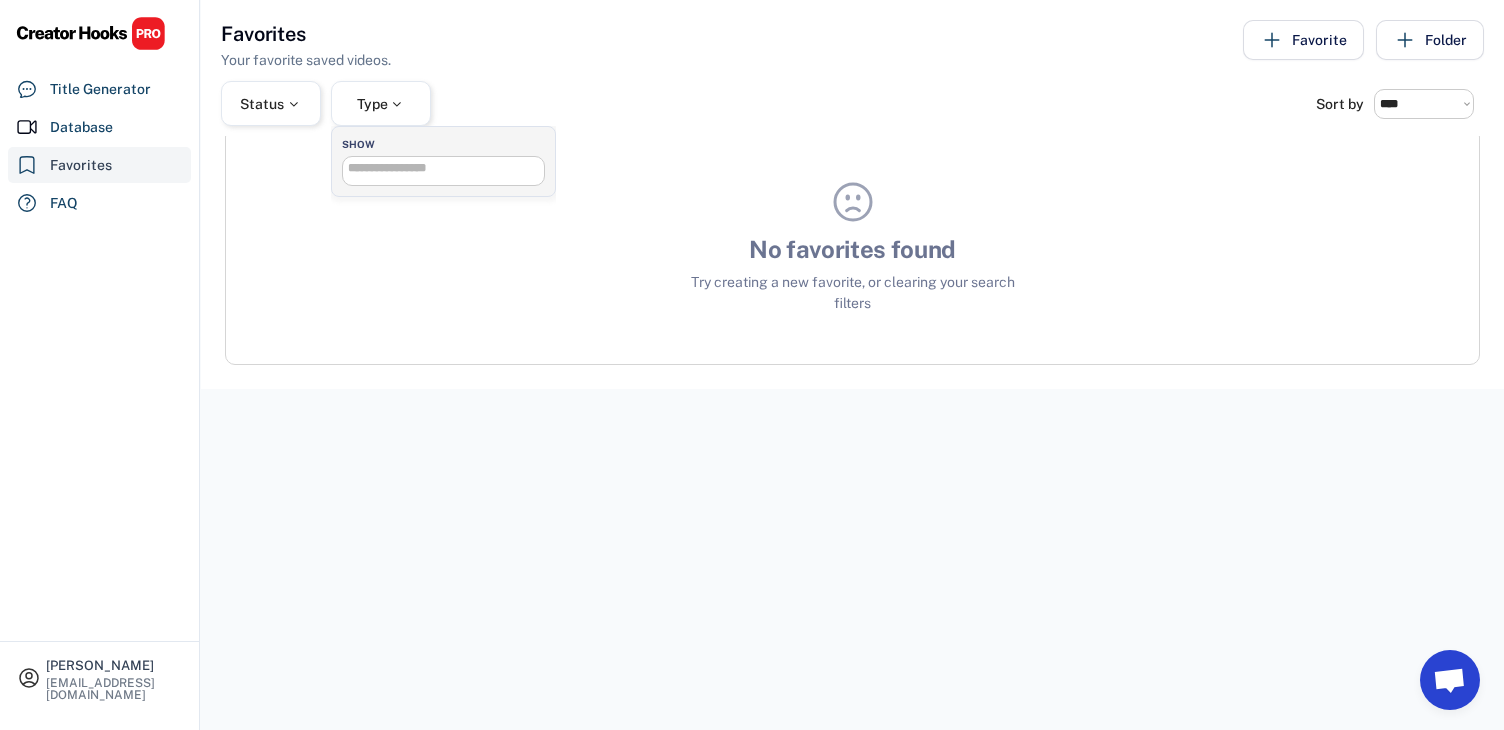 click on "Database" at bounding box center (81, 127) 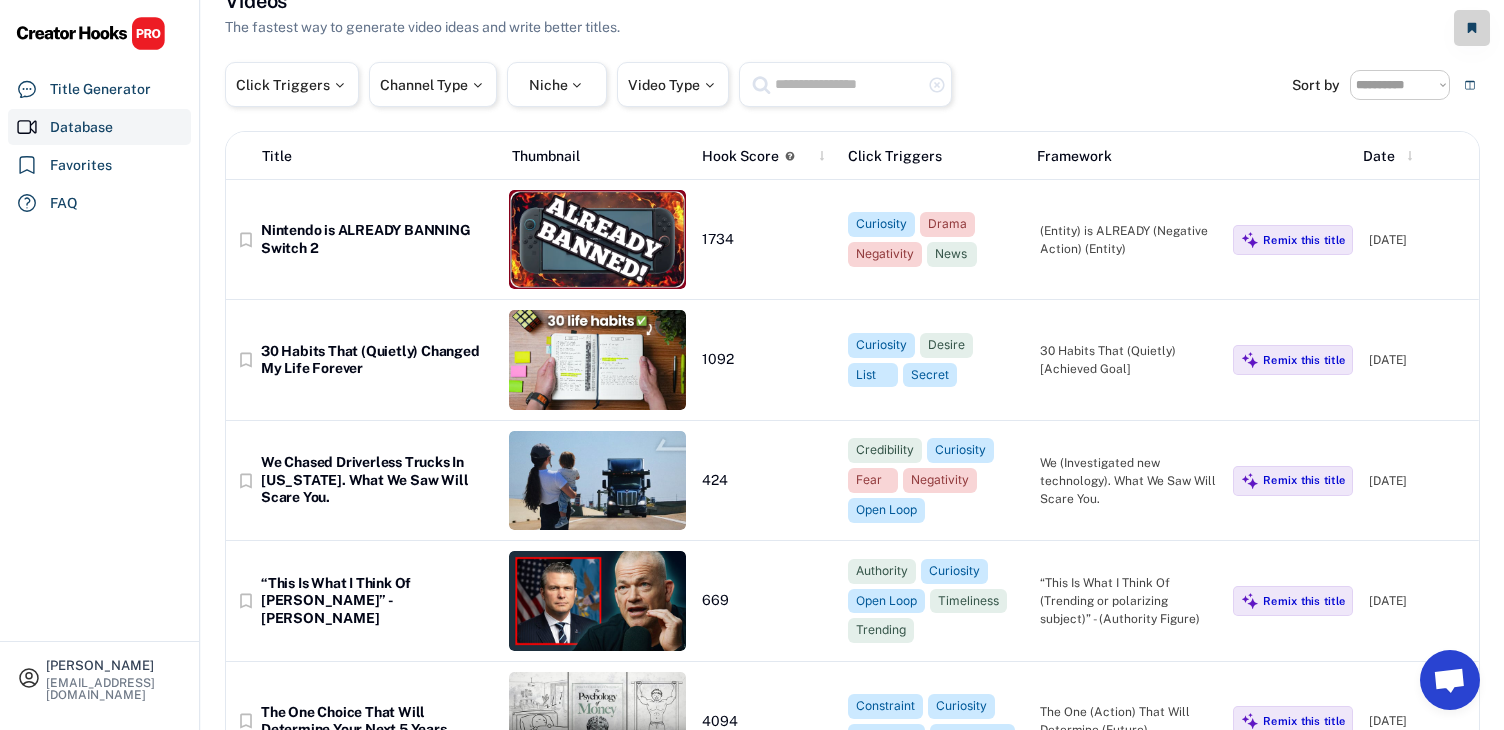 scroll, scrollTop: 0, scrollLeft: 0, axis: both 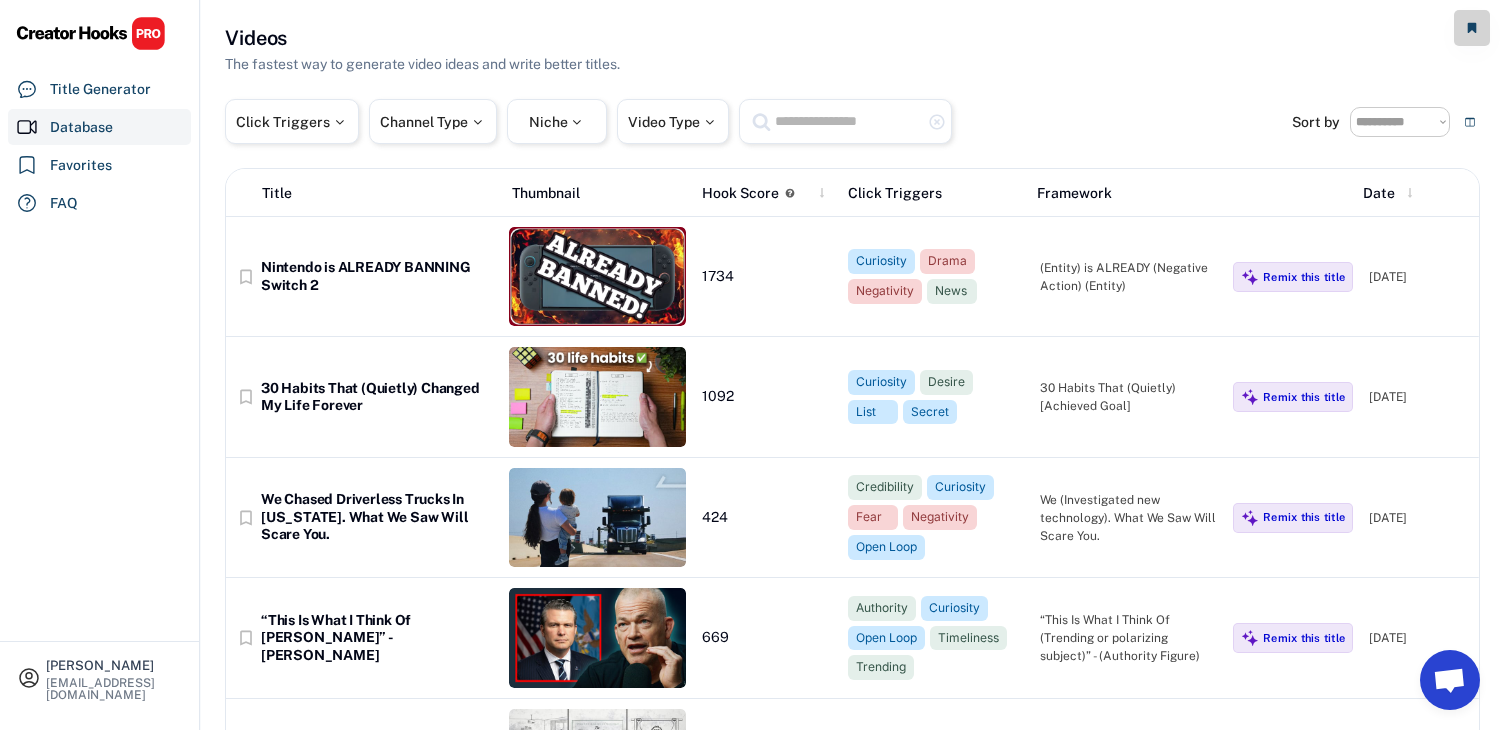 click at bounding box center (848, 121) 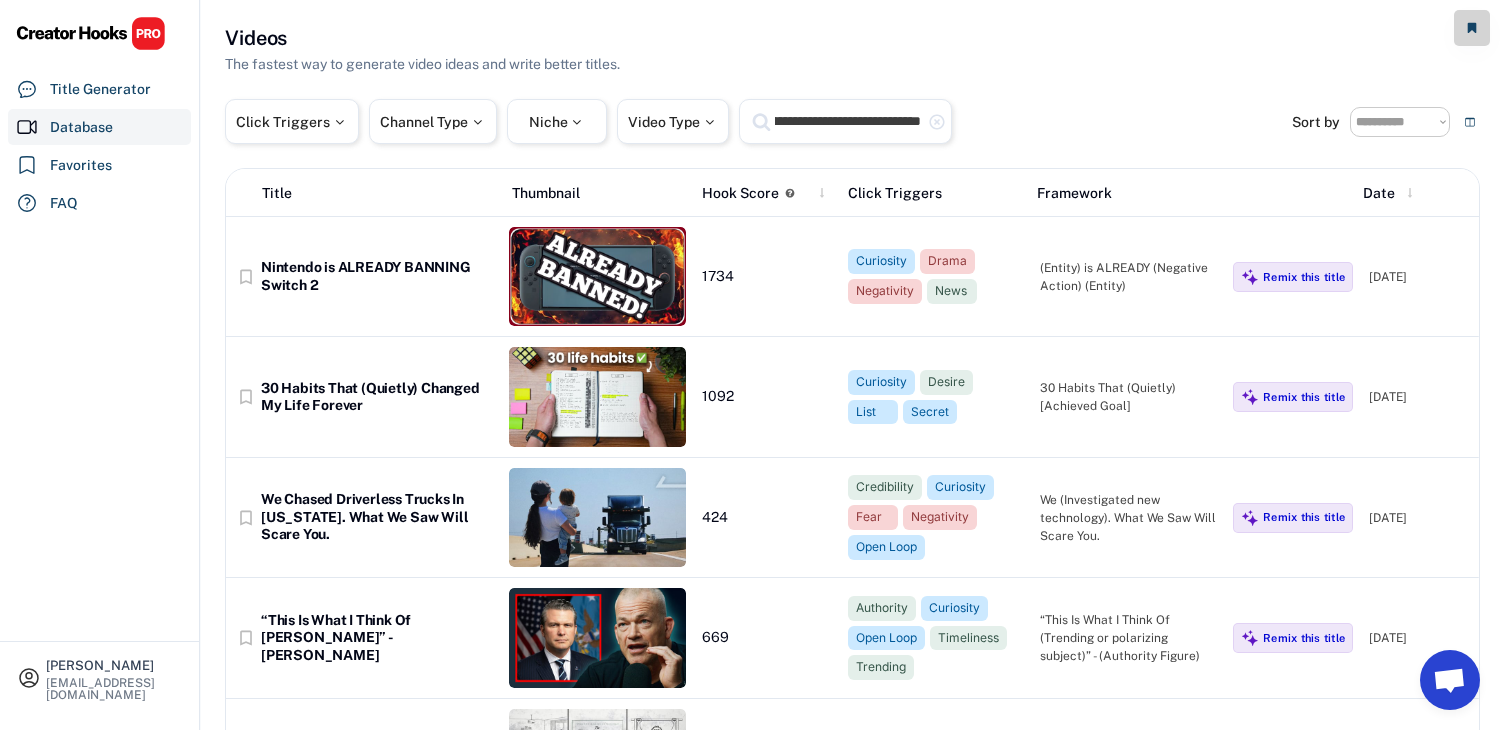 scroll, scrollTop: 0, scrollLeft: 24, axis: horizontal 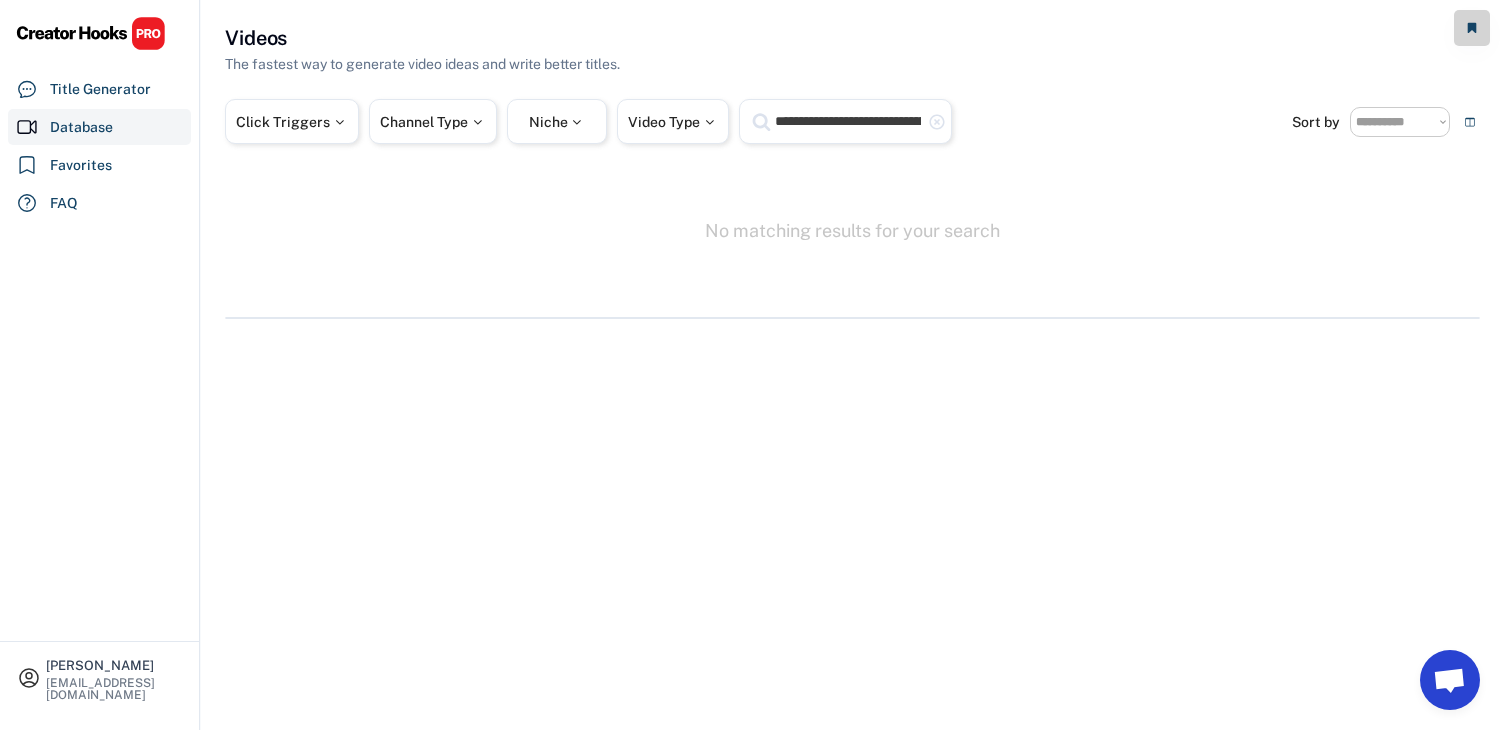 click on "highlight_remove" 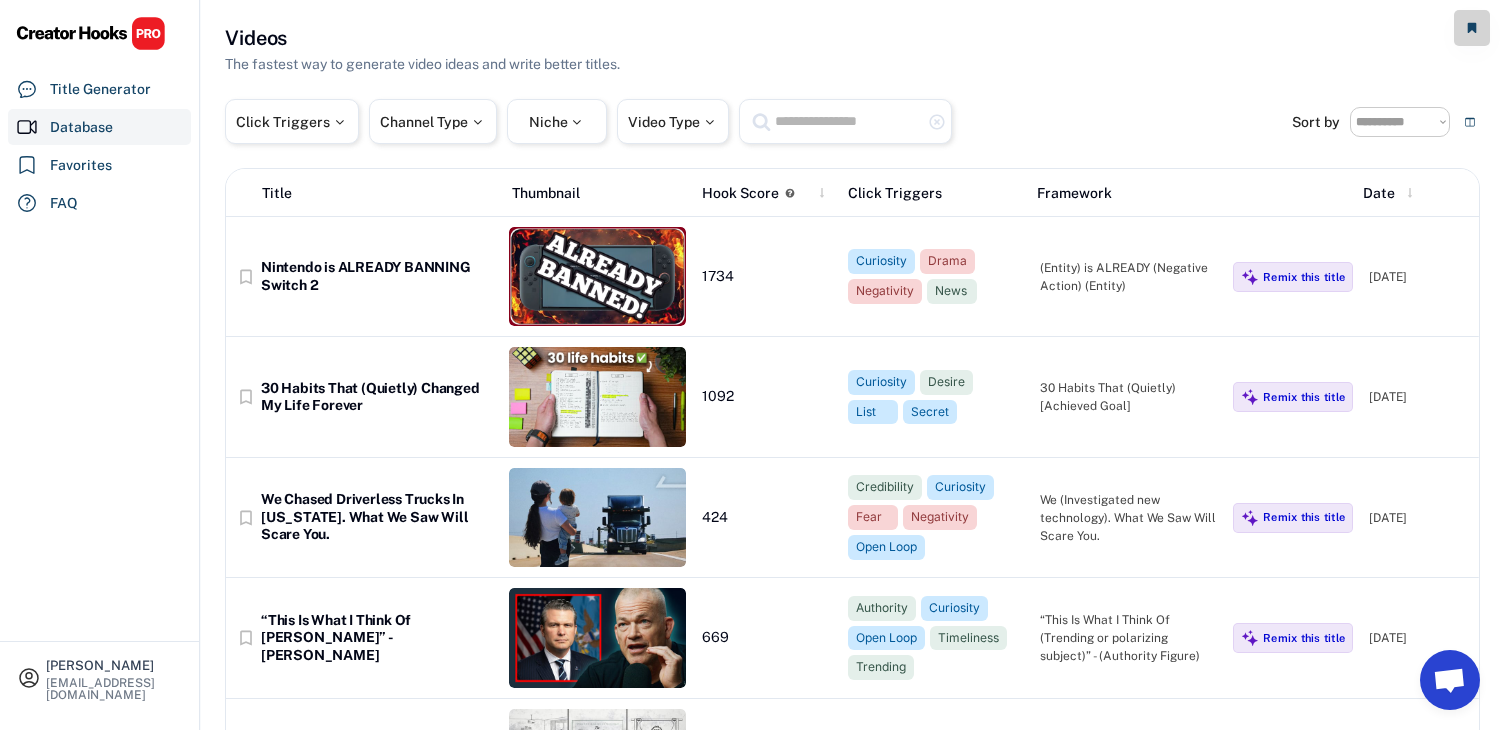 click at bounding box center [848, 121] 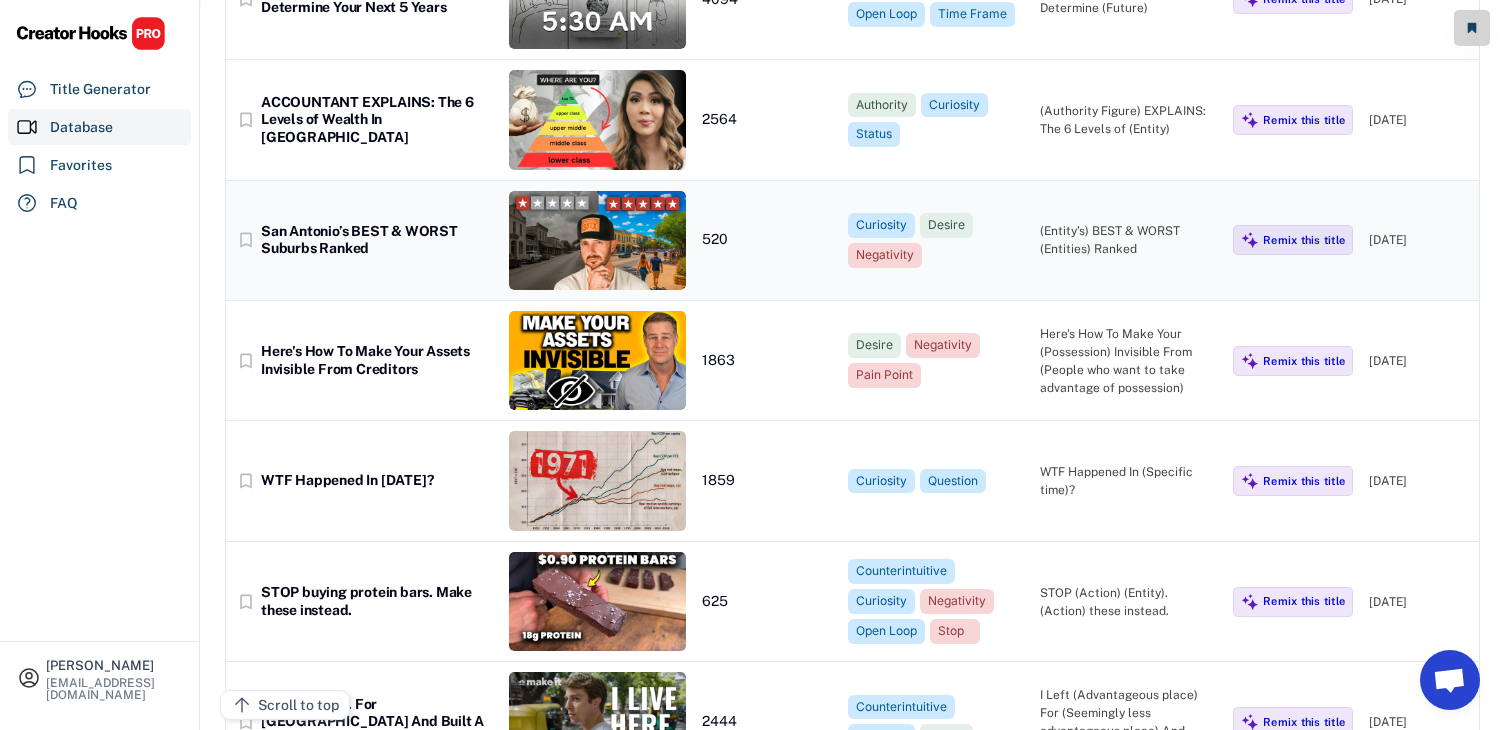 scroll, scrollTop: 0, scrollLeft: 0, axis: both 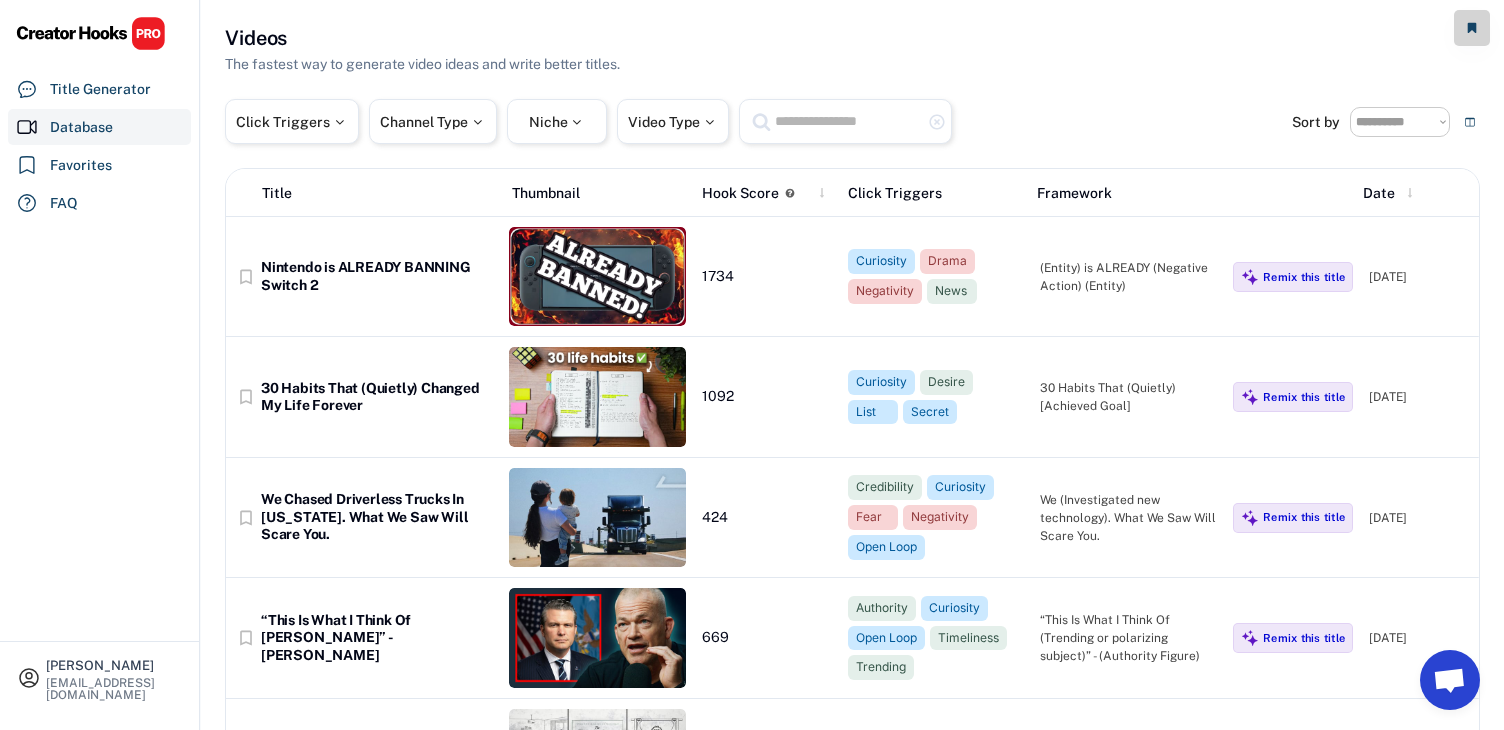 click at bounding box center [848, 121] 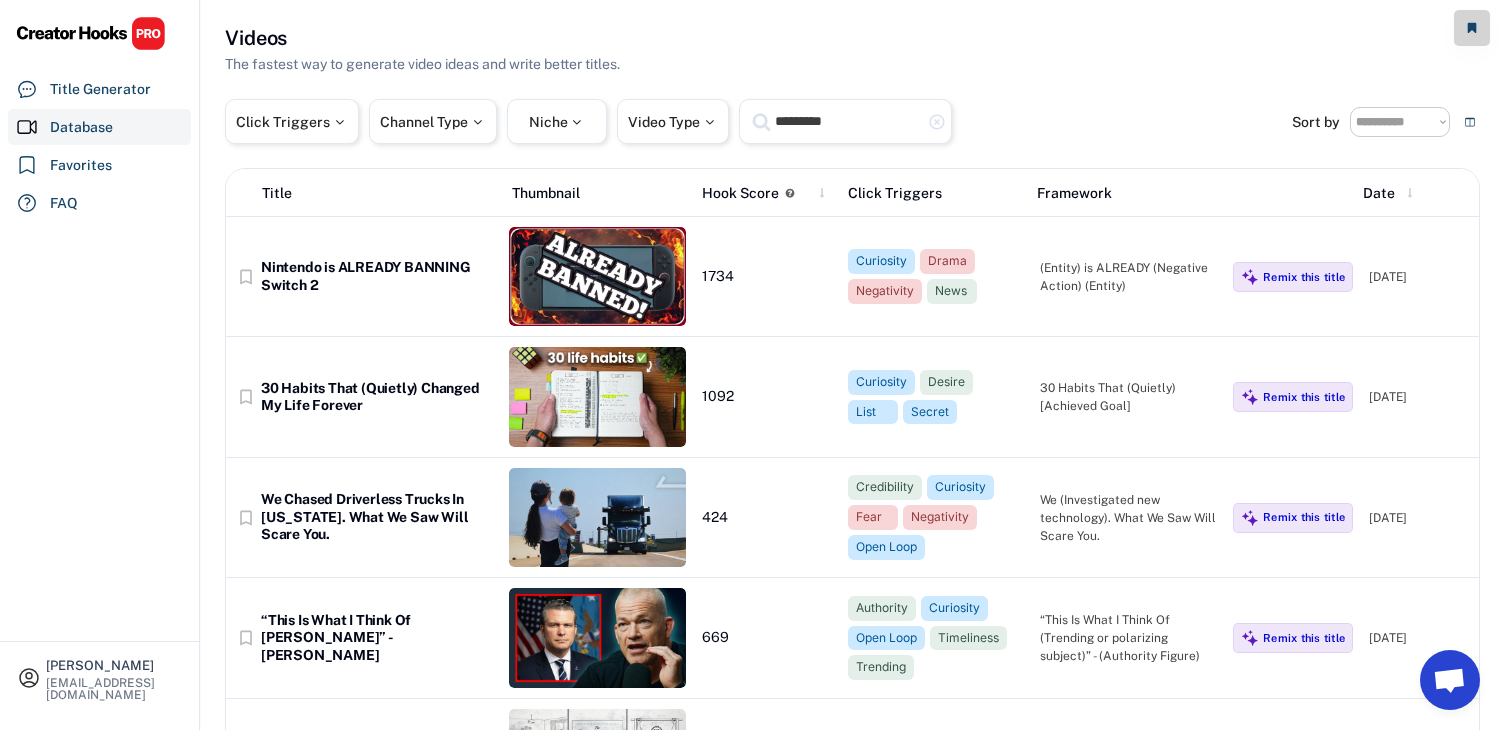 type on "*********" 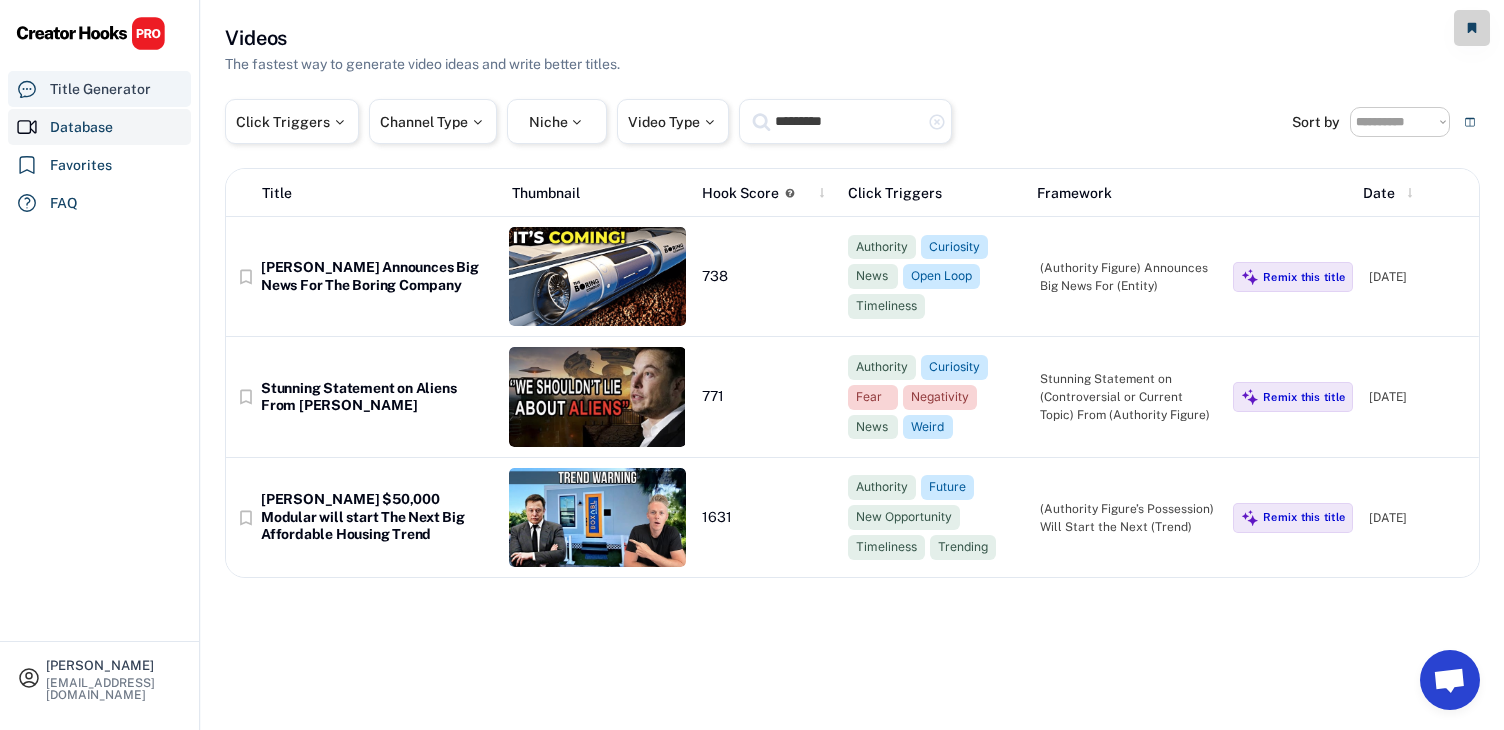 click on "Title Generator" at bounding box center (100, 89) 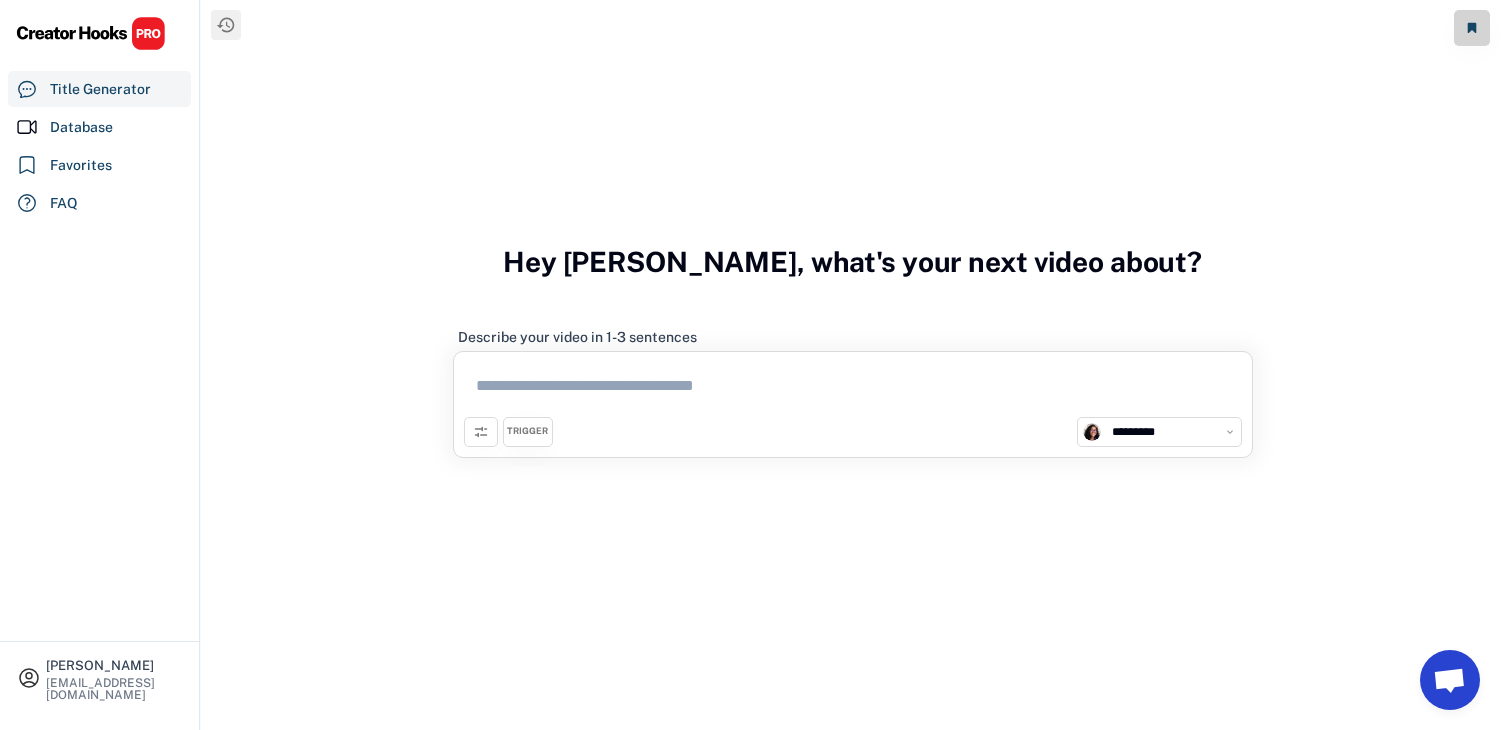click at bounding box center [853, 389] 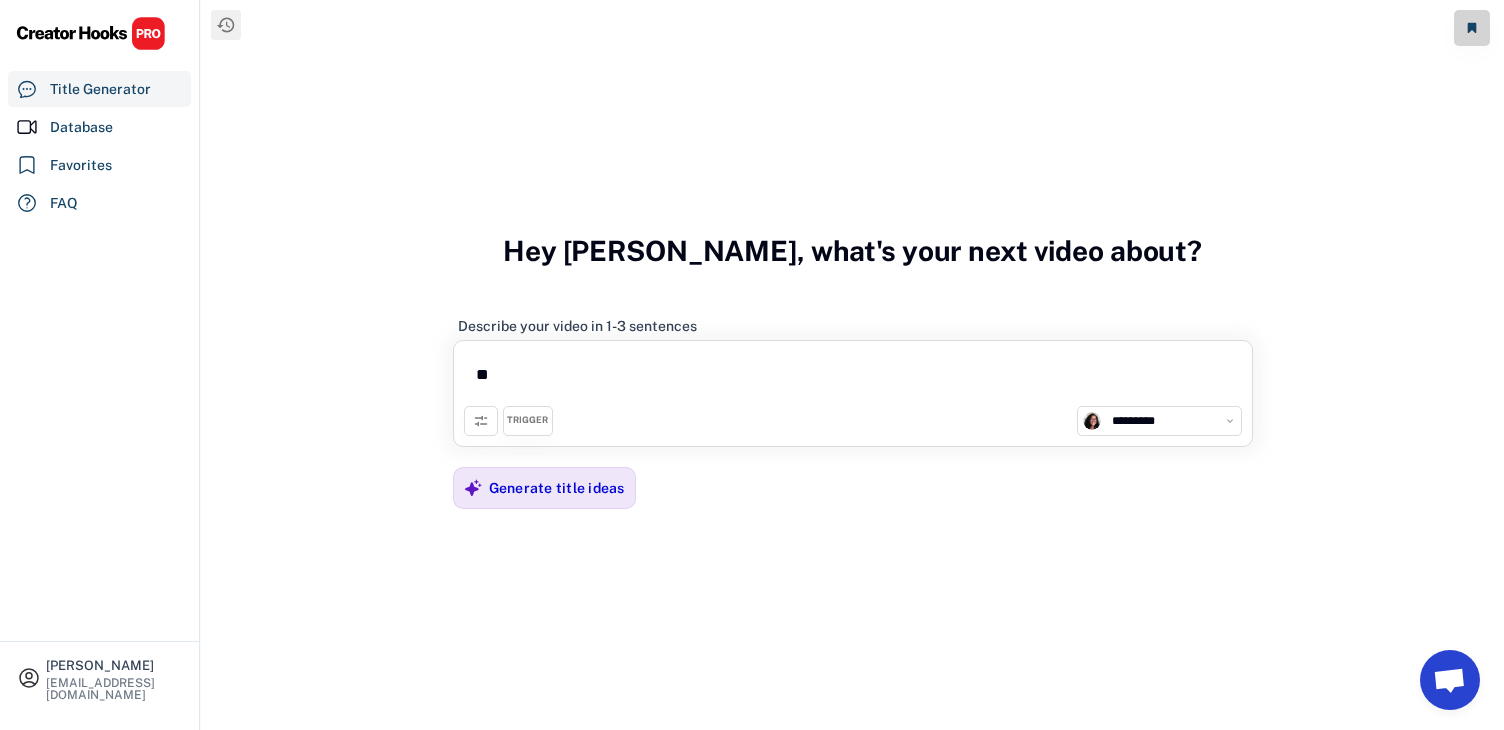 type on "*" 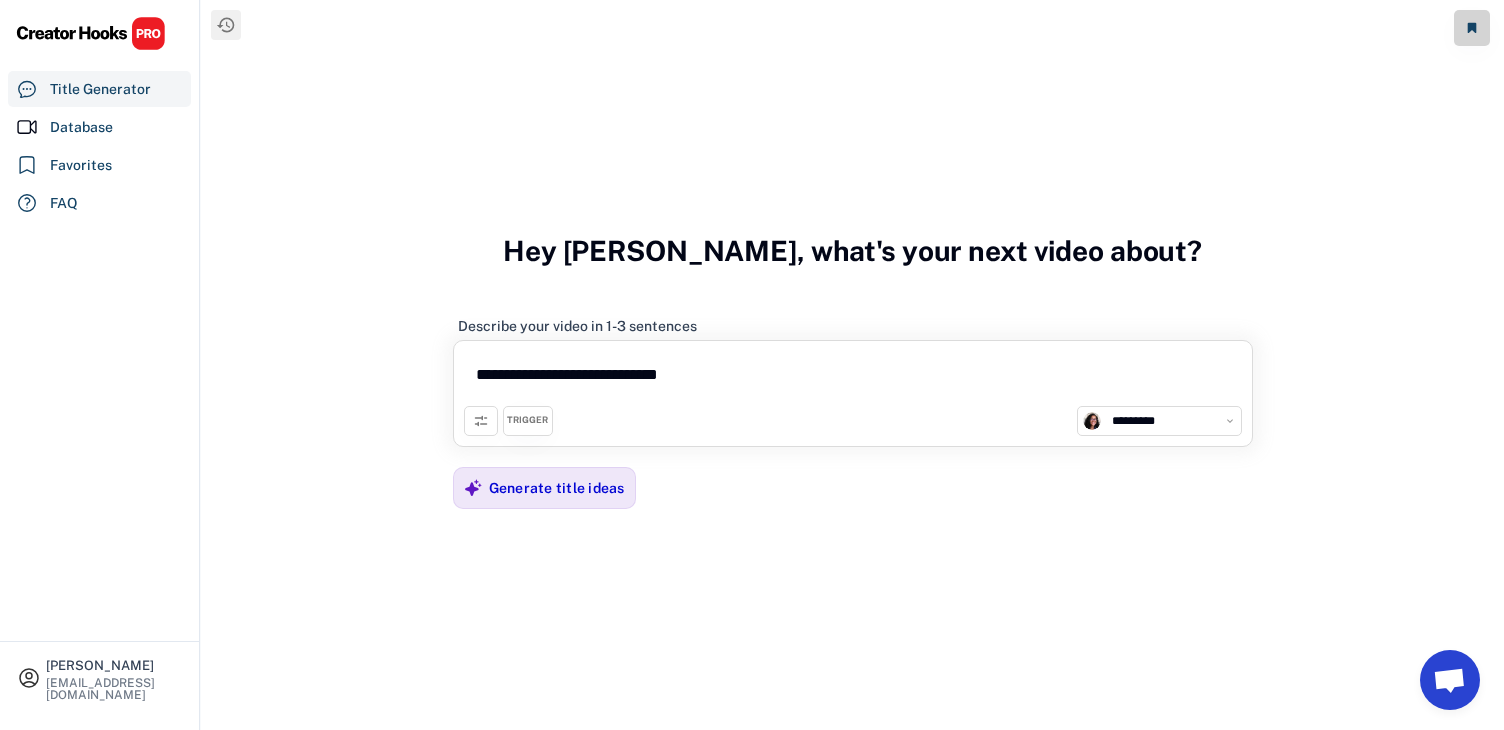 drag, startPoint x: 747, startPoint y: 375, endPoint x: 580, endPoint y: 376, distance: 167.00299 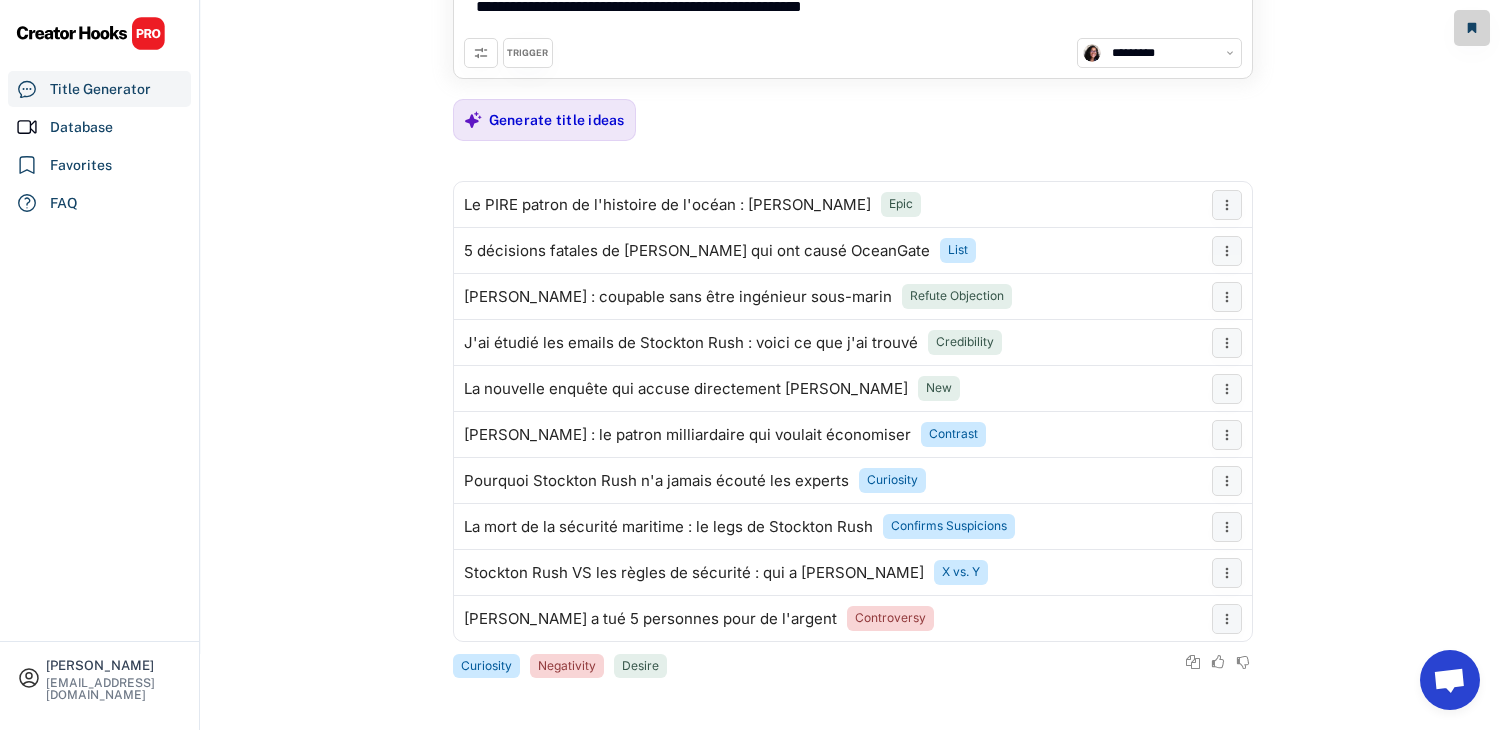 scroll, scrollTop: 0, scrollLeft: 0, axis: both 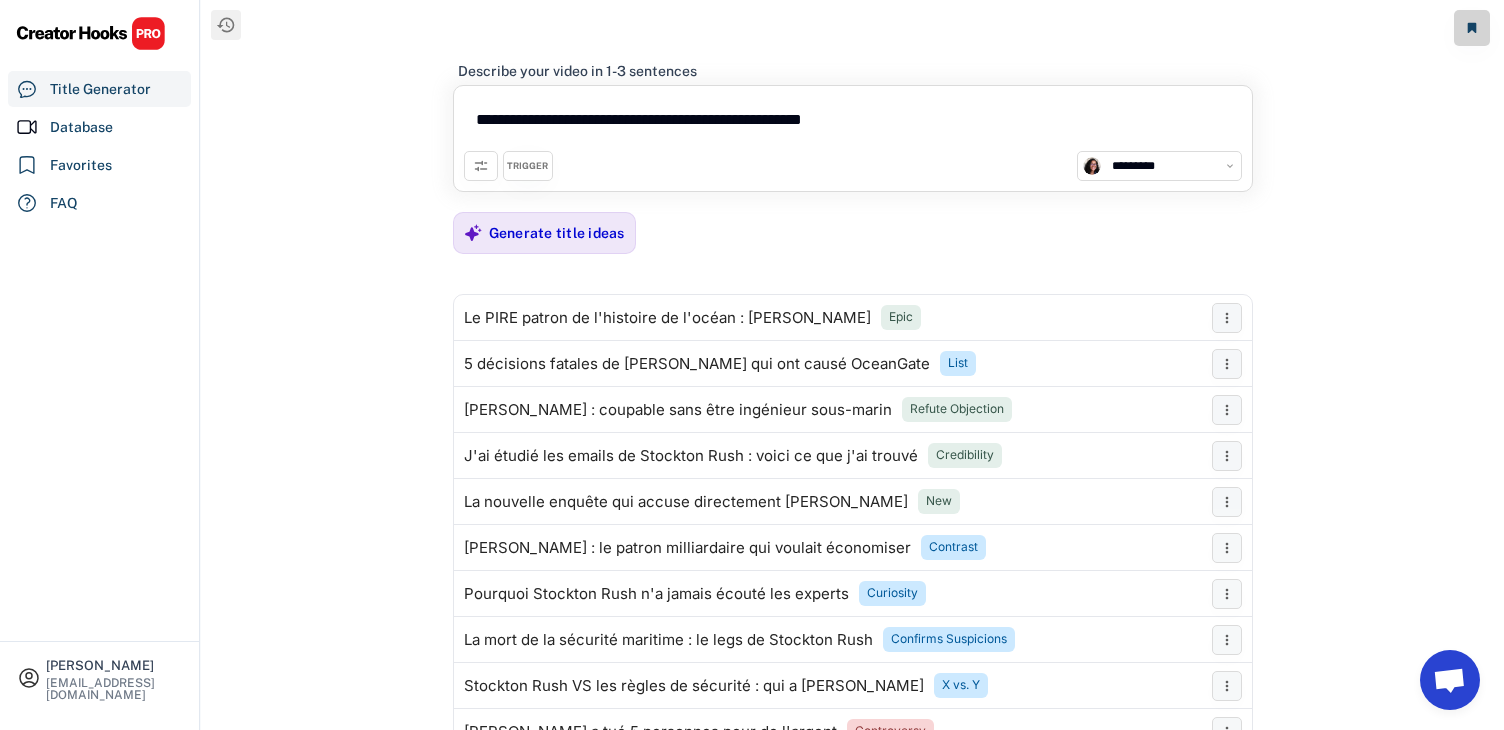 drag, startPoint x: 926, startPoint y: 109, endPoint x: 480, endPoint y: 110, distance: 446.00113 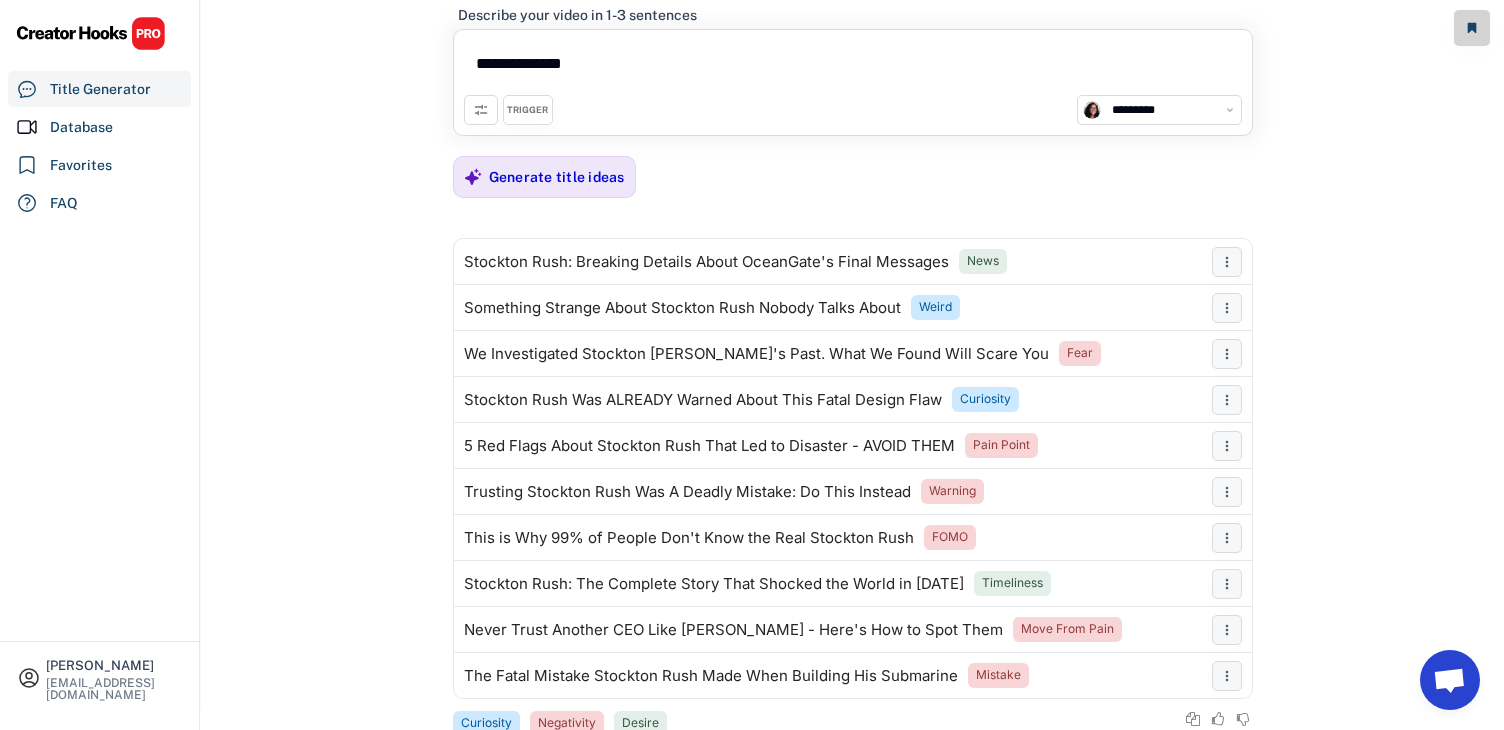 scroll, scrollTop: 113, scrollLeft: 0, axis: vertical 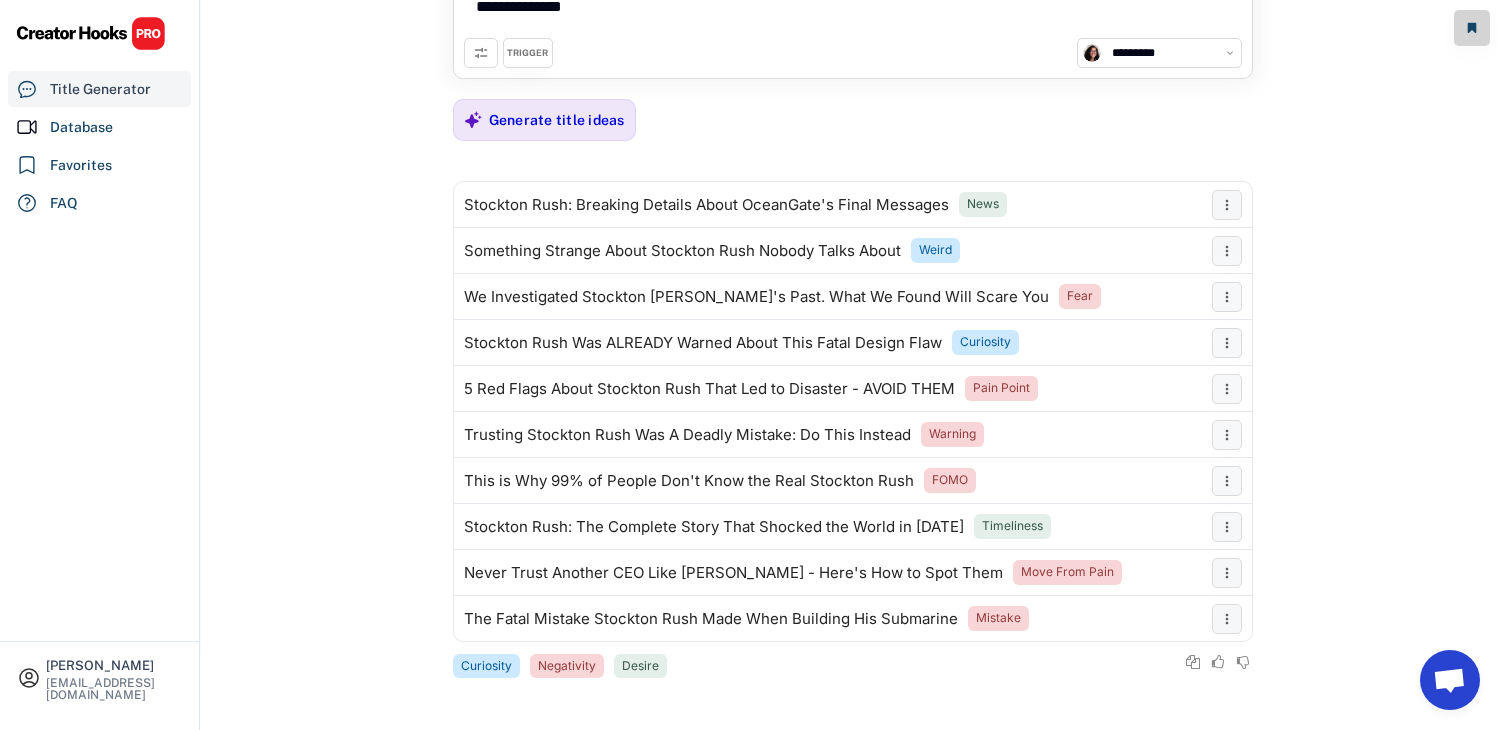 type on "**********" 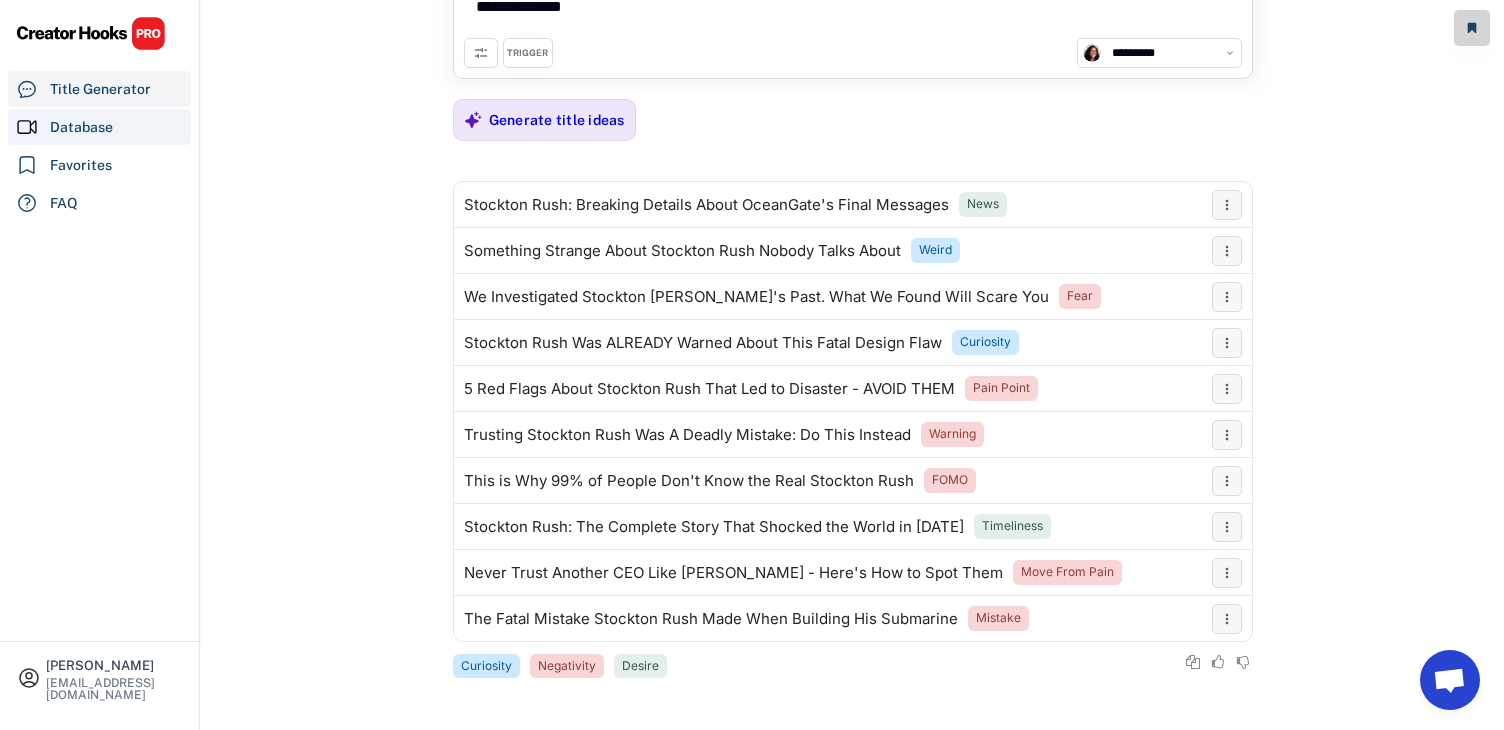 click on "Database" at bounding box center [81, 127] 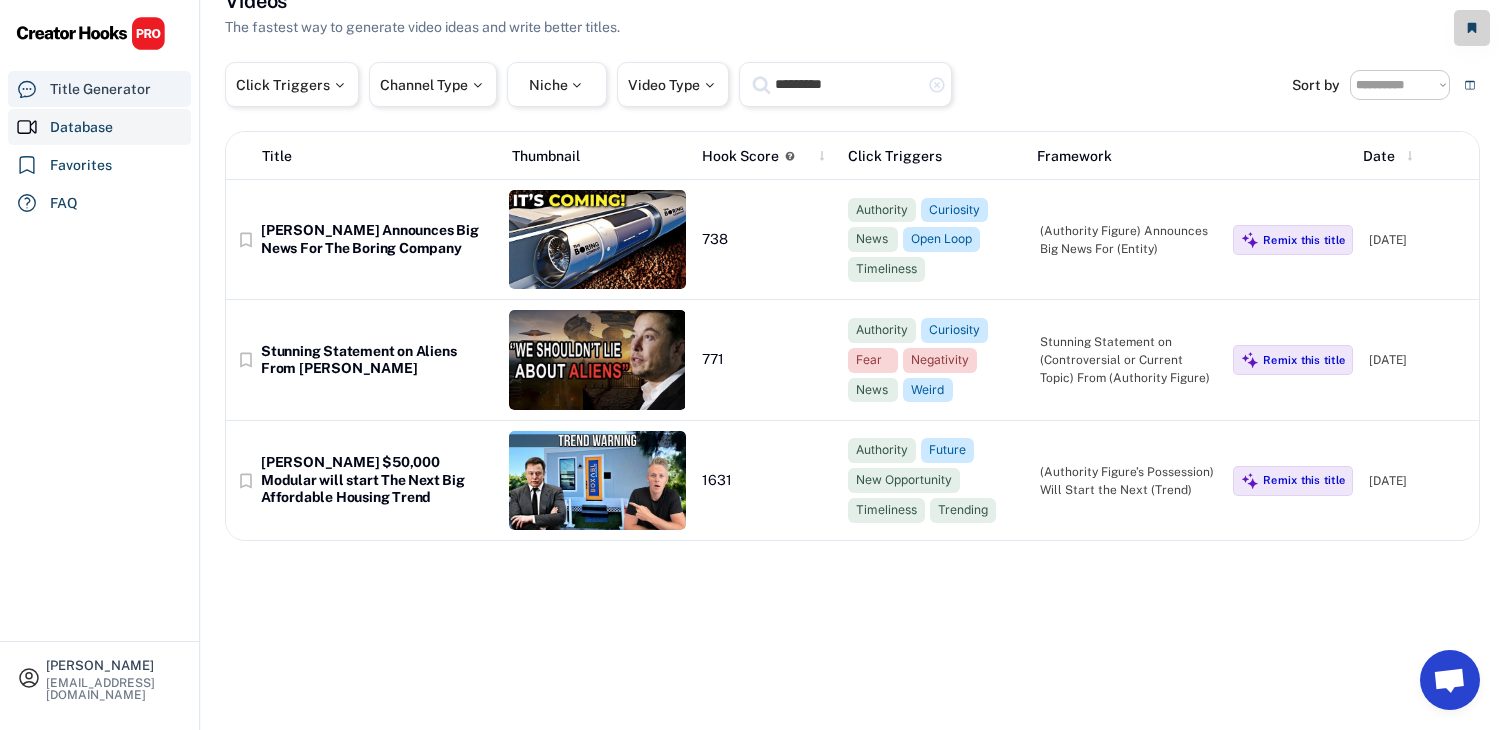click on "Title Generator" at bounding box center (100, 89) 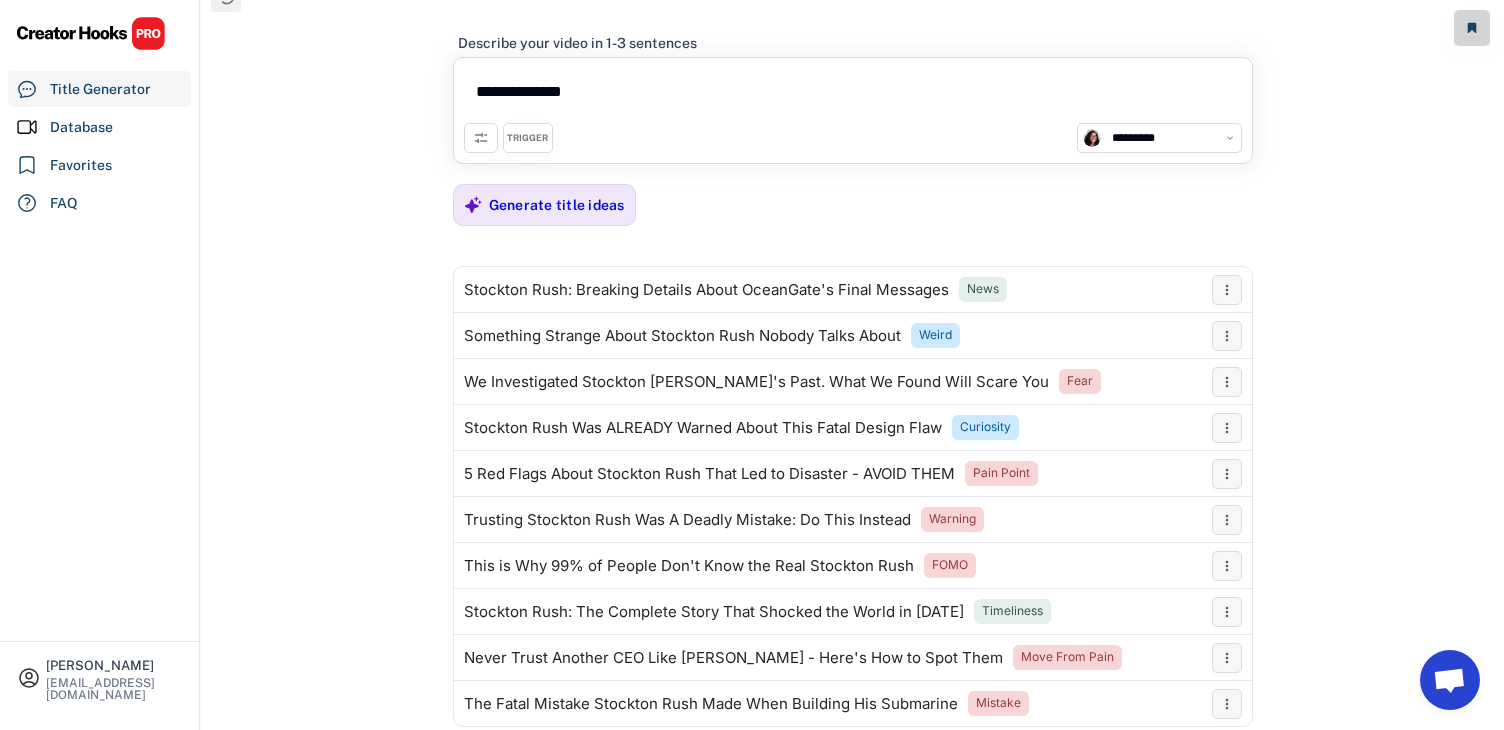 scroll, scrollTop: 0, scrollLeft: 0, axis: both 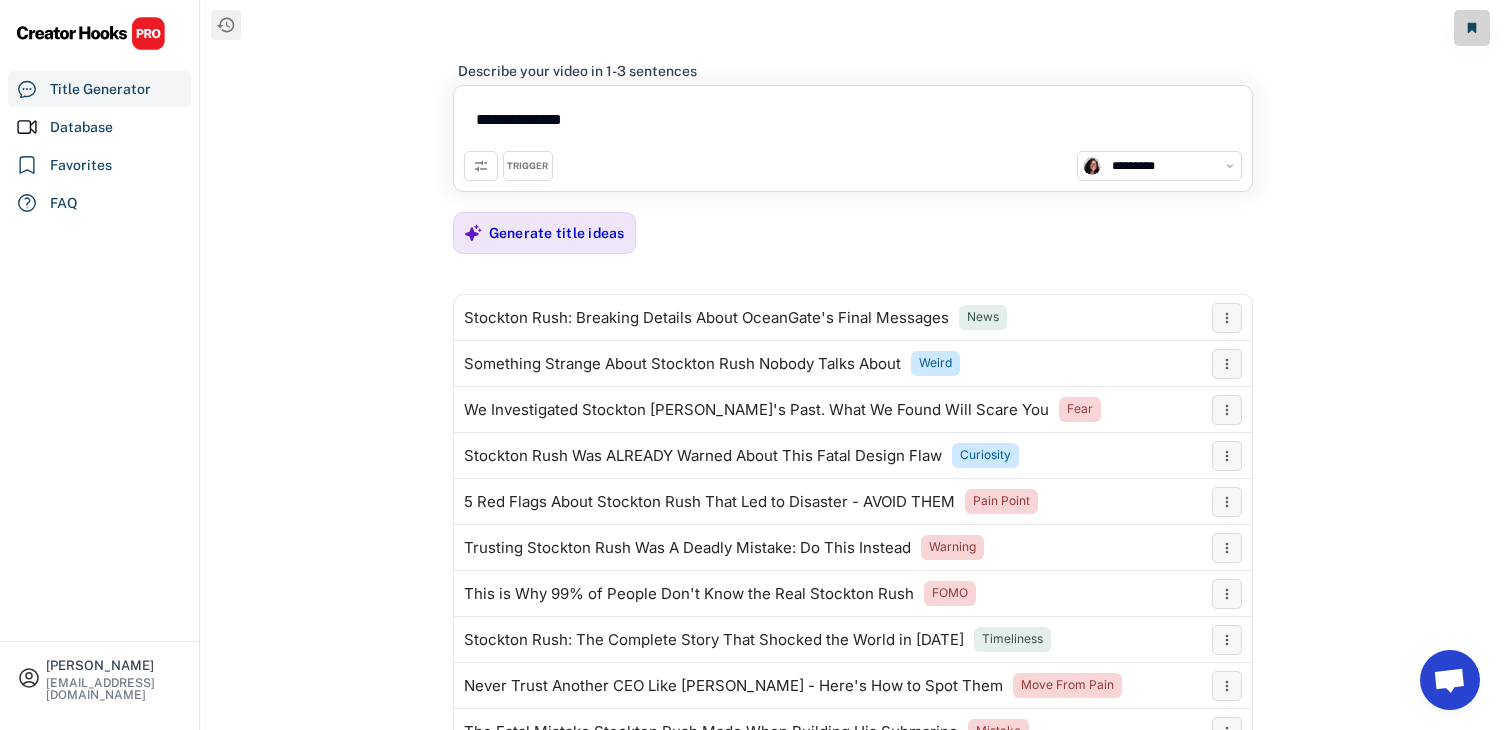 drag, startPoint x: 640, startPoint y: 132, endPoint x: 457, endPoint y: 123, distance: 183.22118 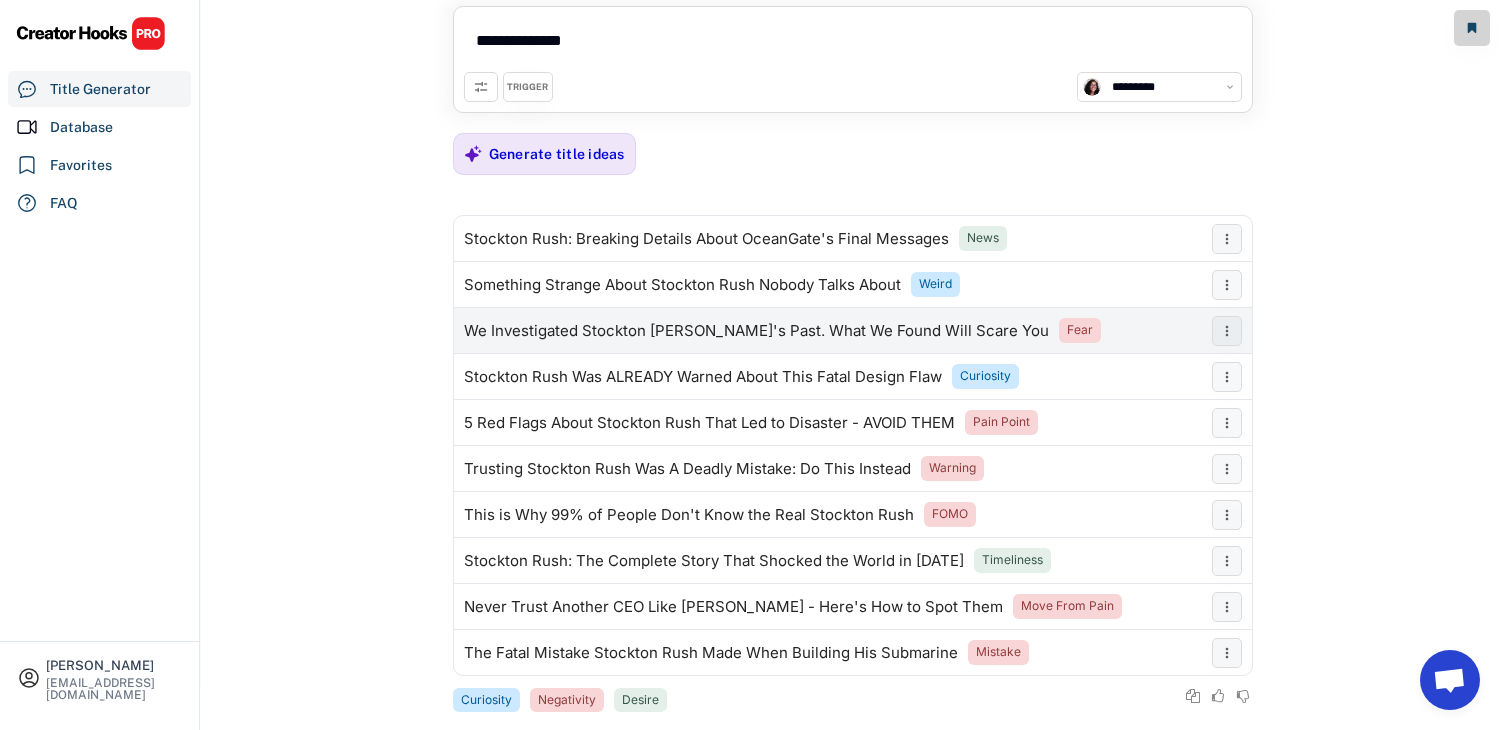 scroll, scrollTop: 113, scrollLeft: 0, axis: vertical 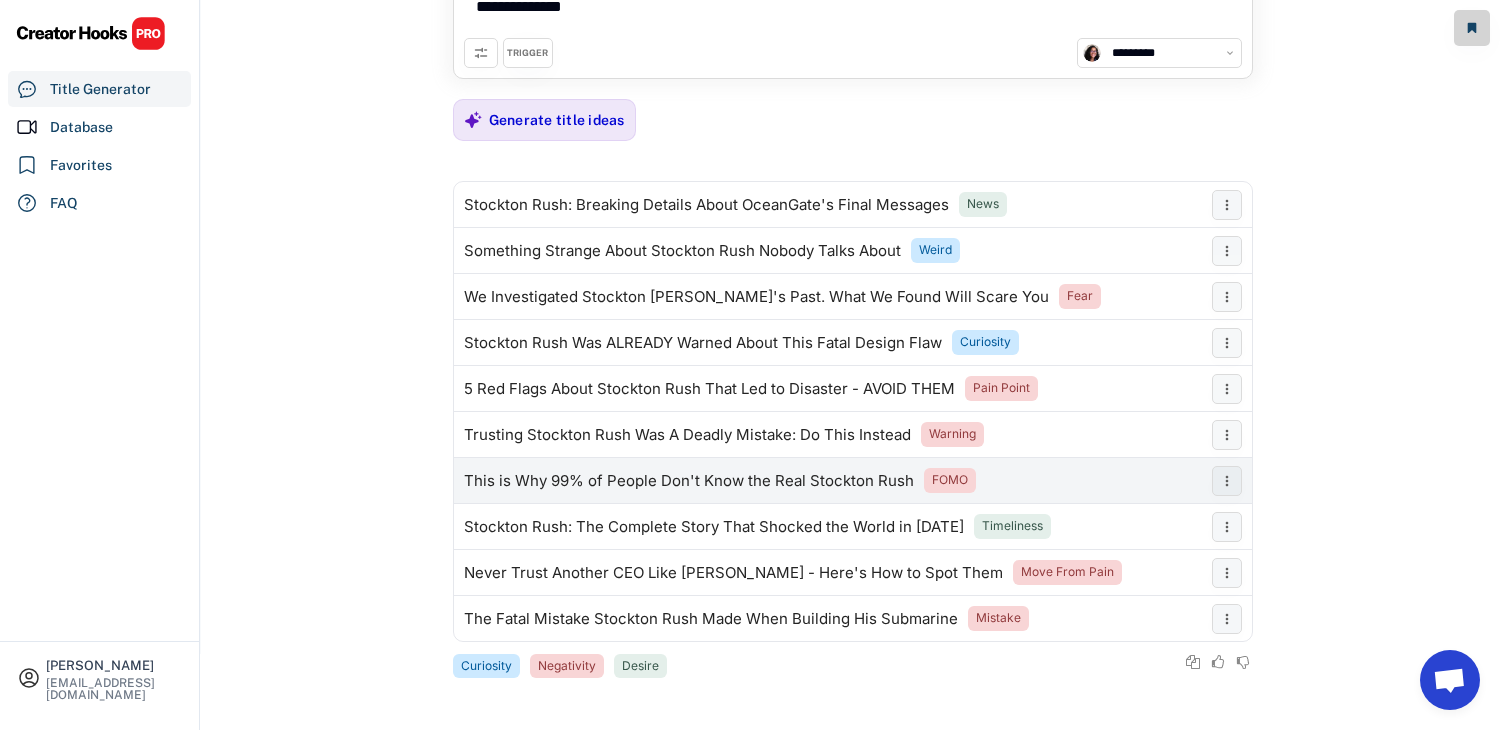 click on "This is Why 99% of People Don't Know the Real Stockton Rush" at bounding box center [689, 481] 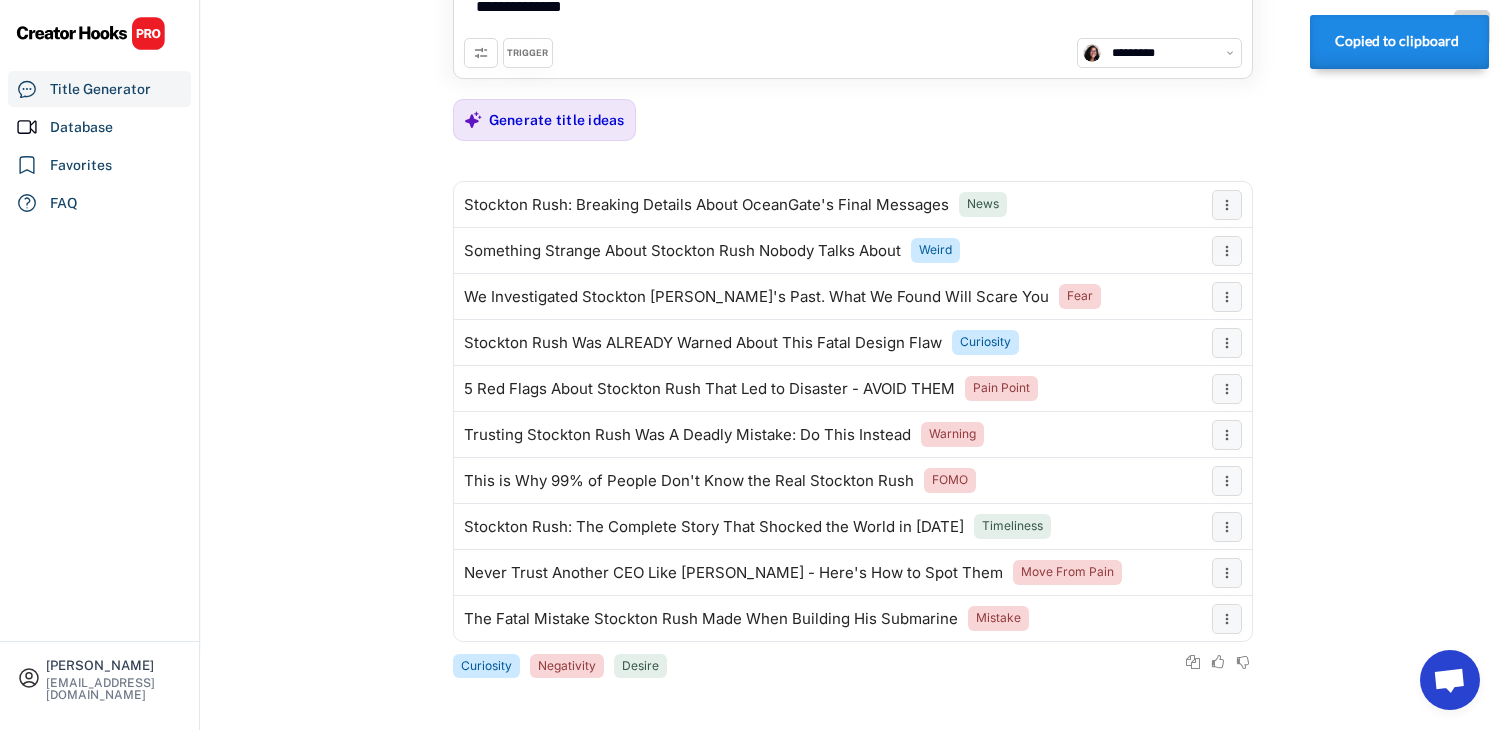 click on "Copied to clipboard" at bounding box center [1397, 41] 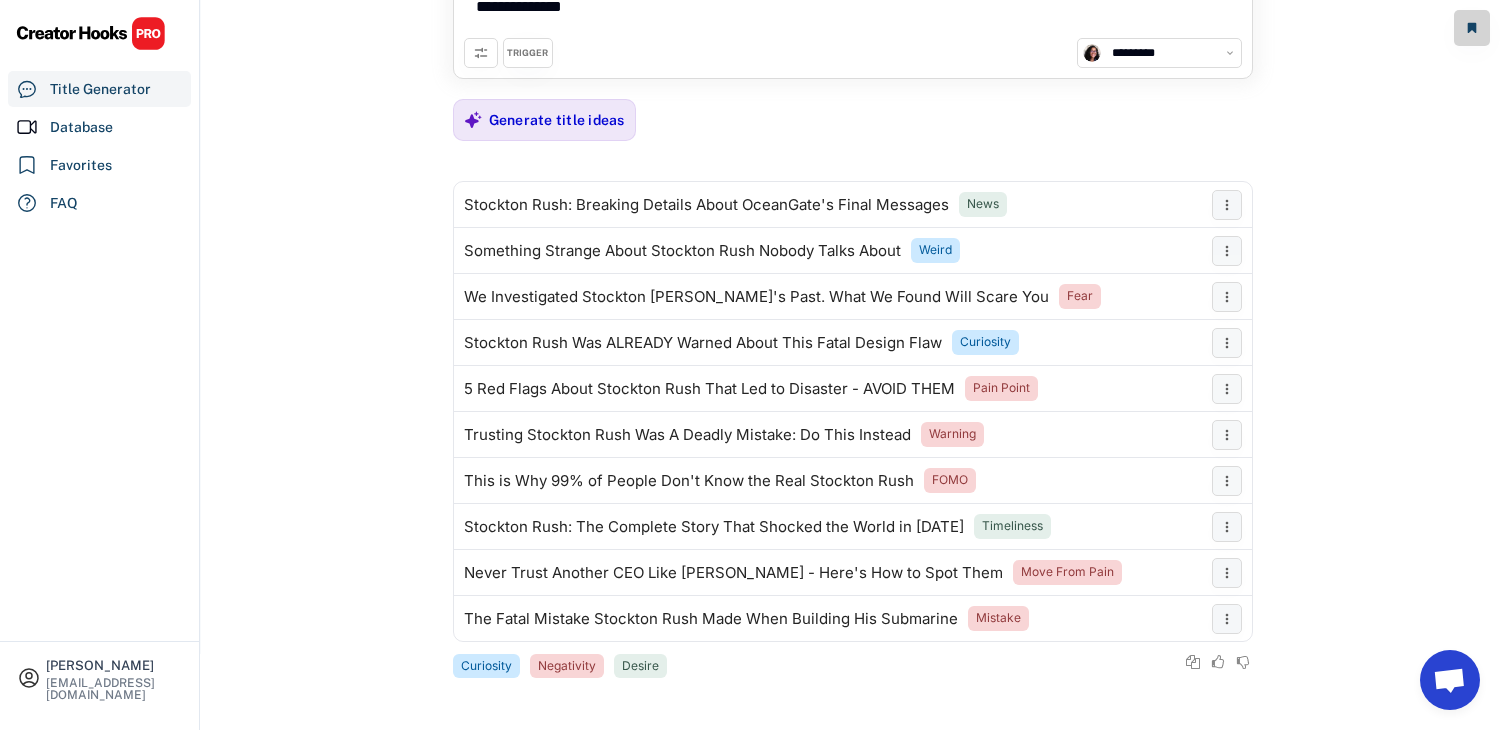 click on "**********" at bounding box center [852, 270] 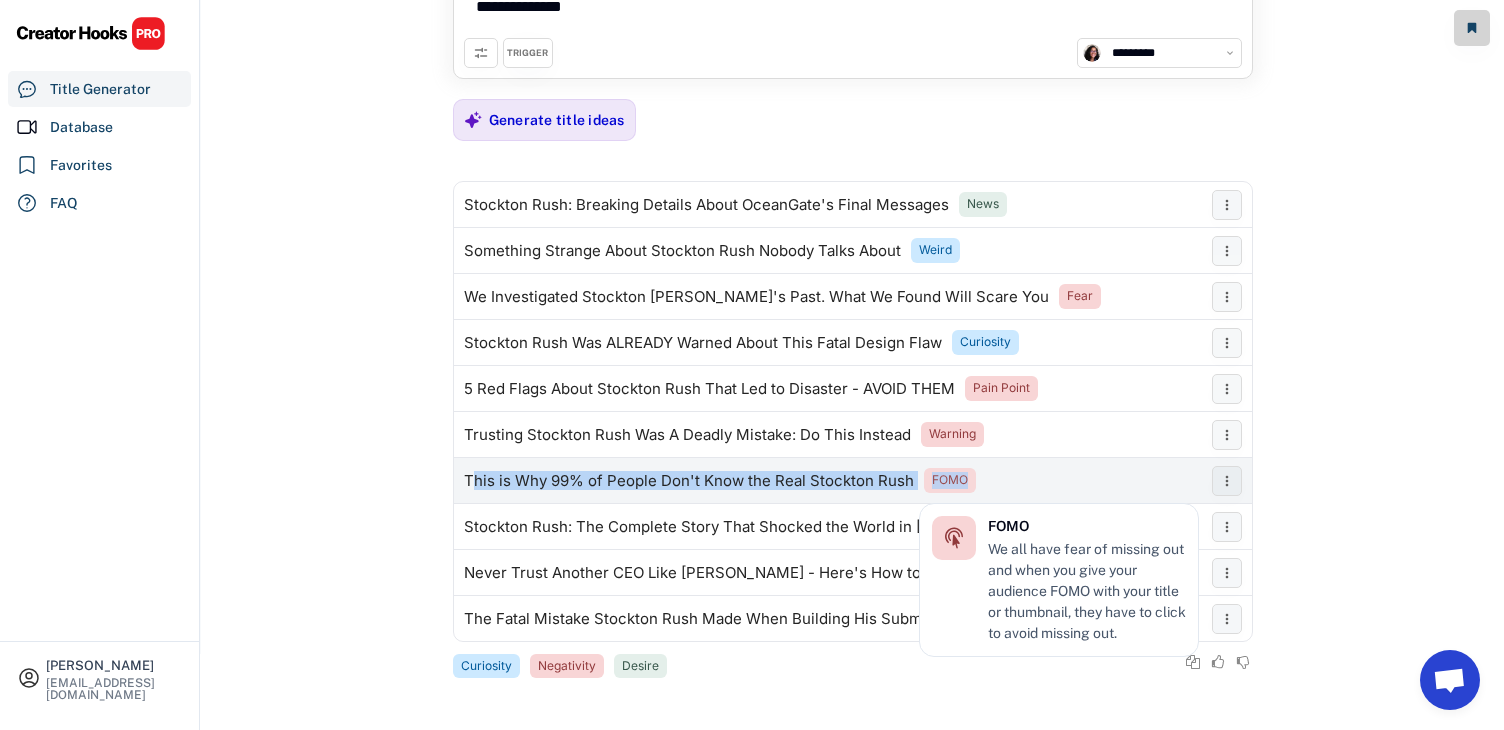 drag, startPoint x: 469, startPoint y: 481, endPoint x: 1043, endPoint y: 481, distance: 574 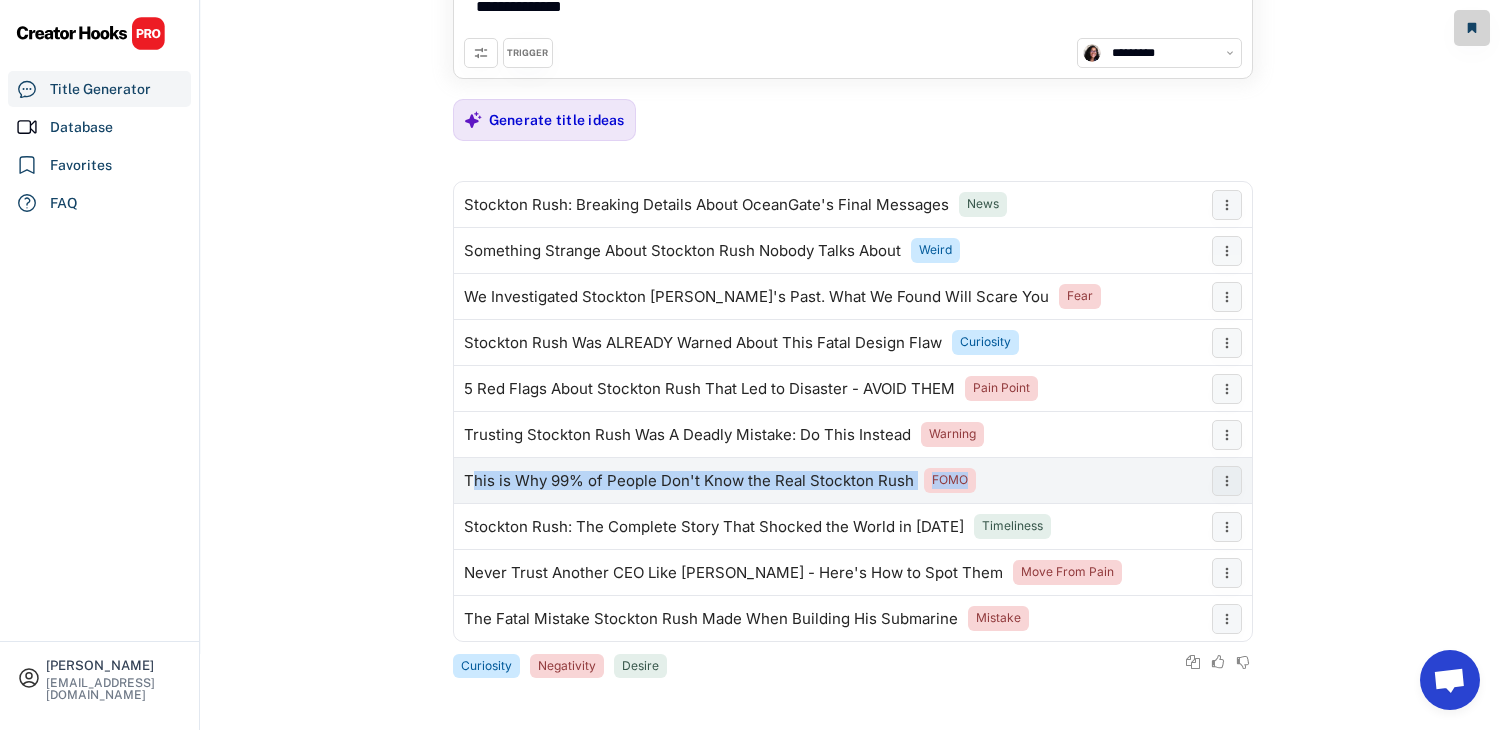 click on "This is Why 99% of People Don't Know the Real Stockton Rush FOMO" at bounding box center (828, 481) 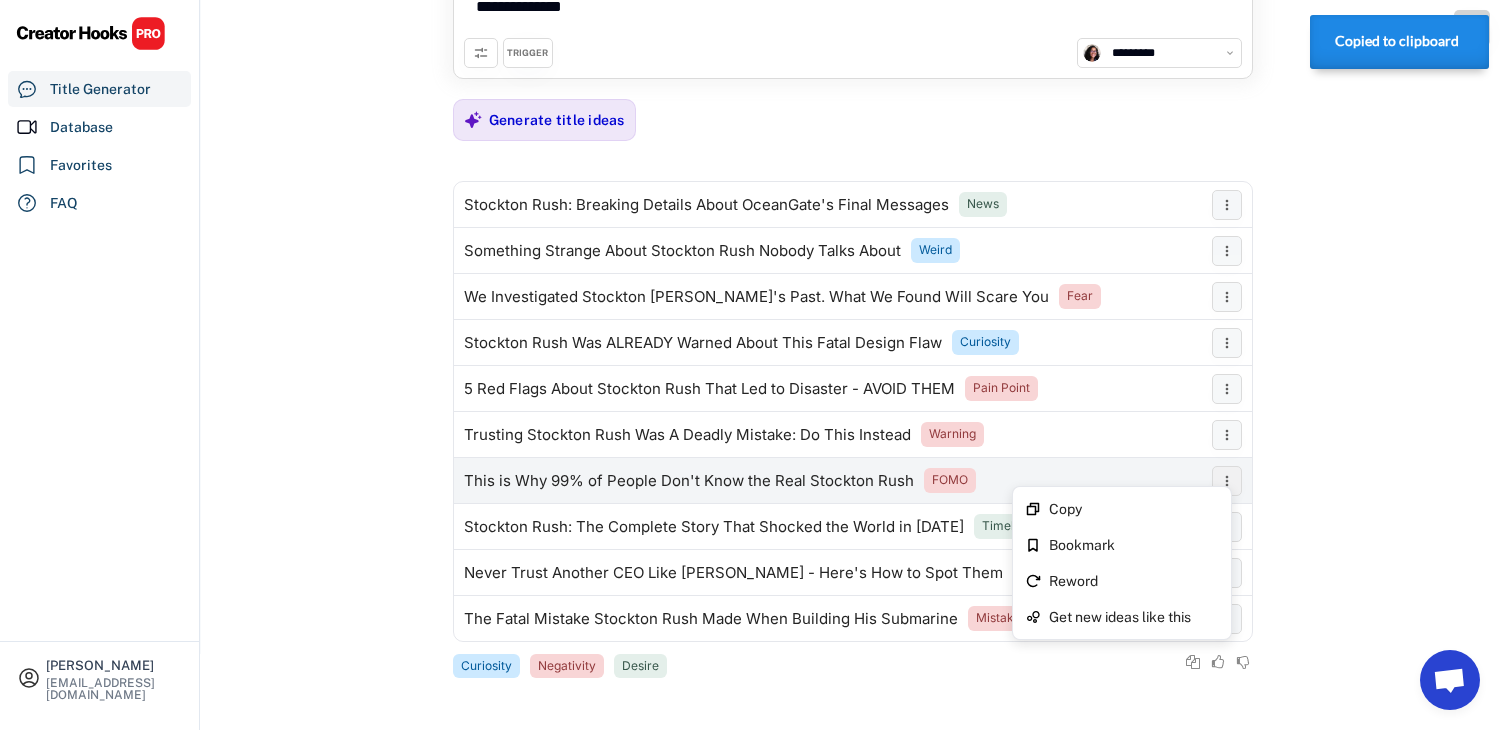 click 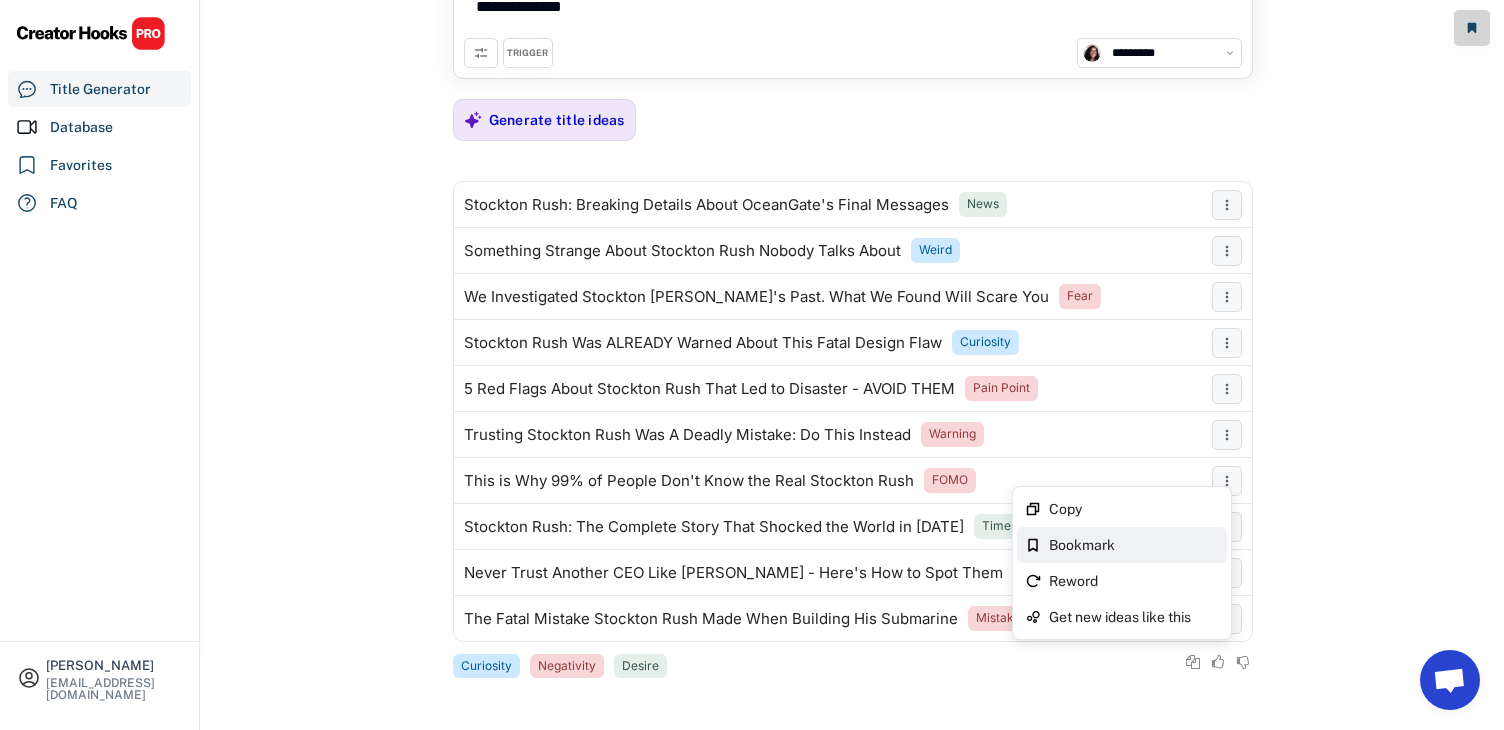 click on "Bookmark" at bounding box center [1134, 545] 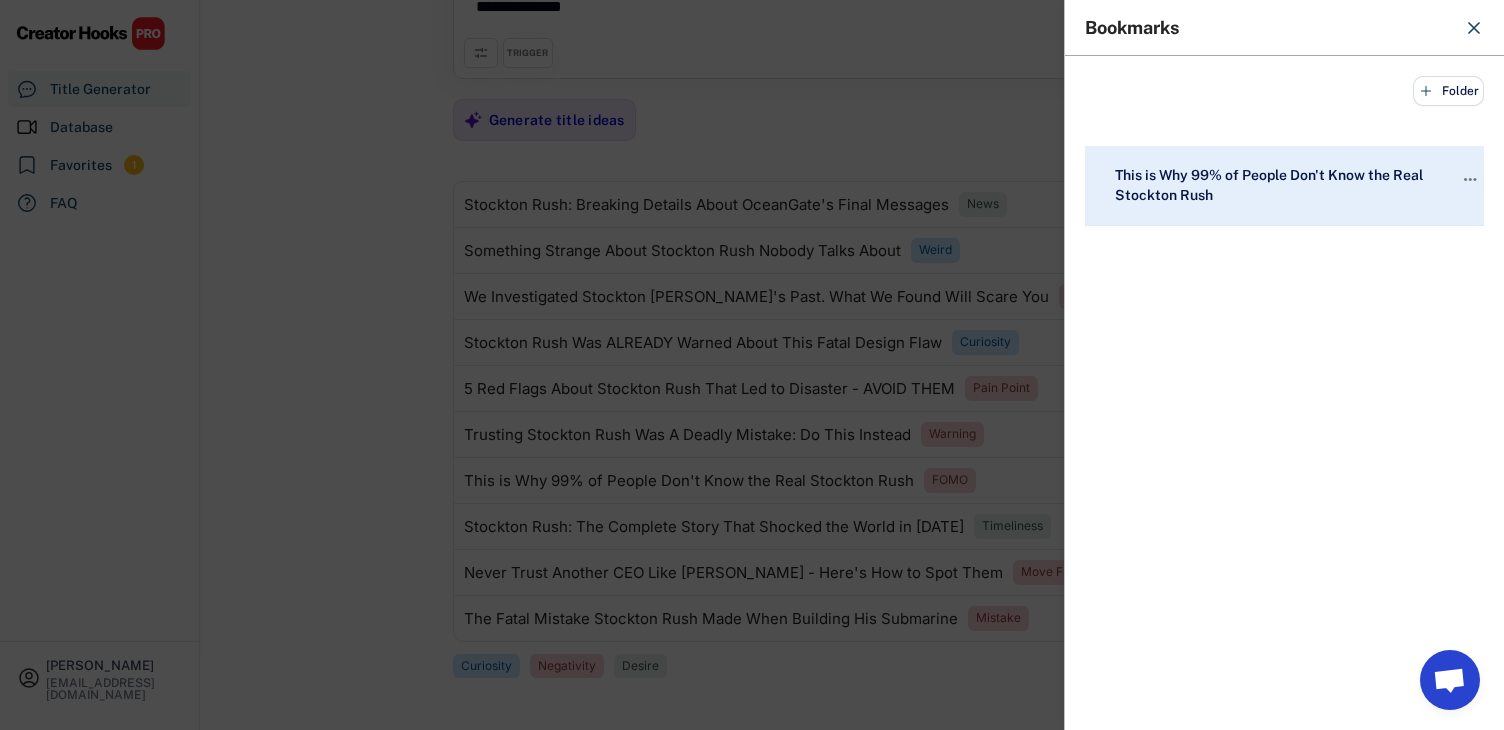 click on "This is Why 99% of People Don't Know the Real Stockton Rush" at bounding box center (1275, 185) 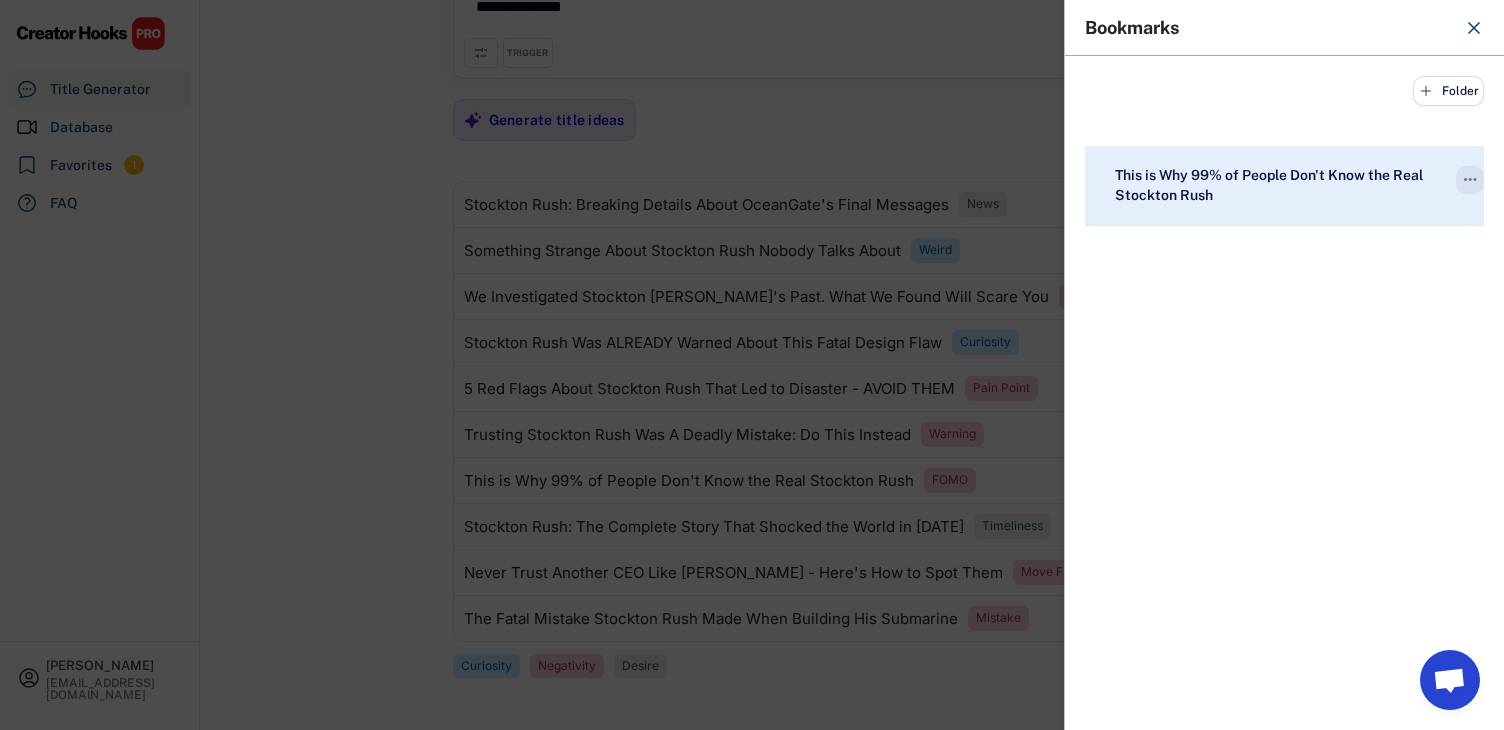 click on "" 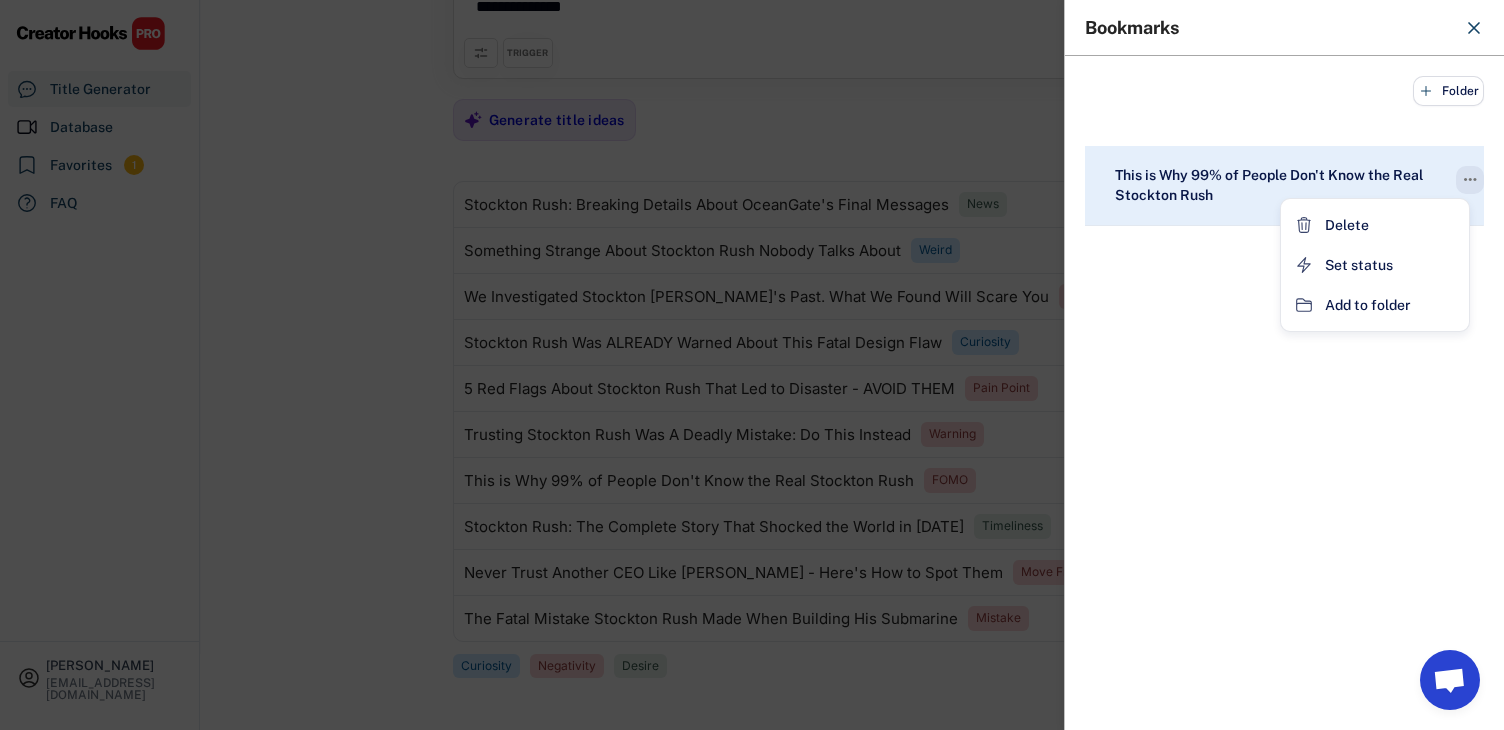 click on "" 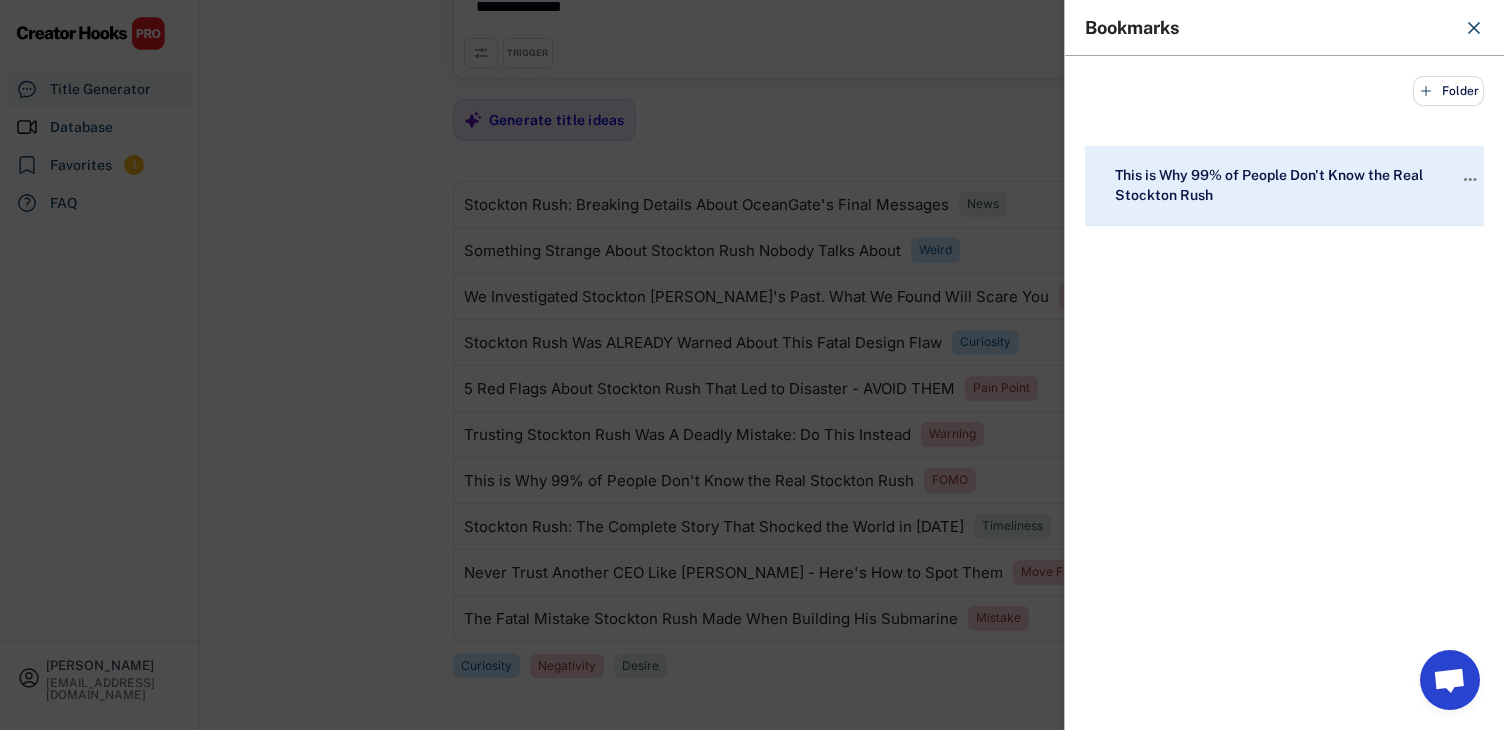 click on "This is Why 99% of People Don't Know the Real Stockton Rush" at bounding box center (1275, 185) 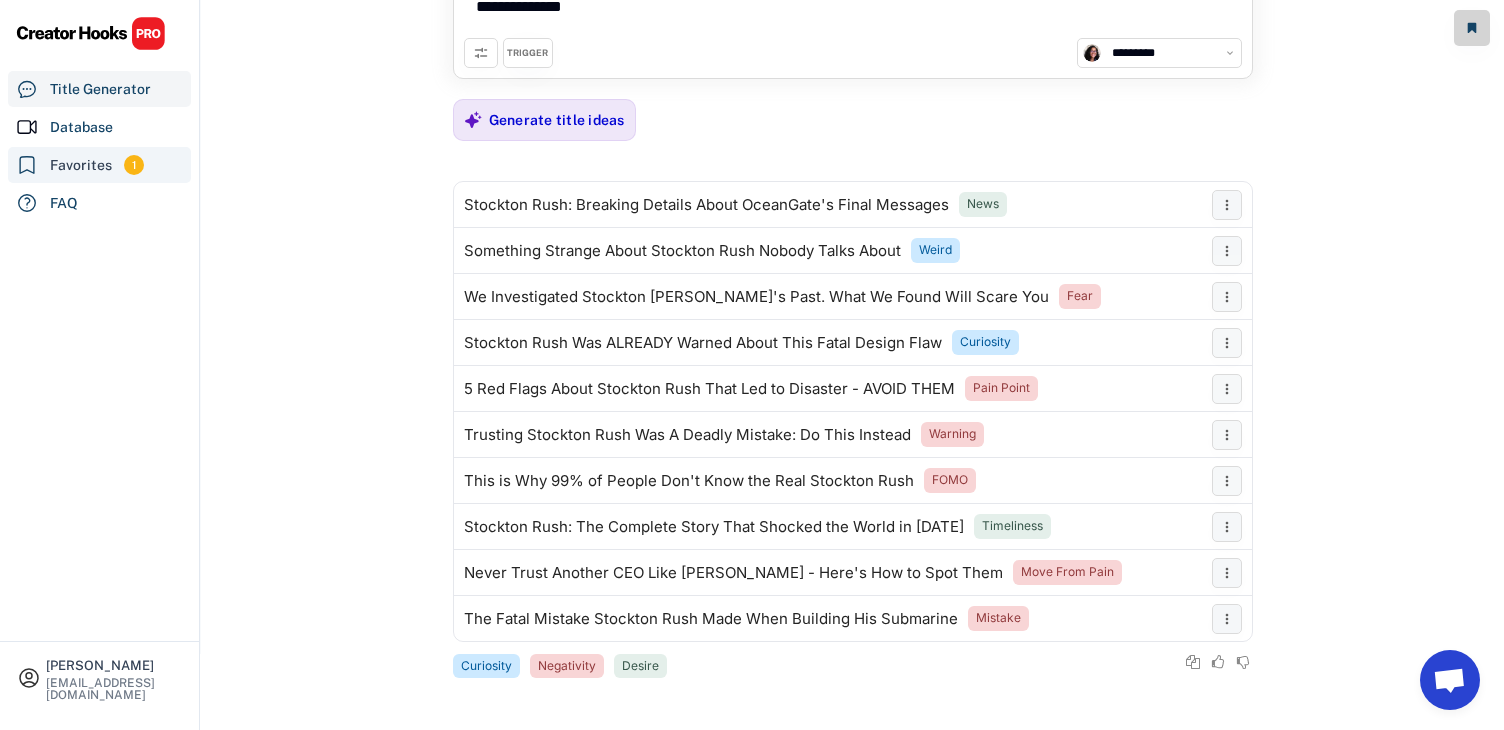 click on "Favorites" at bounding box center (81, 165) 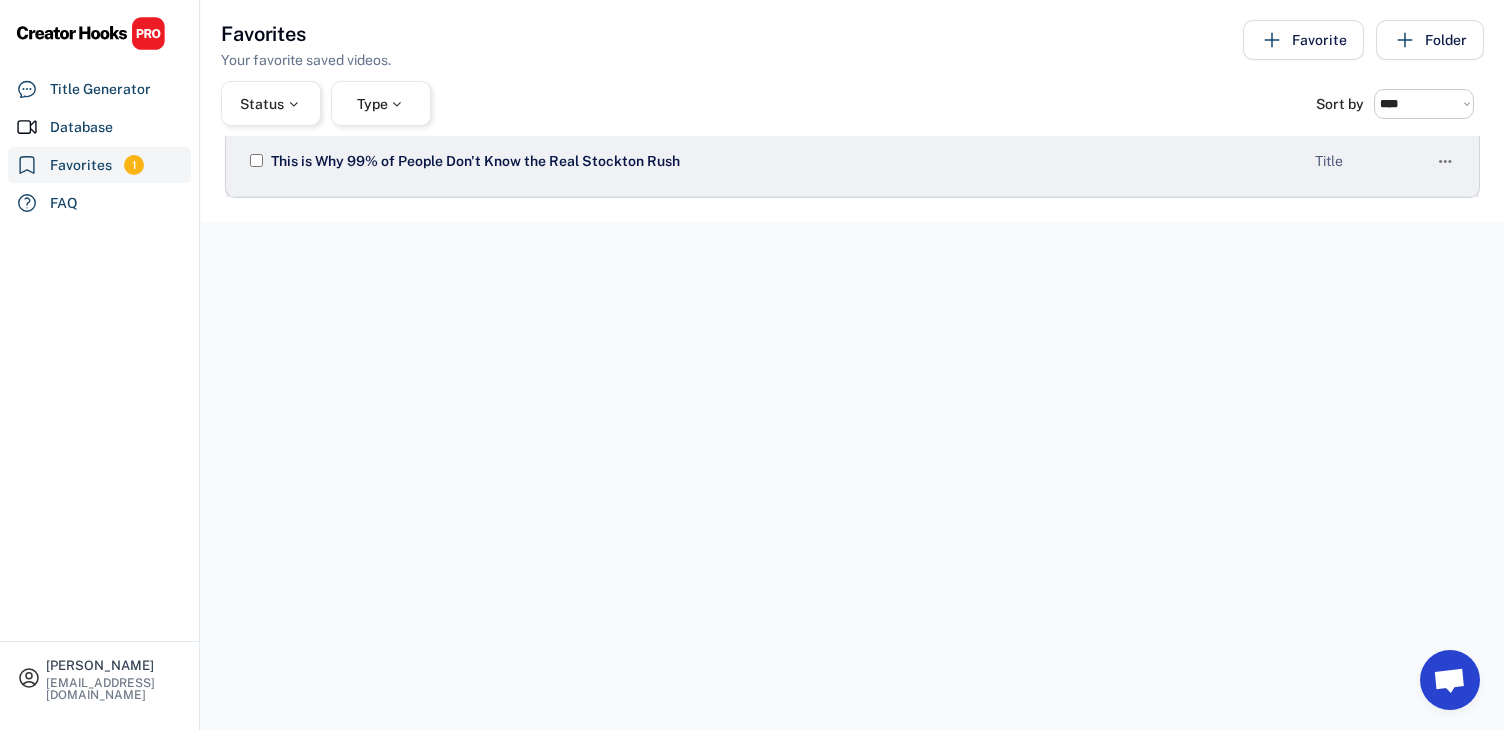 click on "This is Why 99% of People Don't Know the Real Stockton Rush" at bounding box center [782, 162] 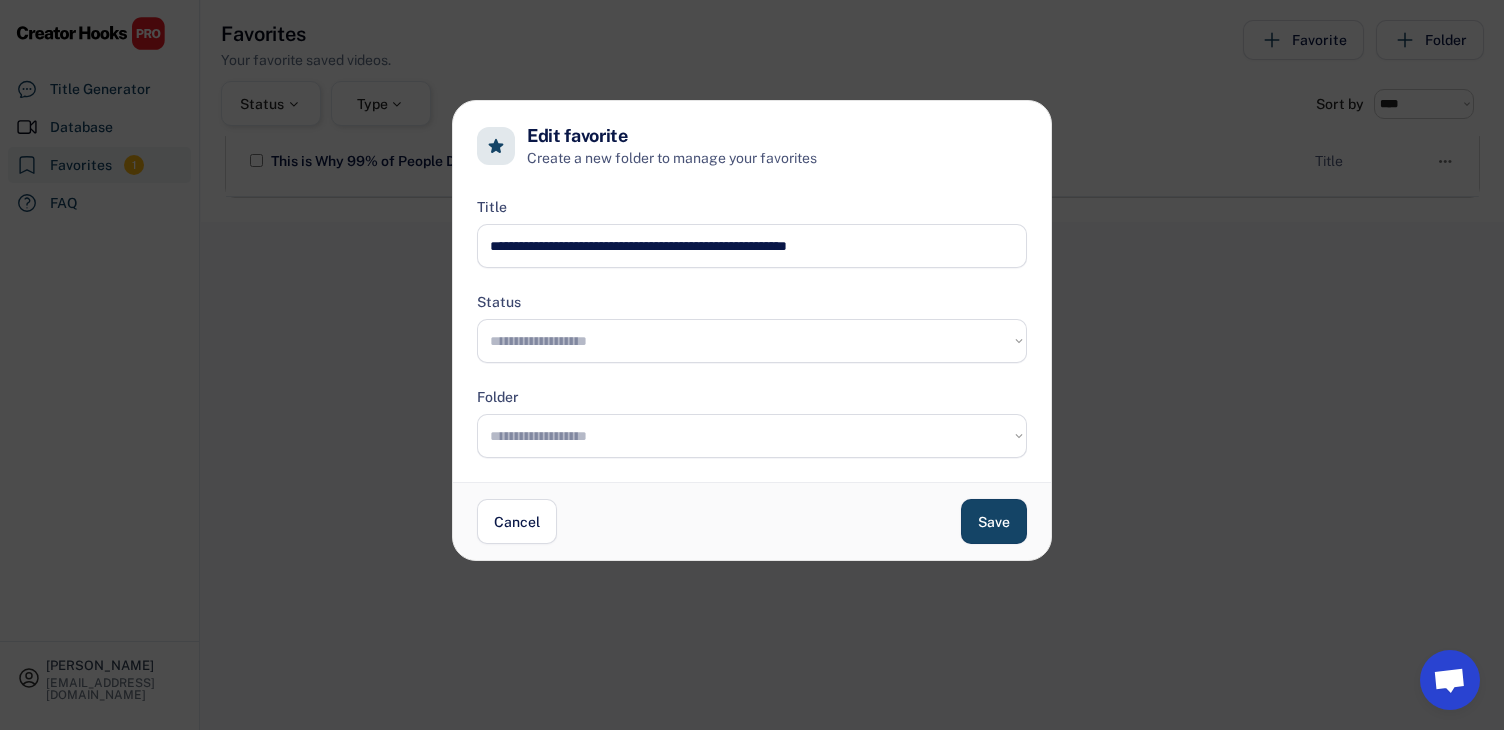 click at bounding box center (752, 365) 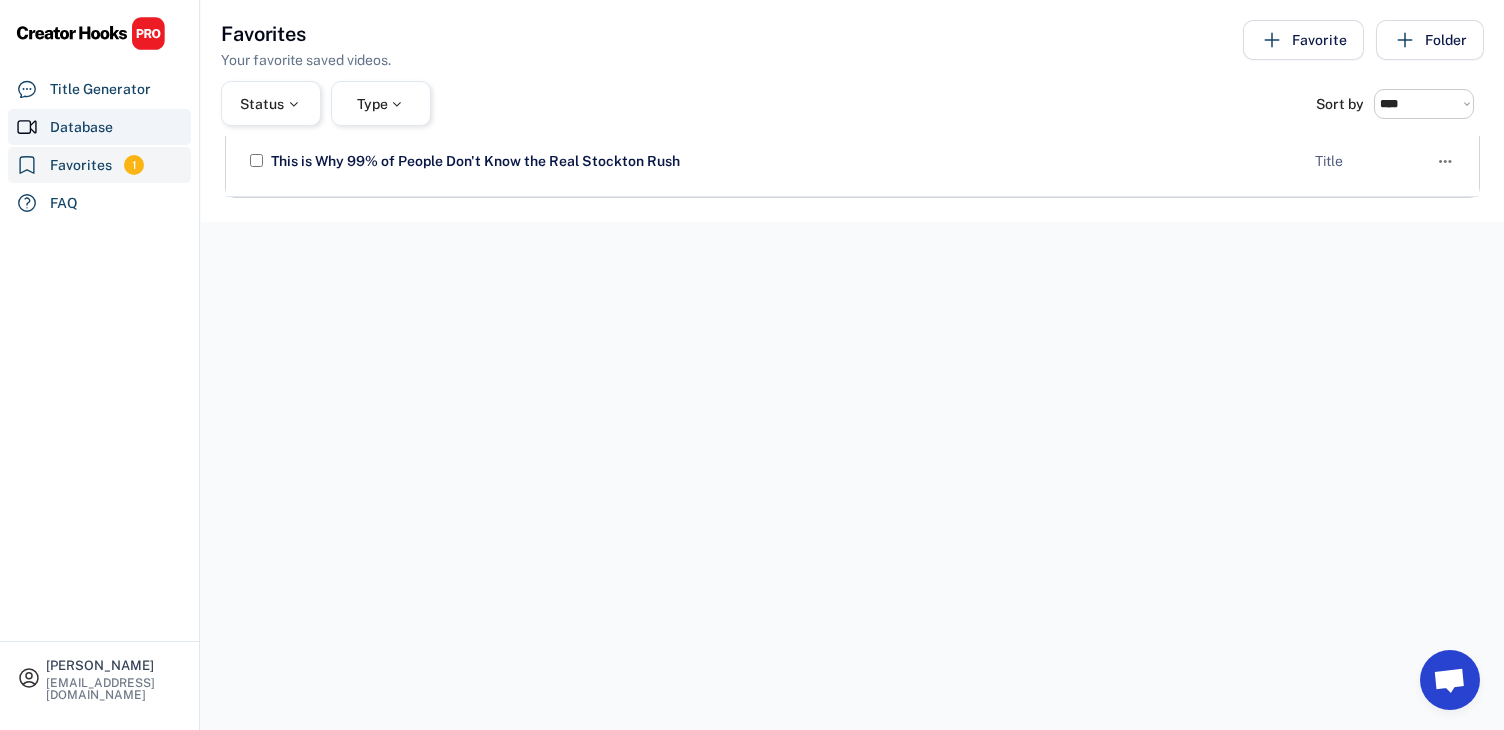 click on "Database" at bounding box center (81, 127) 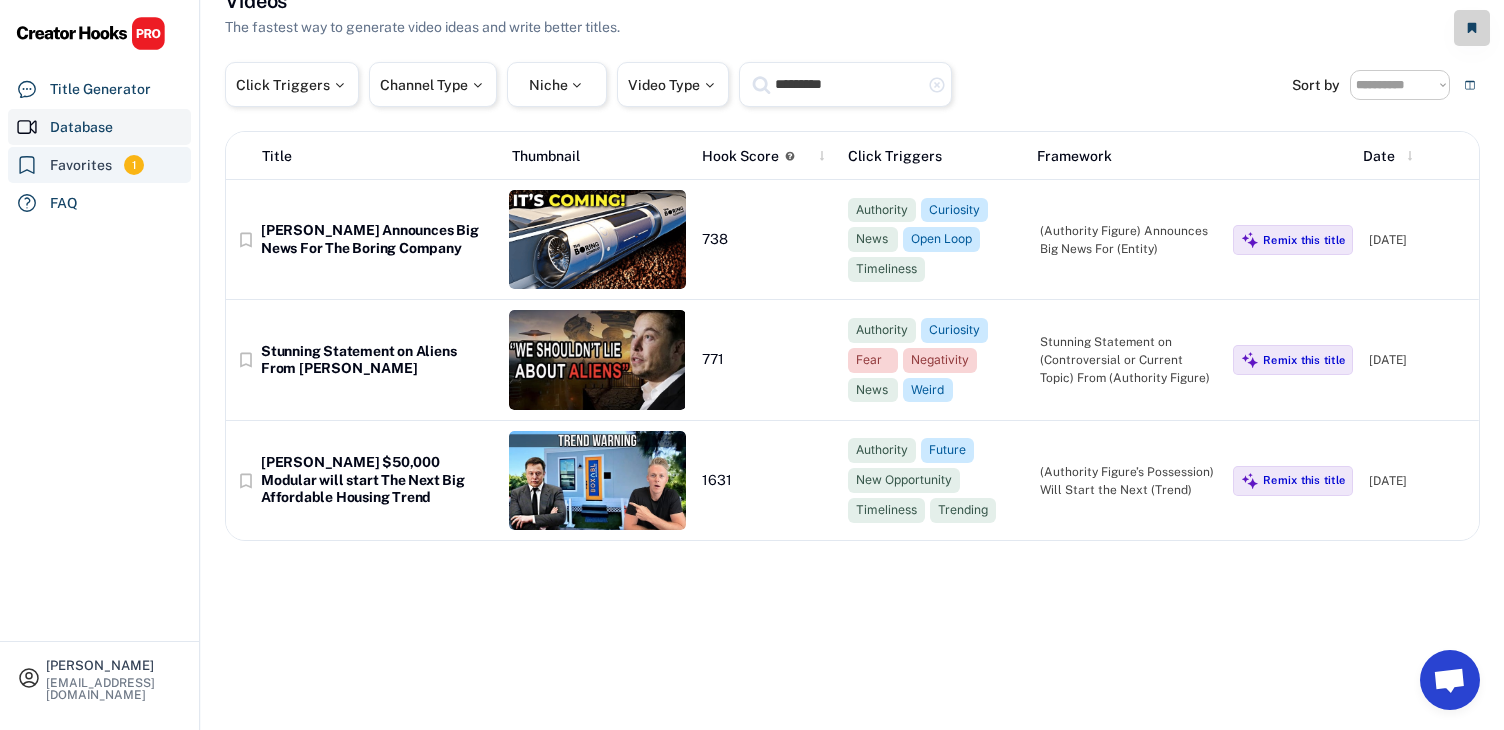 click on "Favorites 1" at bounding box center (99, 165) 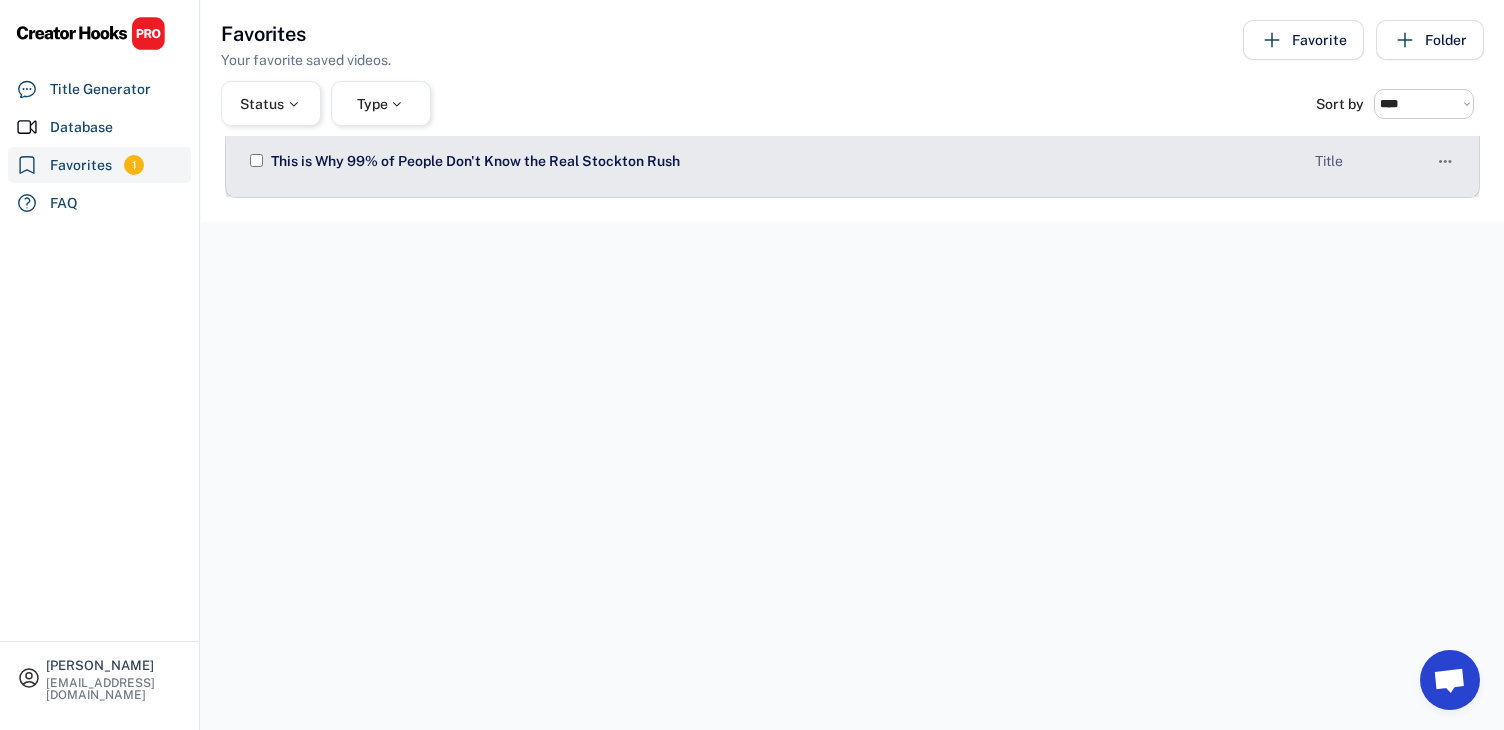 click on "This is Why 99% of People Don't Know the Real Stockton Rush Title
" at bounding box center [852, 162] 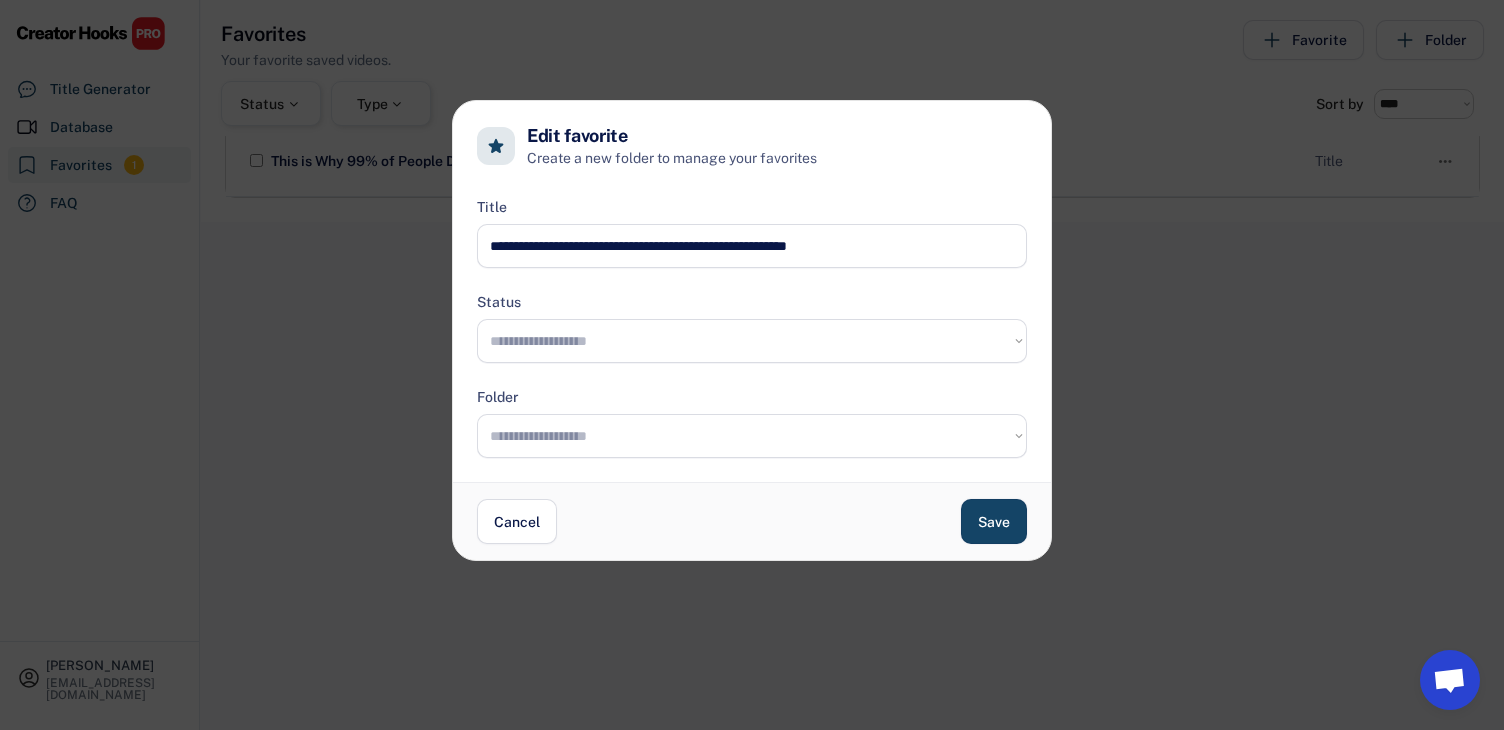 click on "**********" at bounding box center (752, 341) 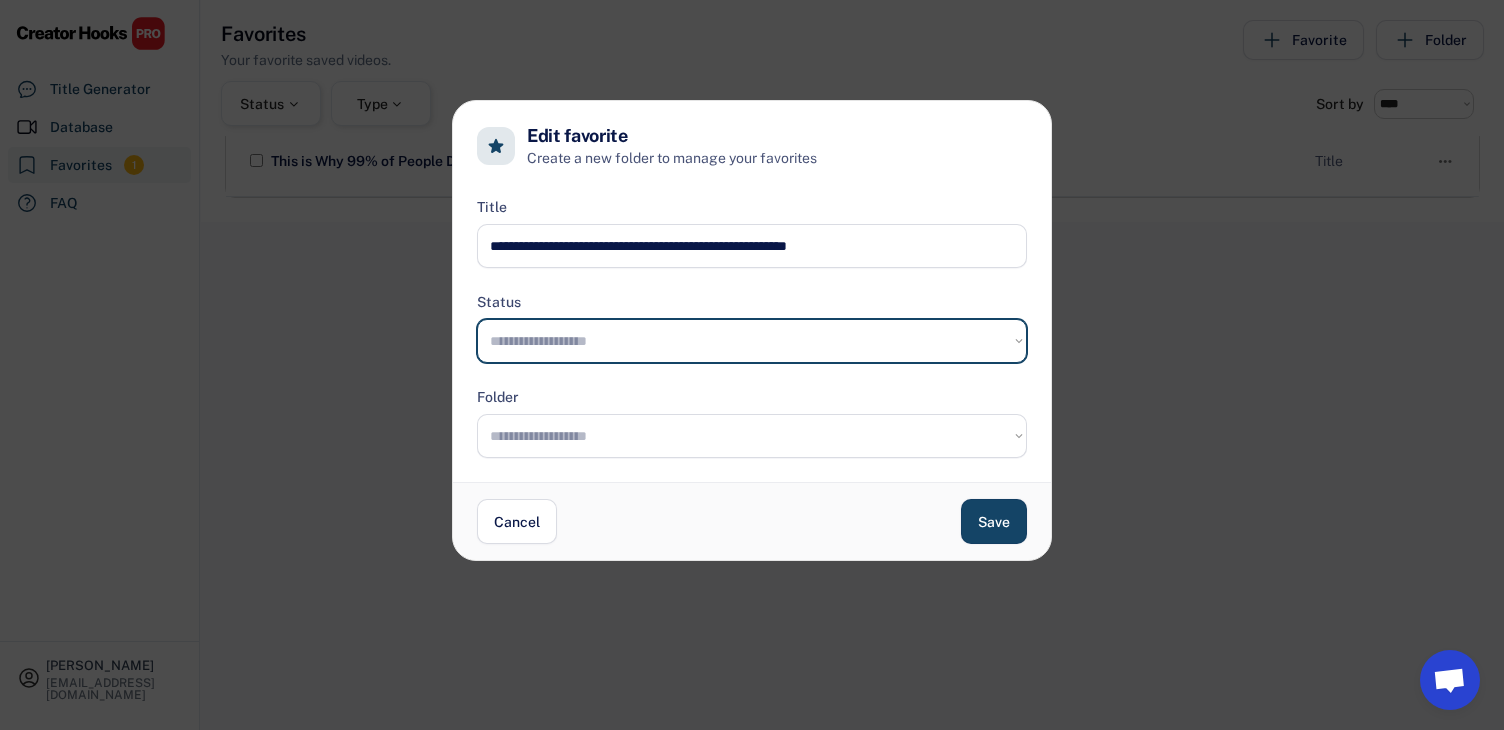 click on "**********" at bounding box center [752, 436] 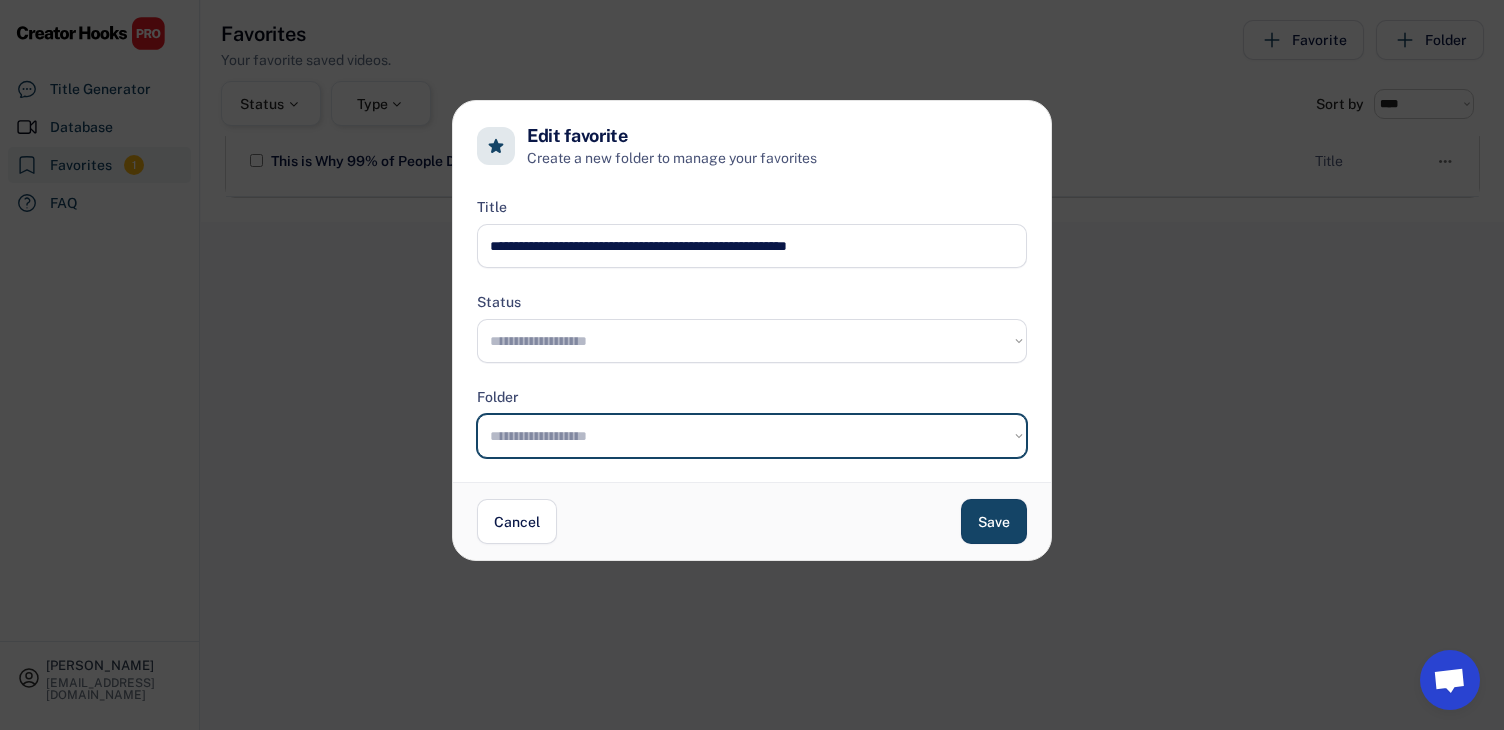 click on "**********" at bounding box center (752, 341) 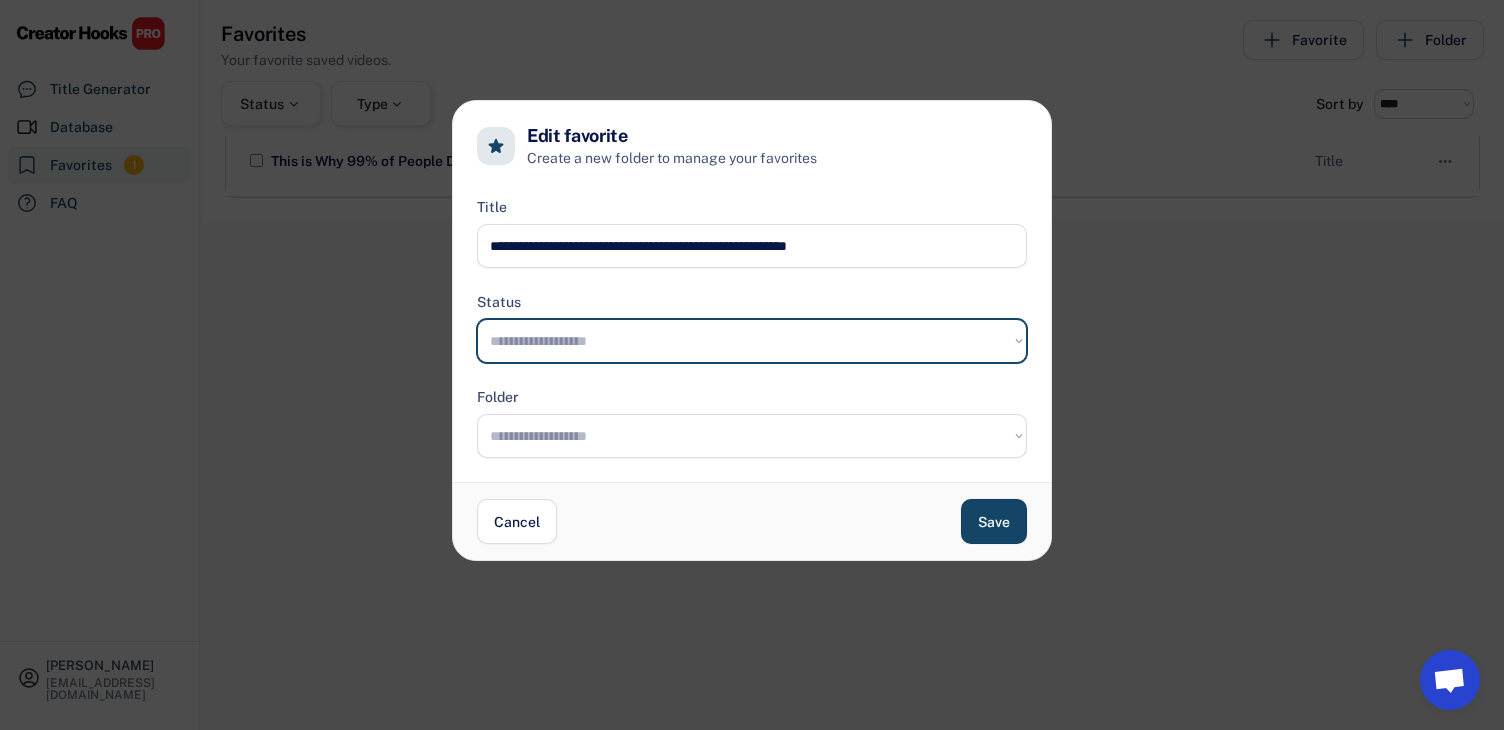 select on "**********" 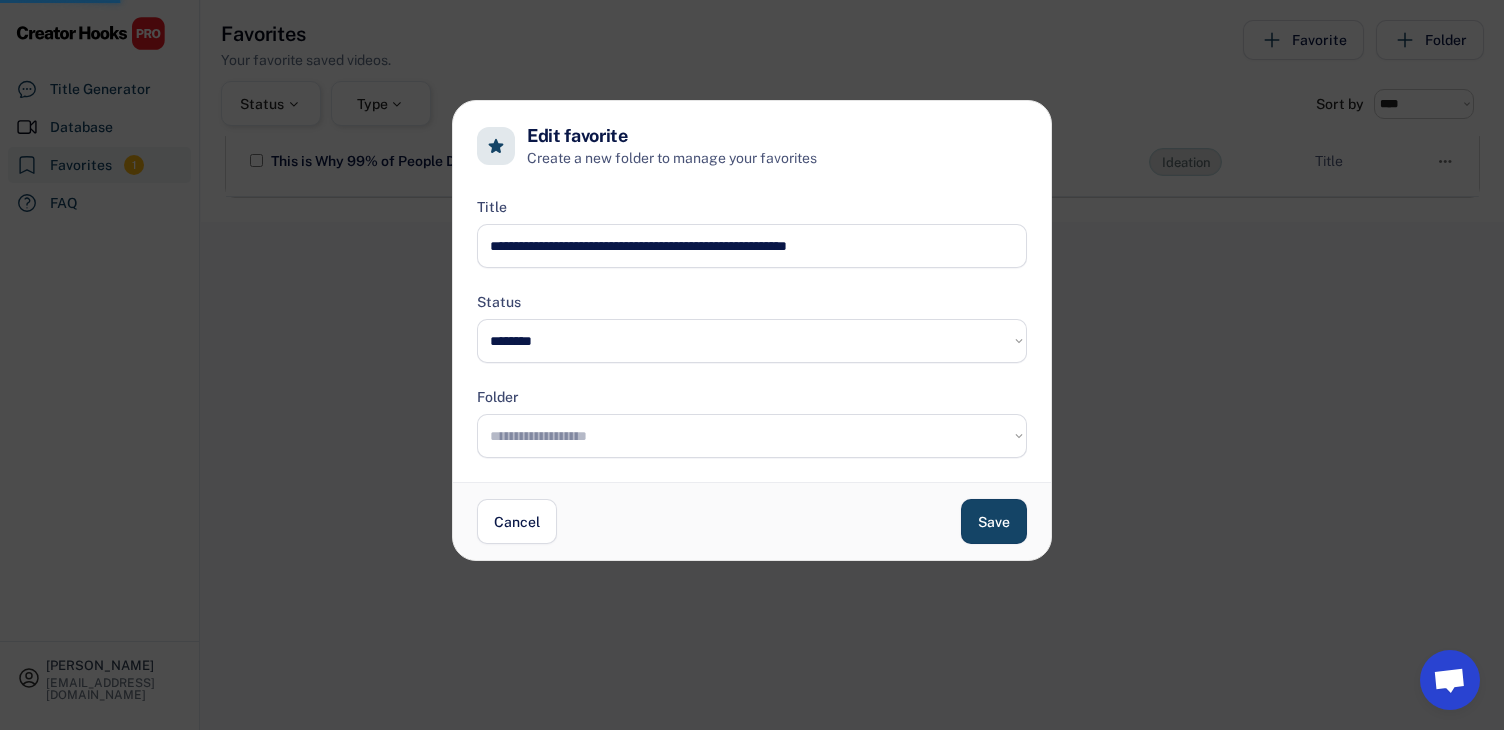 click on "**********" at bounding box center (752, 436) 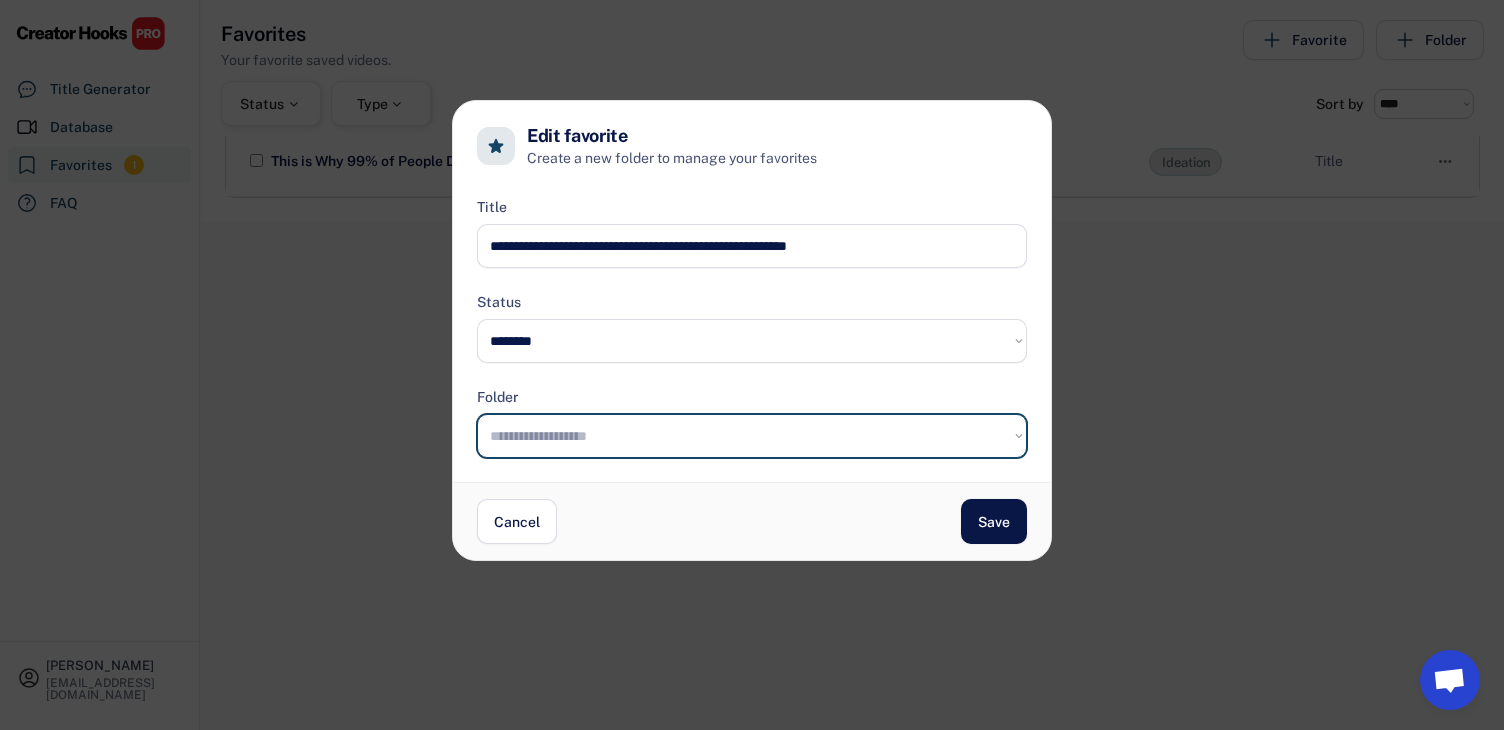 click on "Save" at bounding box center (994, 521) 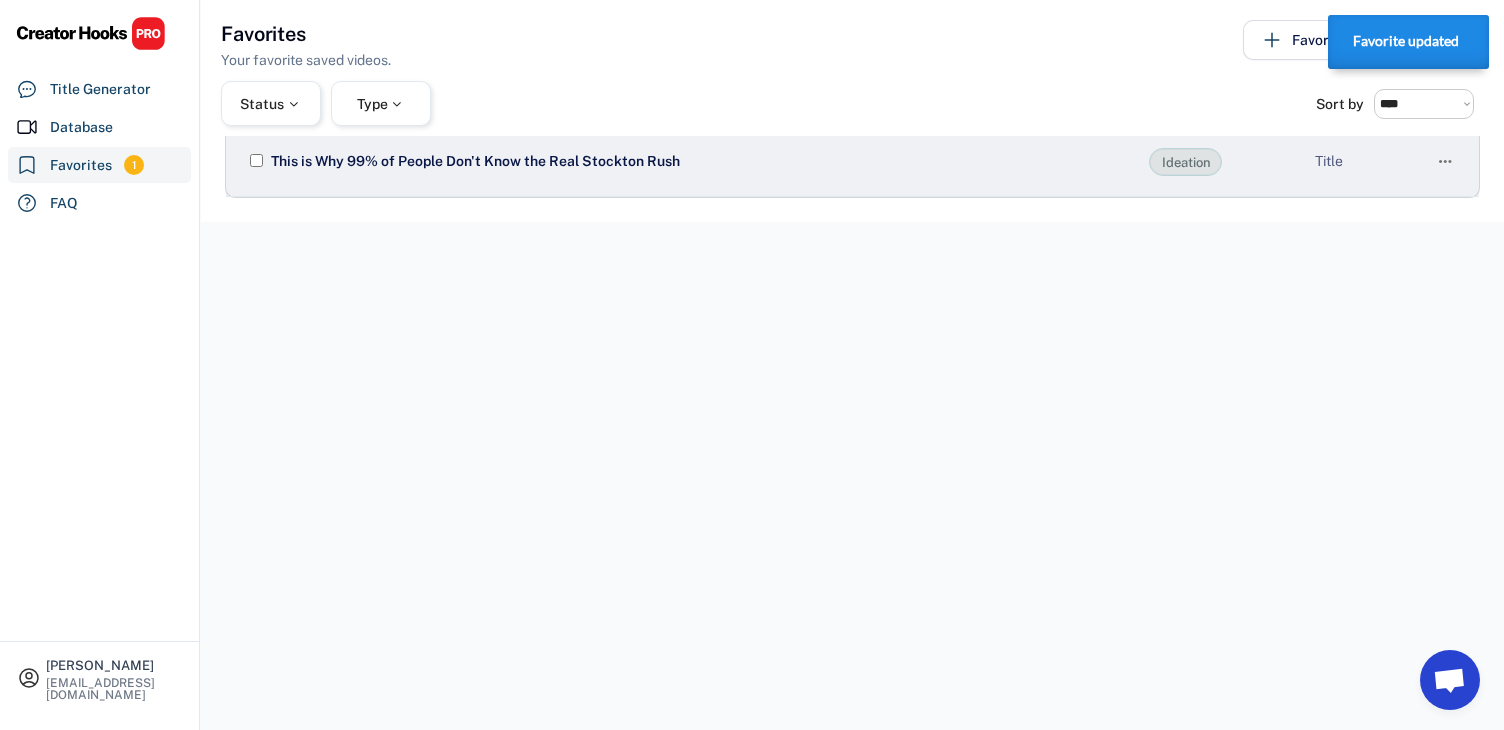click on "Title" at bounding box center [1365, 162] 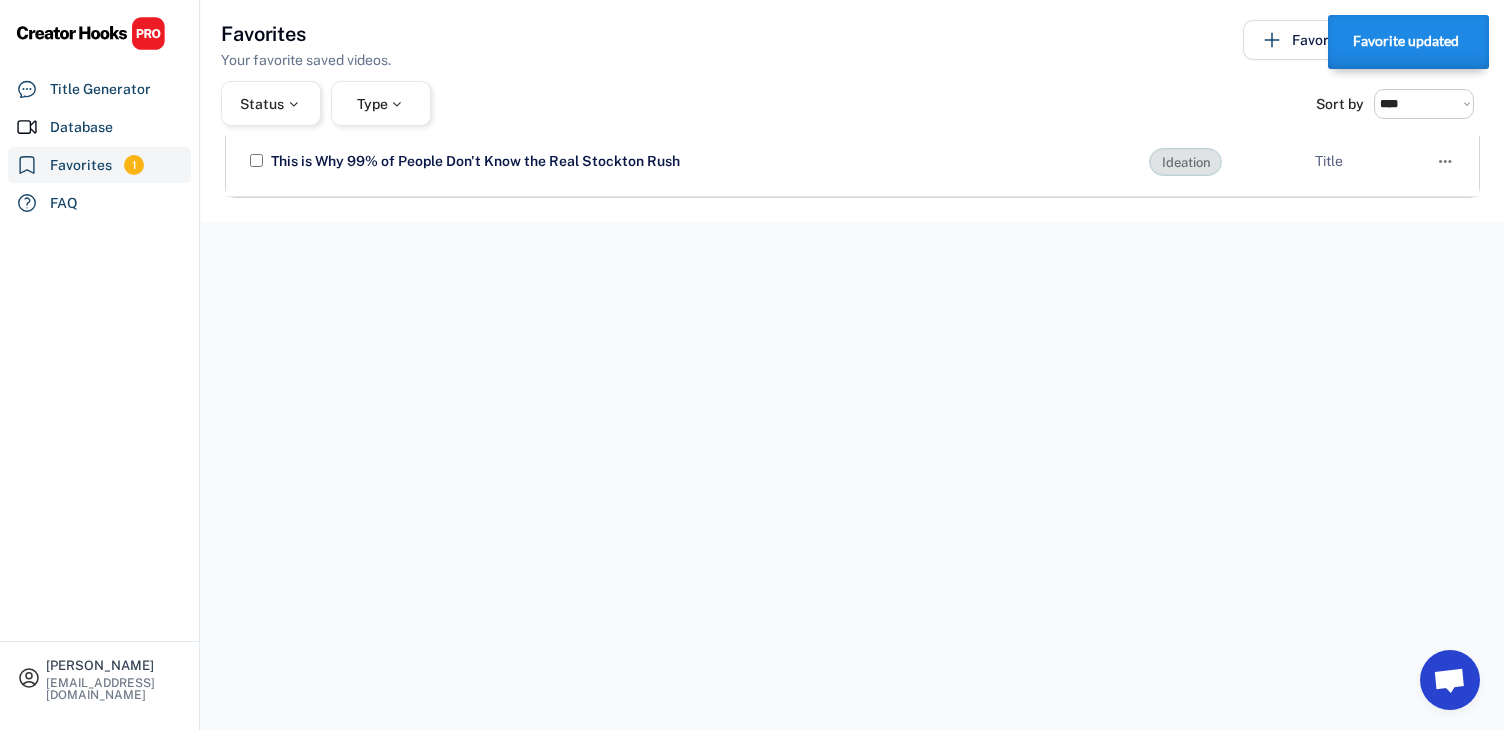 click on "Favorites Your favorite saved videos. Favorite Folder" at bounding box center (852, 45) 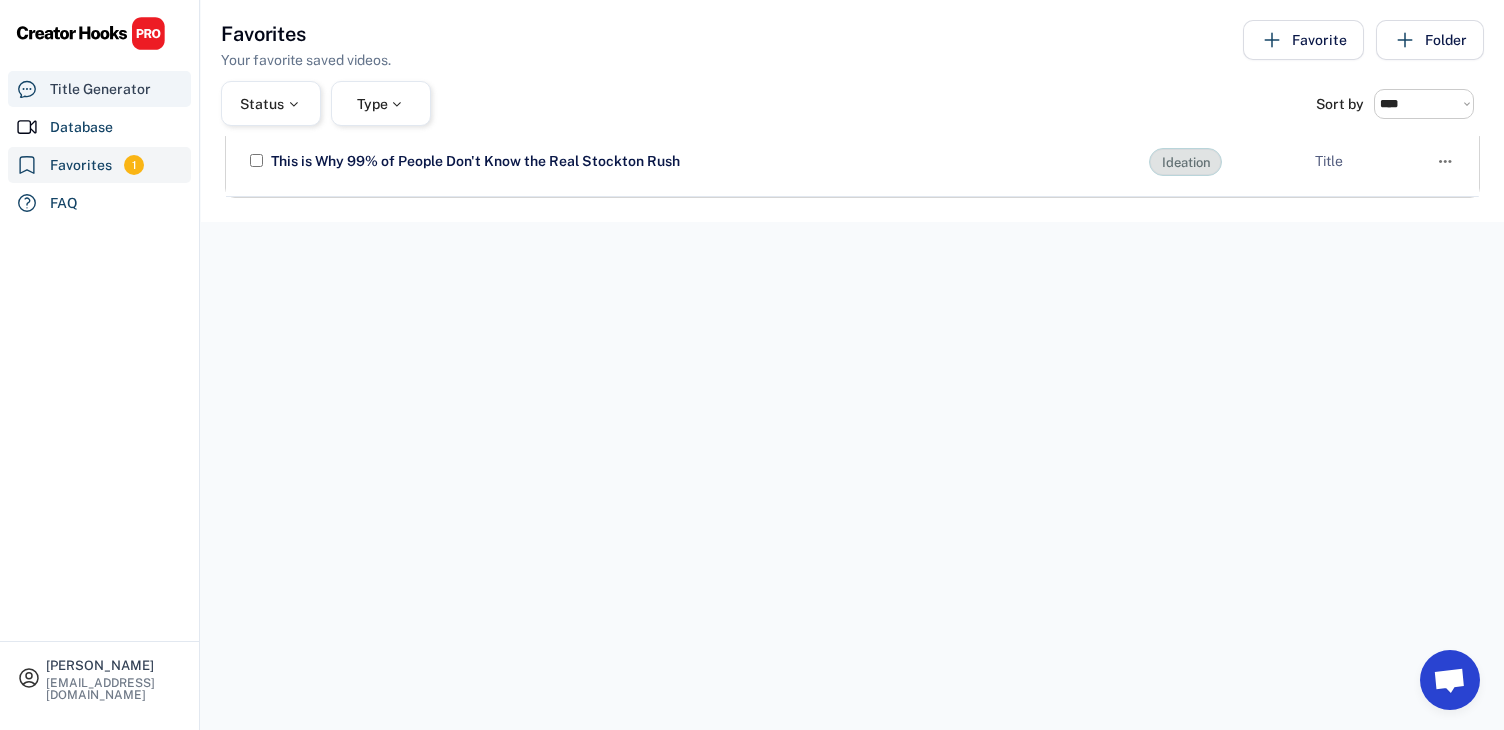 click on "Title Generator" at bounding box center [100, 89] 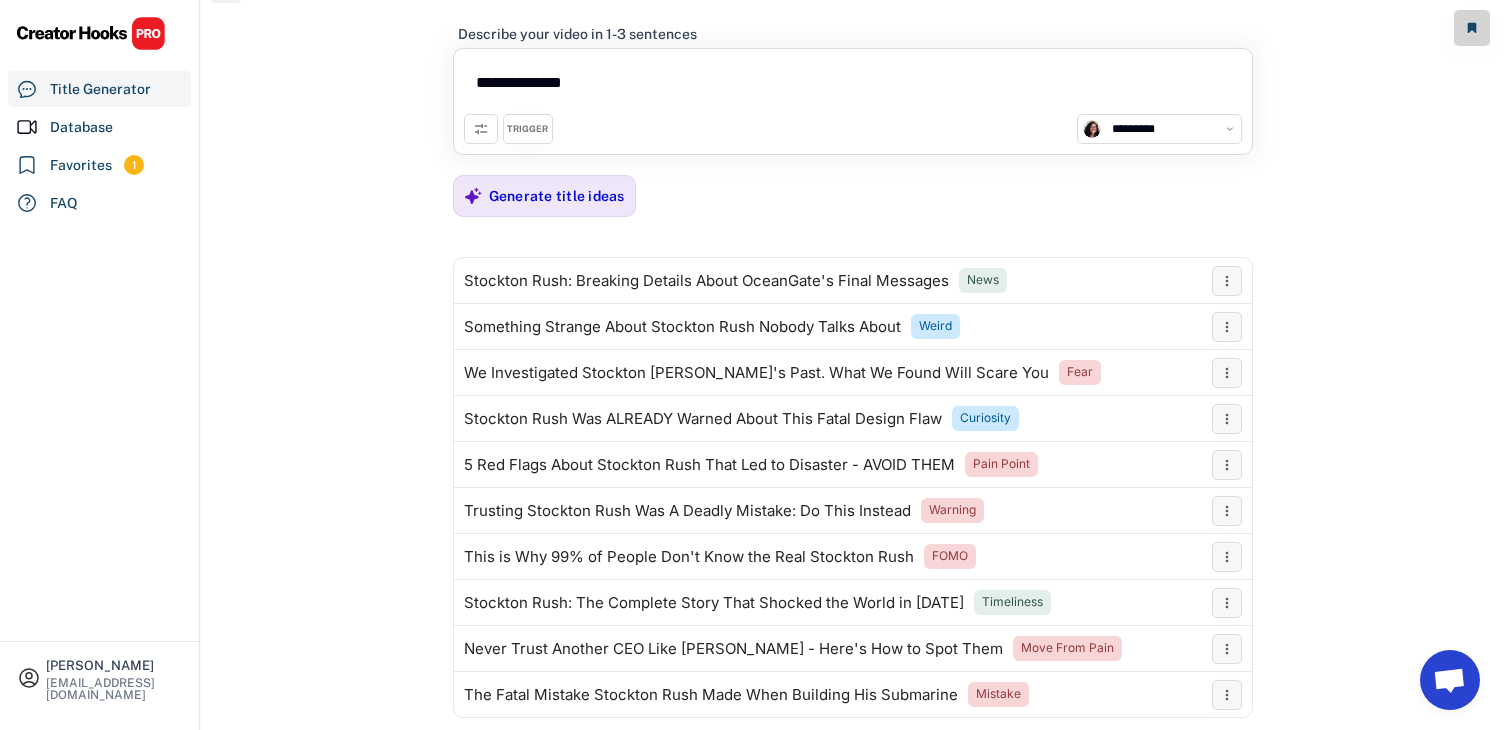 click 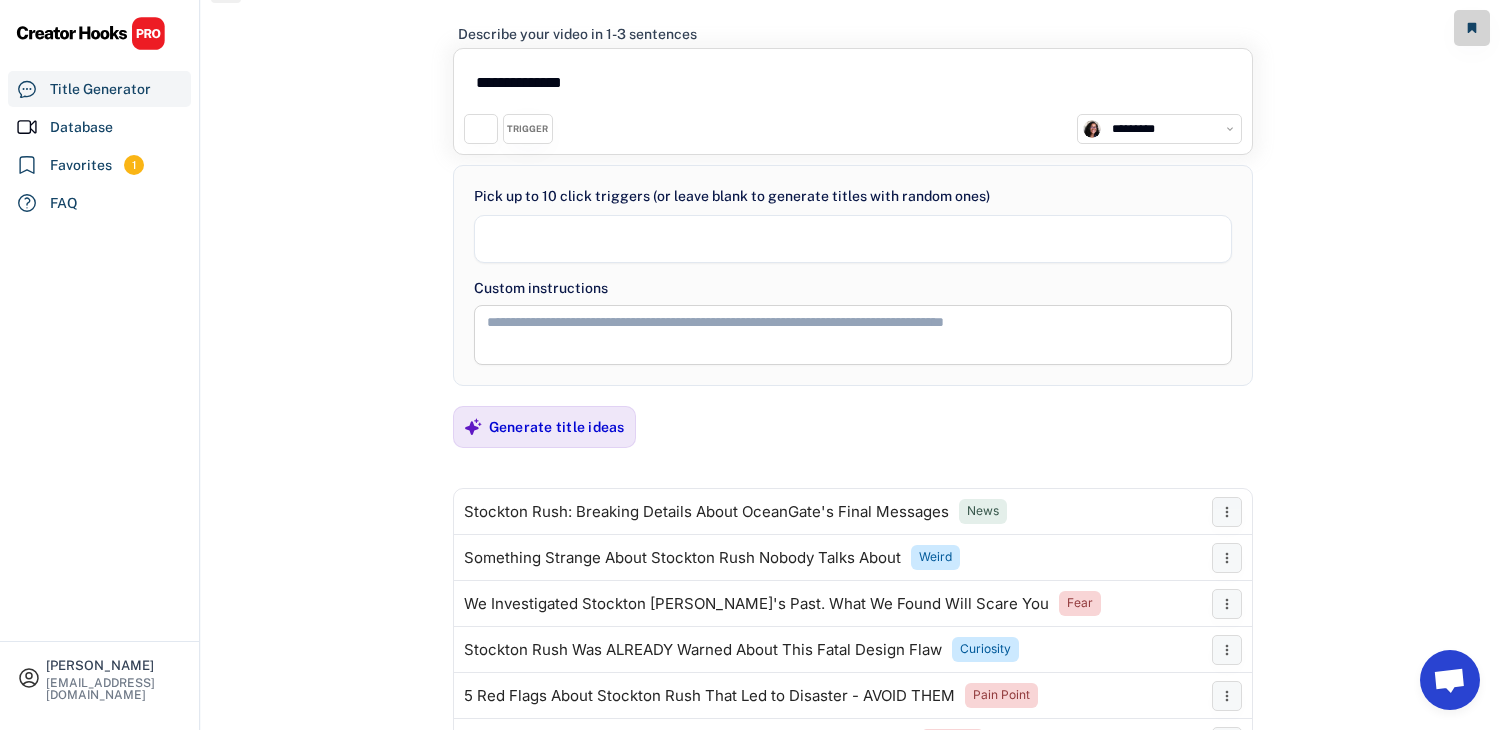 select 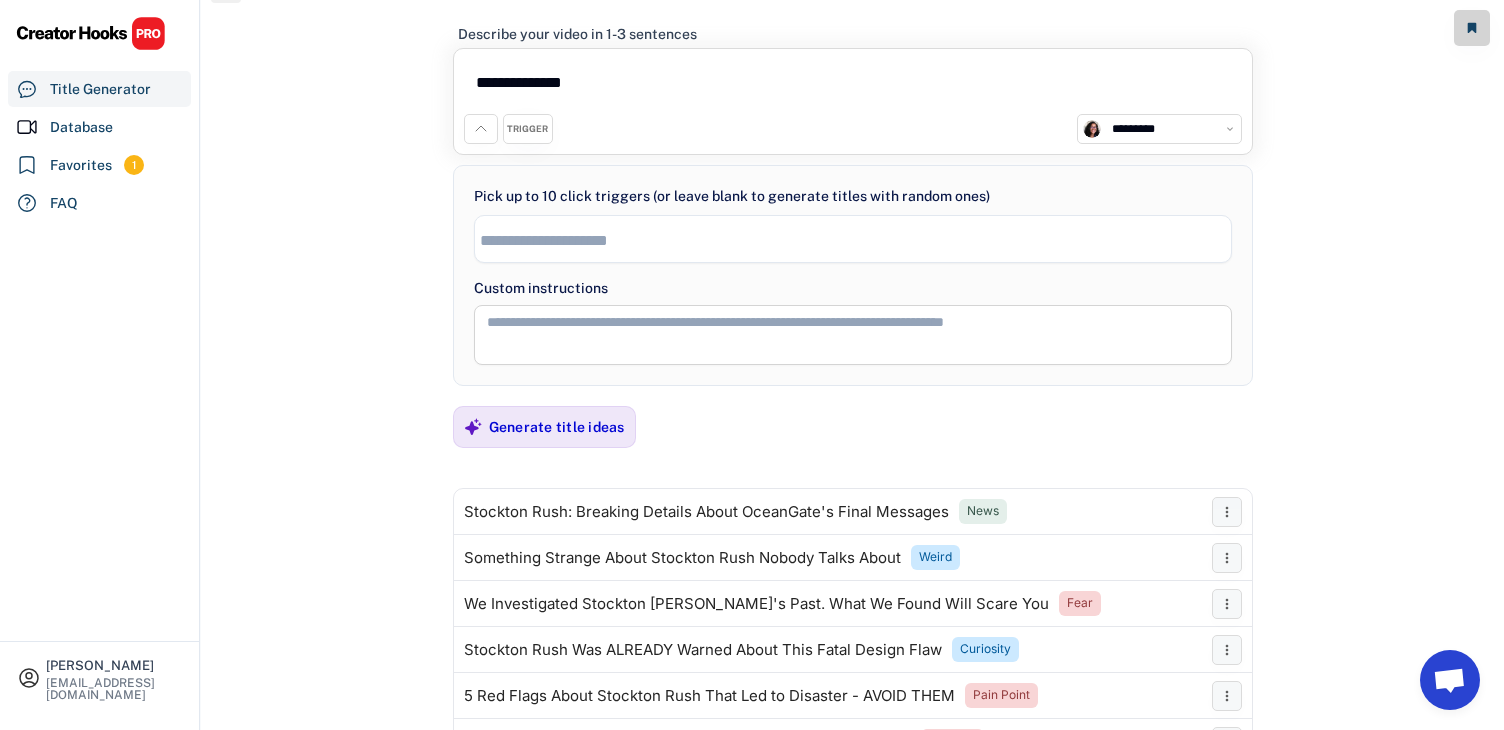 click 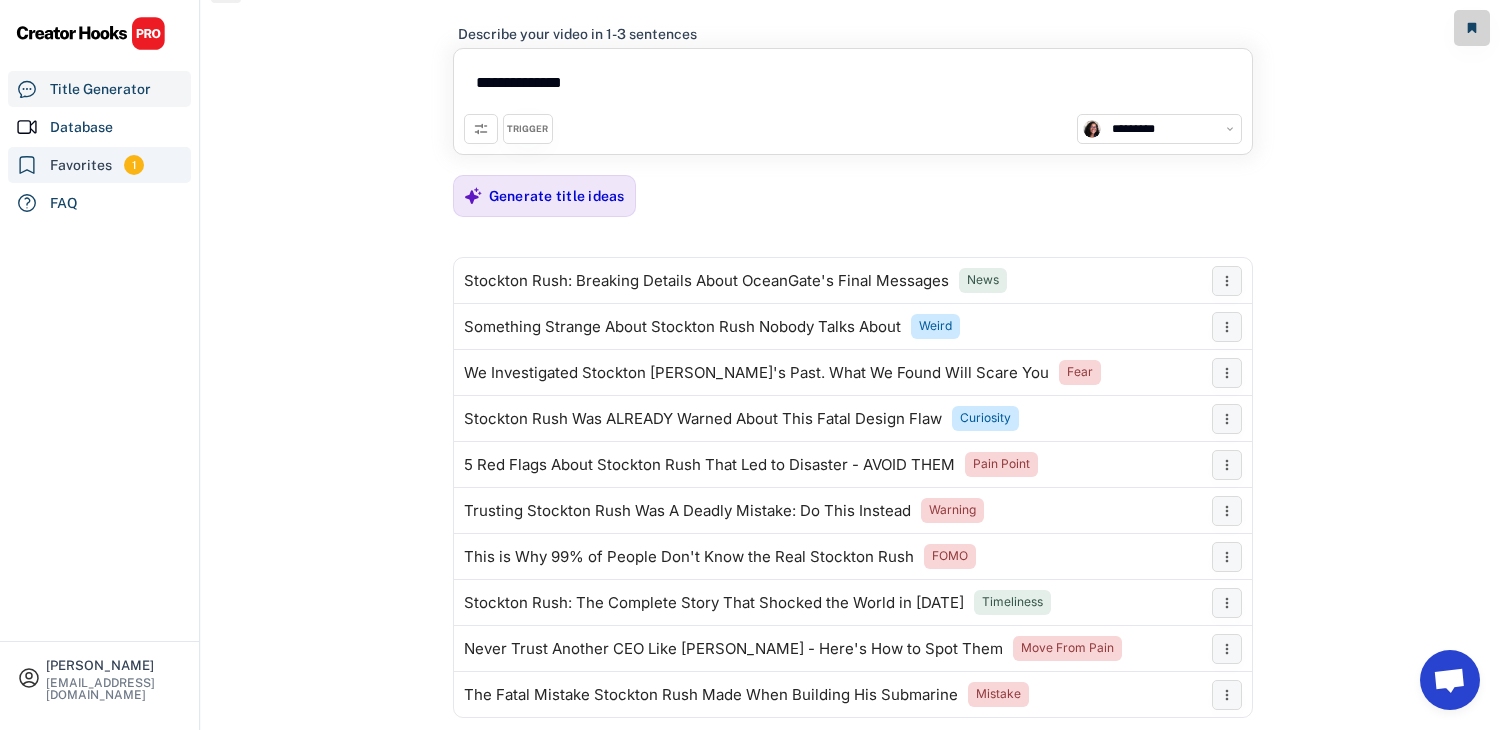 click on "Favorites" at bounding box center (81, 165) 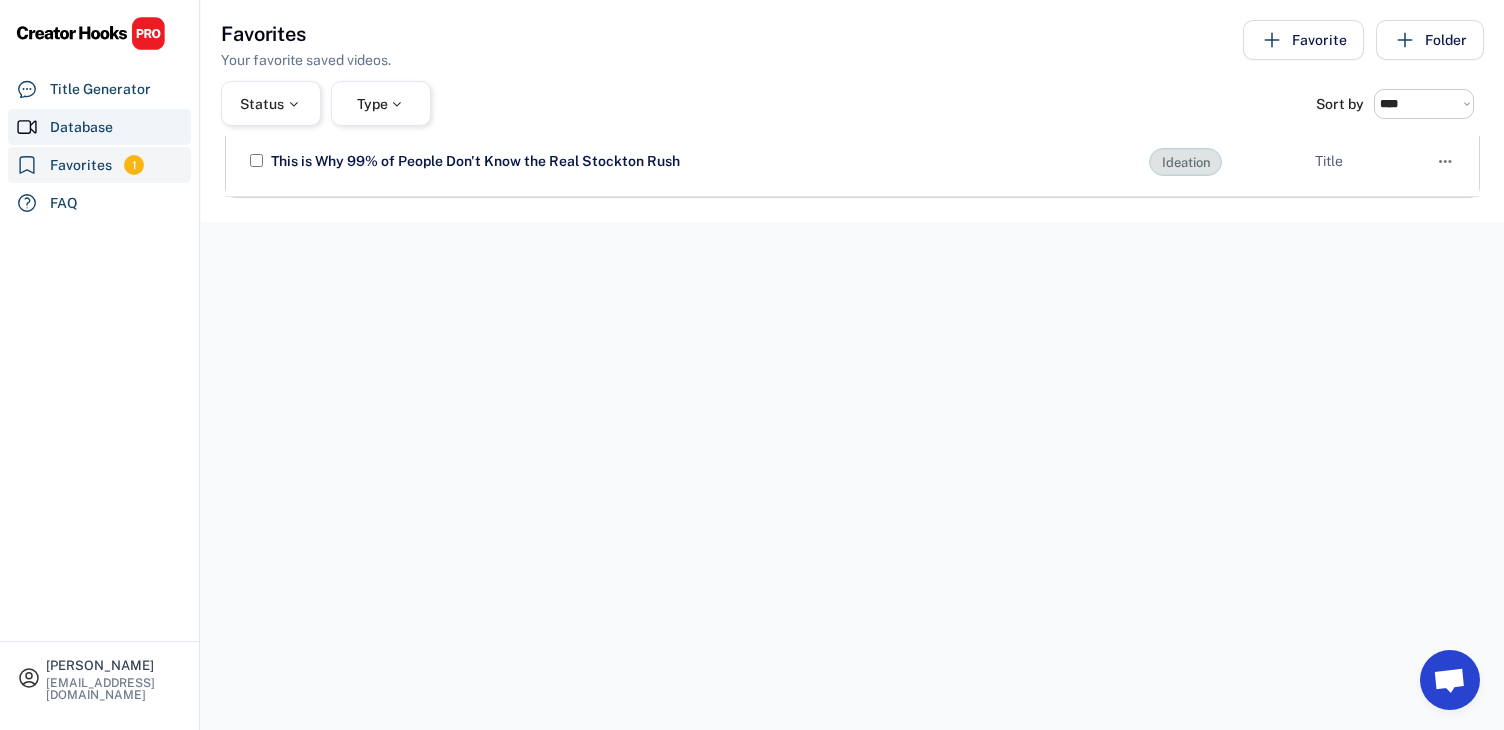 click on "Database" at bounding box center (81, 127) 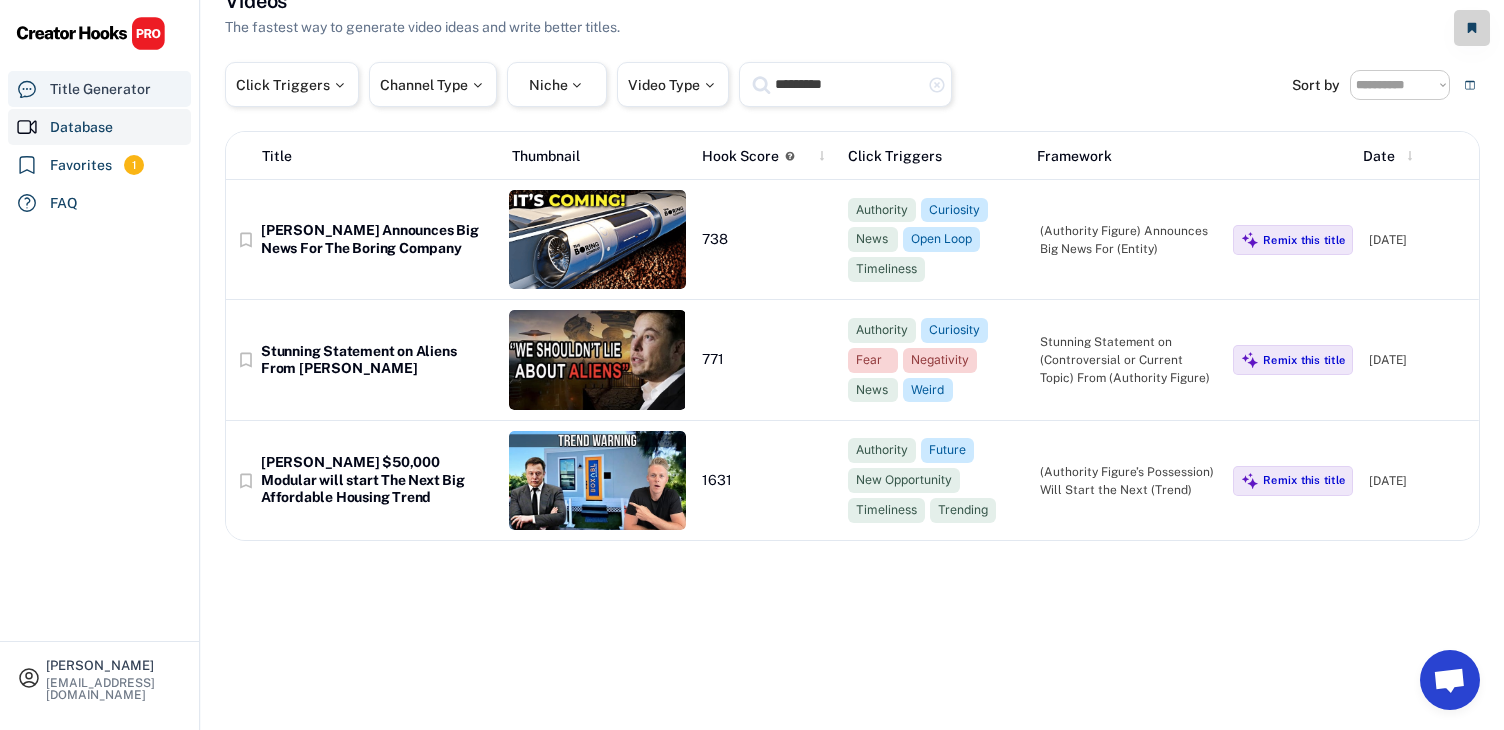 click on "Title Generator" at bounding box center [100, 89] 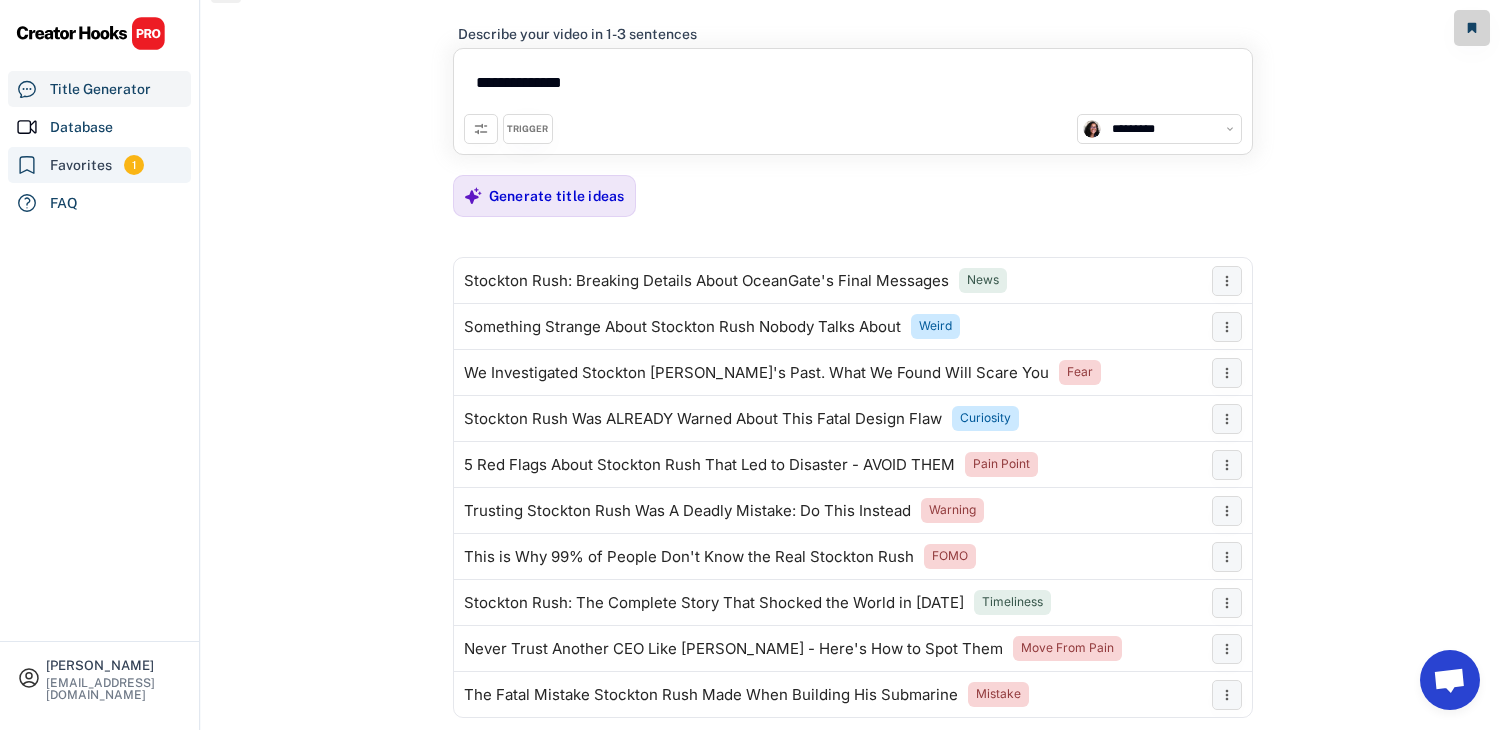 click on "Favorites" at bounding box center (81, 165) 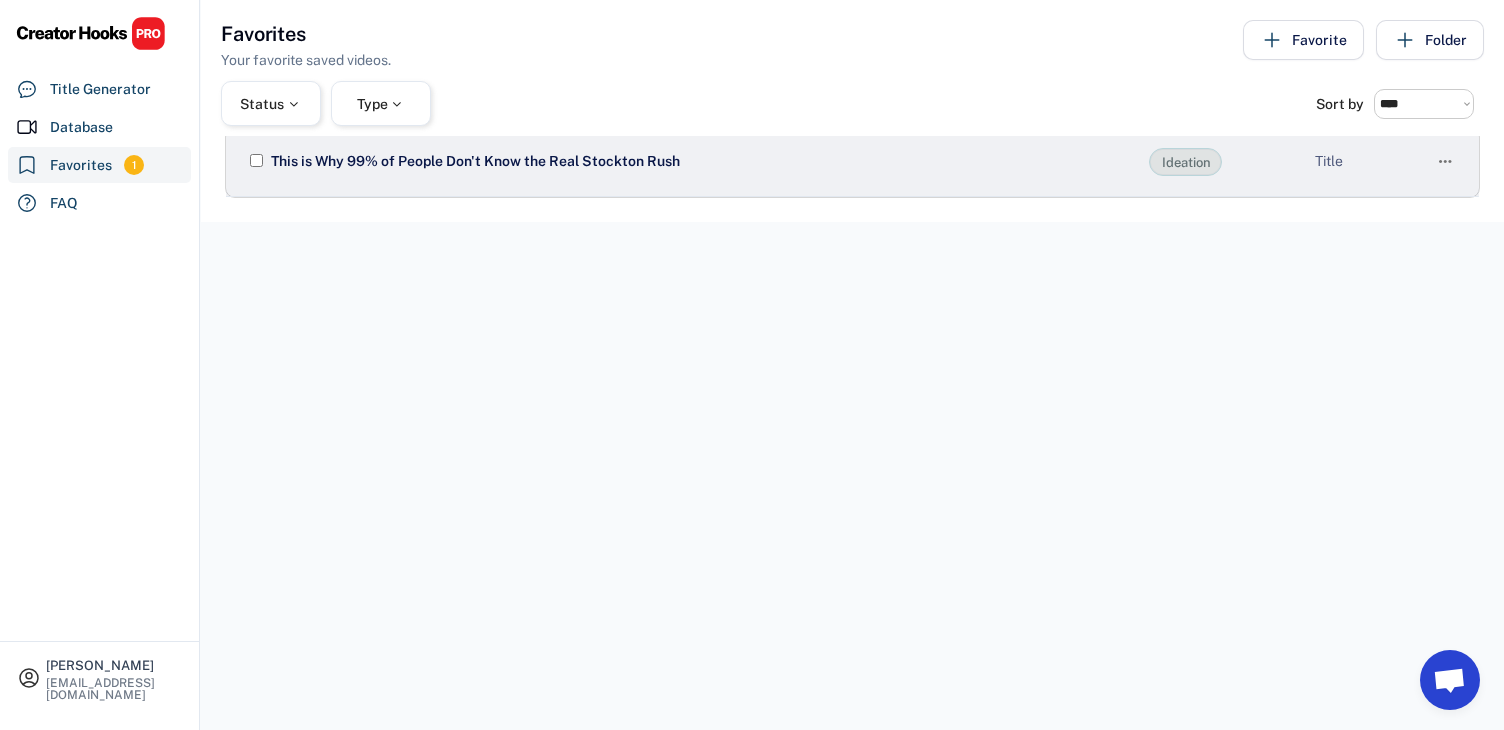 click on "This is Why 99% of People Don't Know the Real Stockton Rush Ideation Title
" at bounding box center (852, 162) 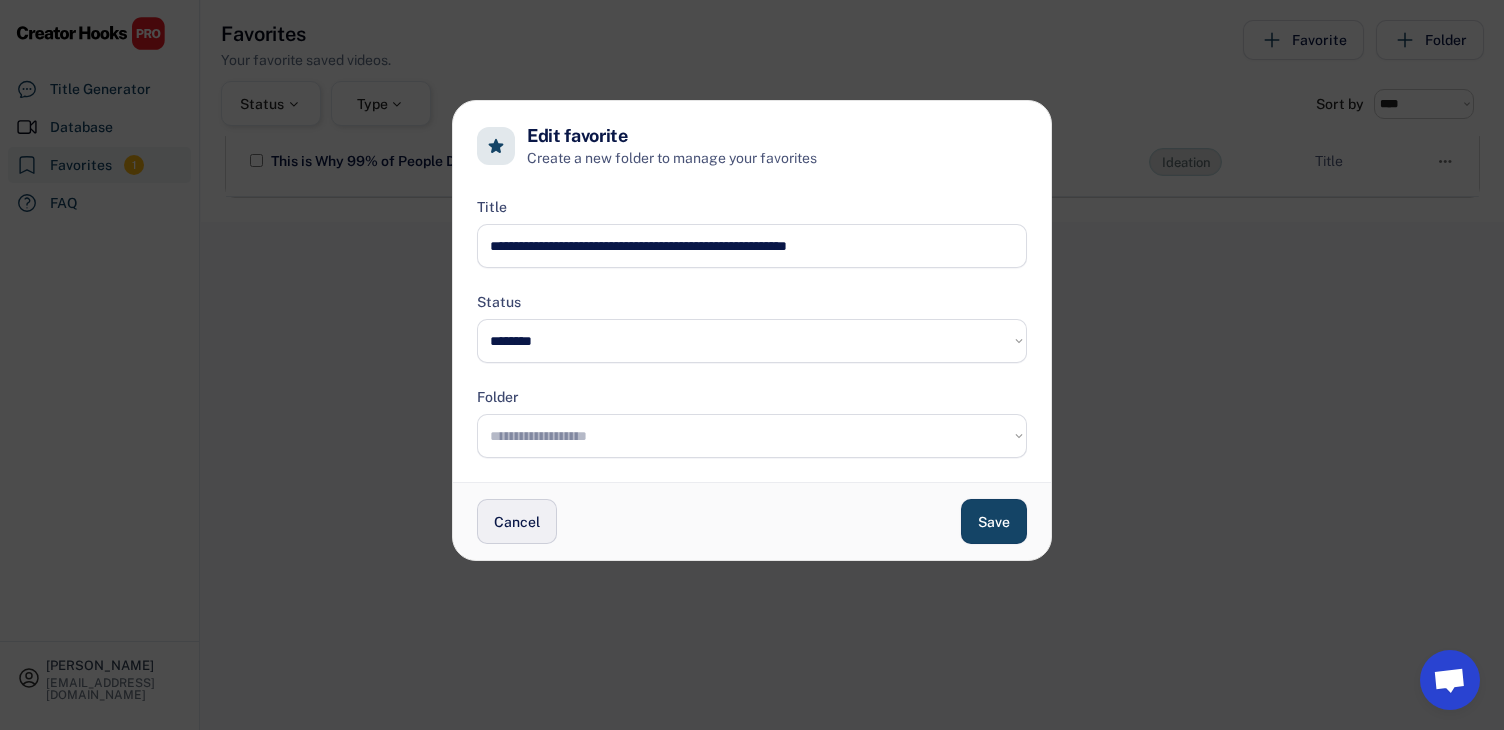 click on "Cancel" at bounding box center [517, 521] 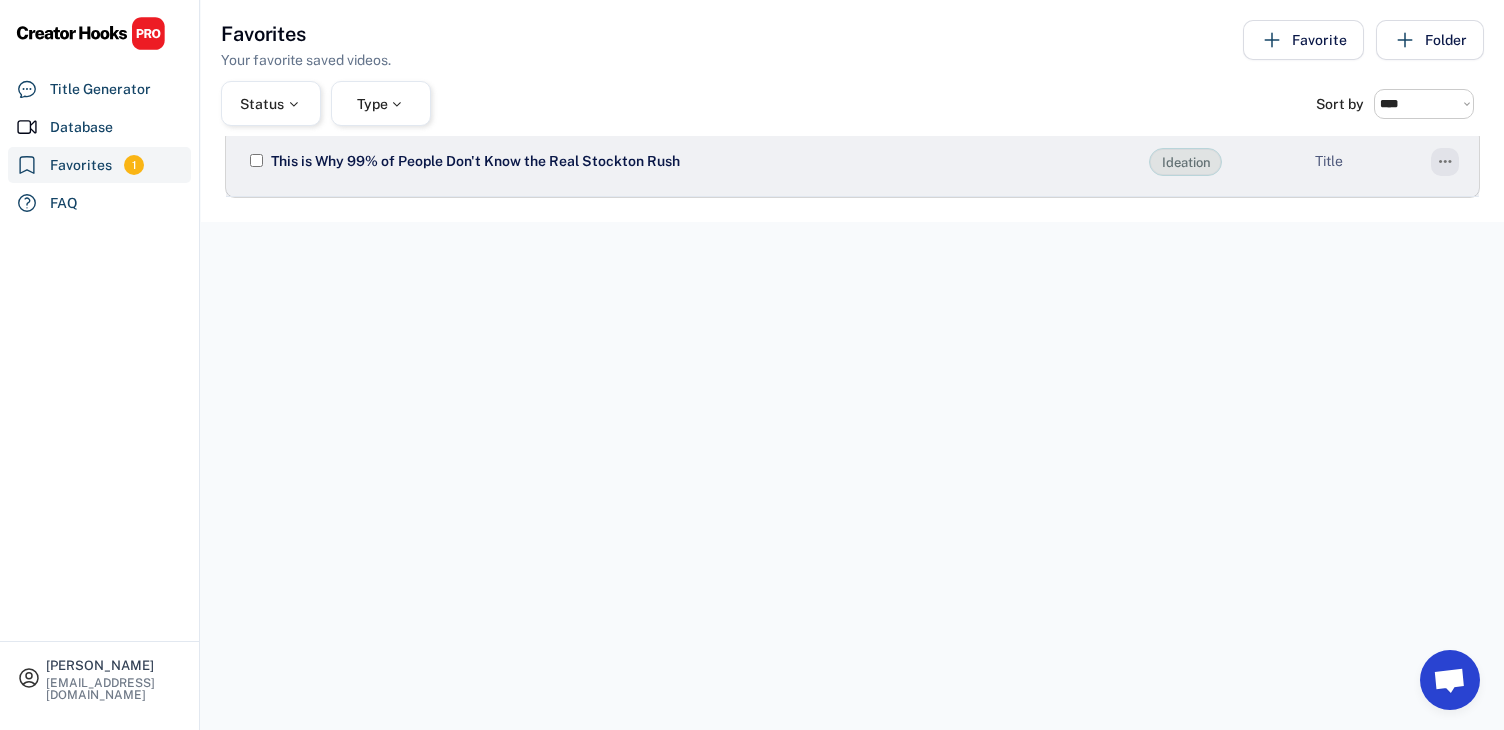 click on "" at bounding box center (1445, 162) 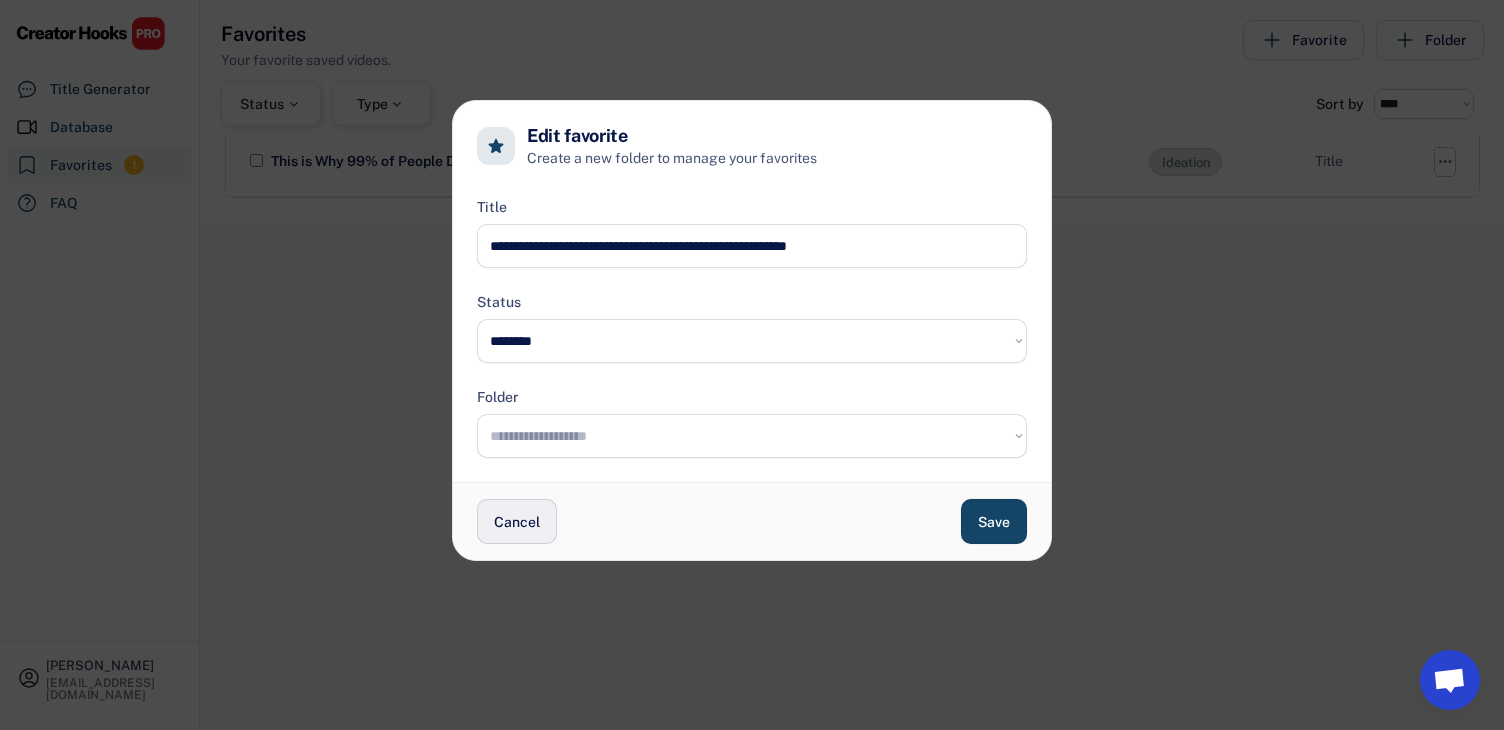 click on "Cancel" at bounding box center [517, 521] 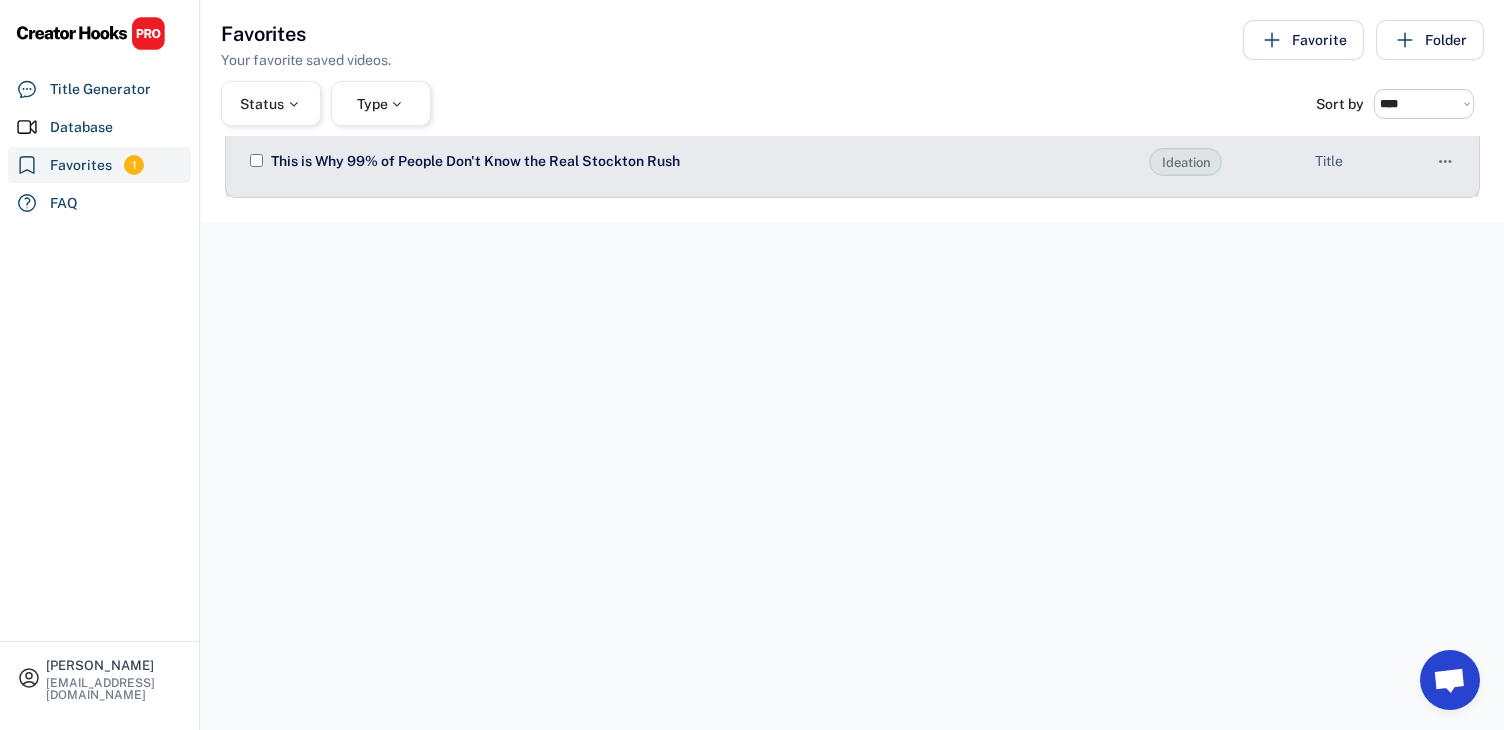 click on "This is Why 99% of People Don't Know the Real Stockton Rush" at bounding box center [699, 162] 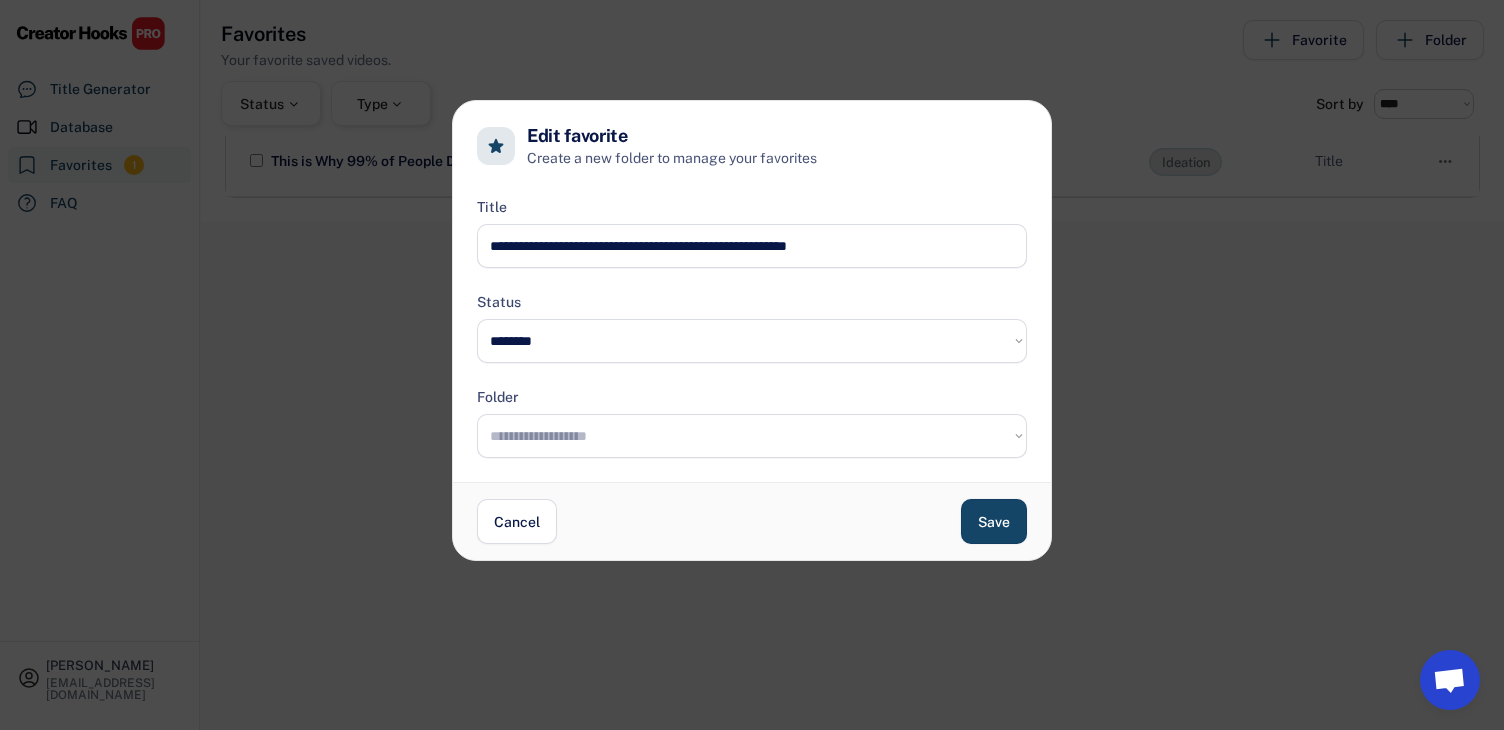click on "Edit favorite Create a new folder to manage your favorites" at bounding box center (752, 149) 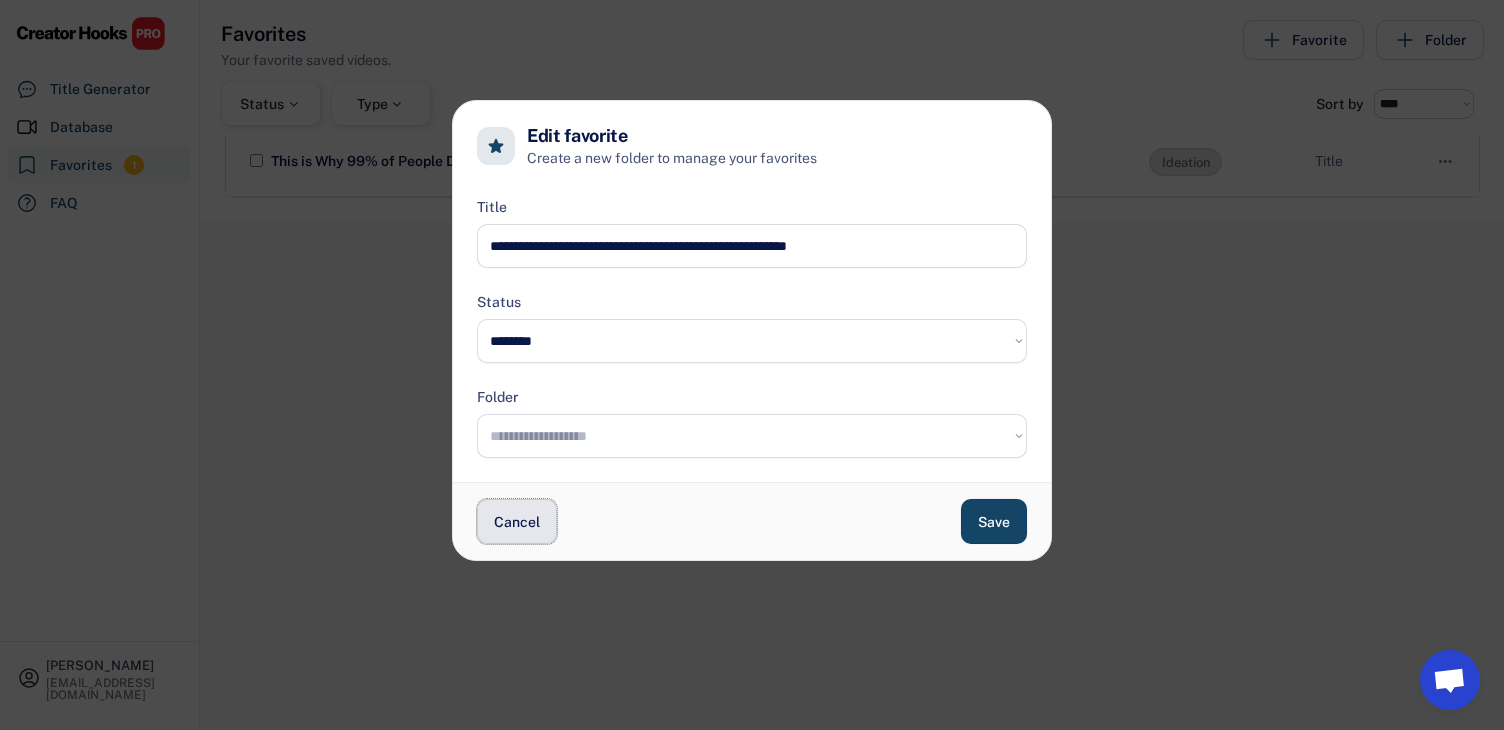 click on "Cancel" at bounding box center [517, 521] 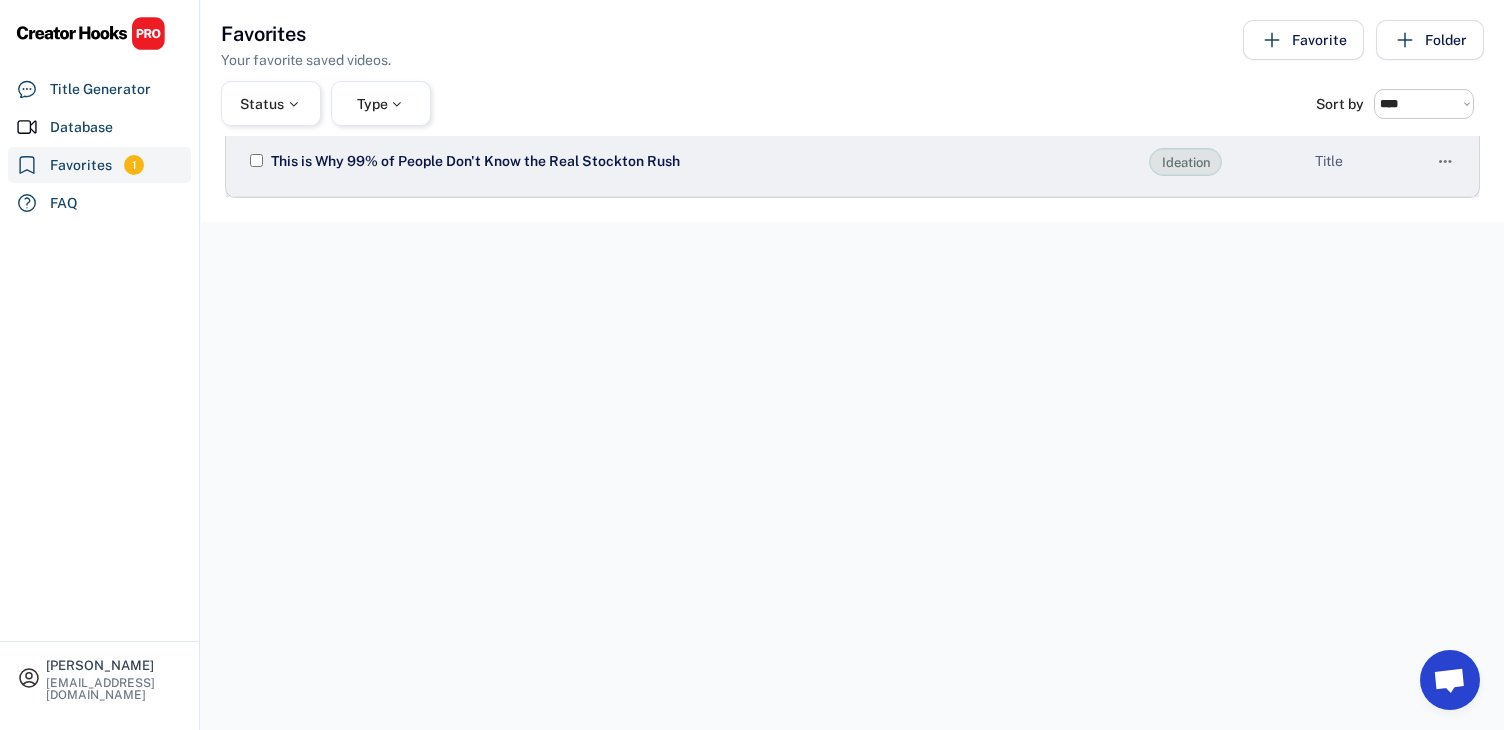 drag, startPoint x: 705, startPoint y: 277, endPoint x: 348, endPoint y: 172, distance: 372.12094 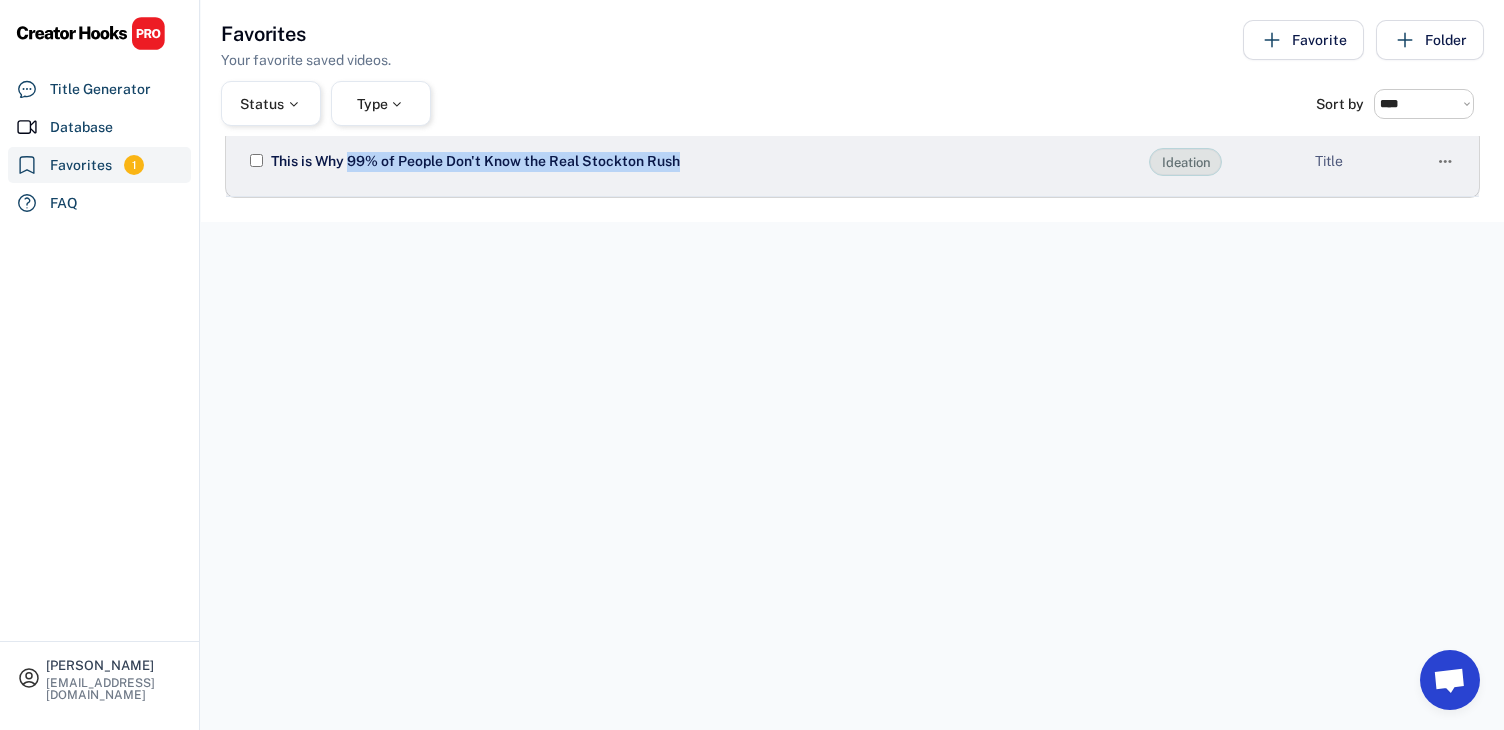 drag, startPoint x: 363, startPoint y: 261, endPoint x: 347, endPoint y: 164, distance: 98.31073 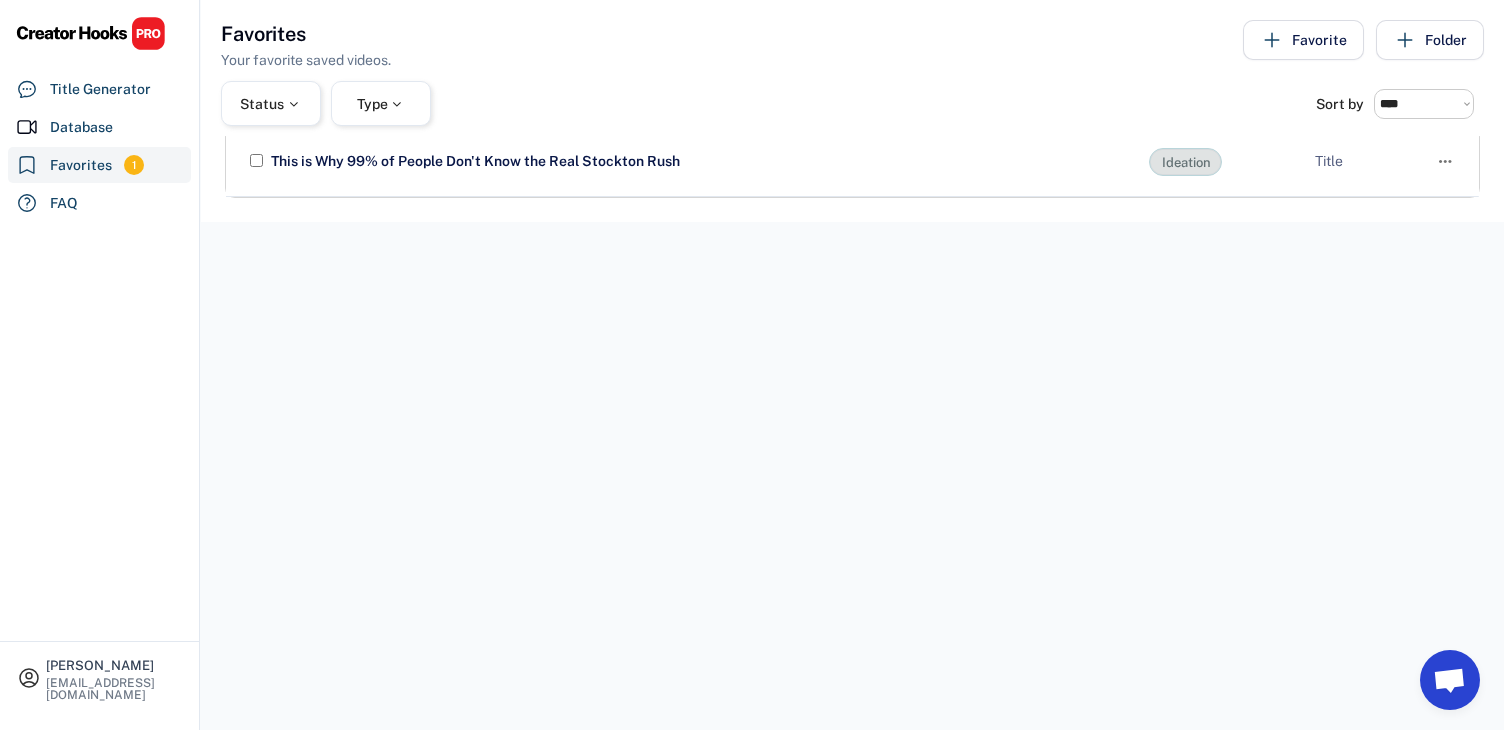 click on "**********" 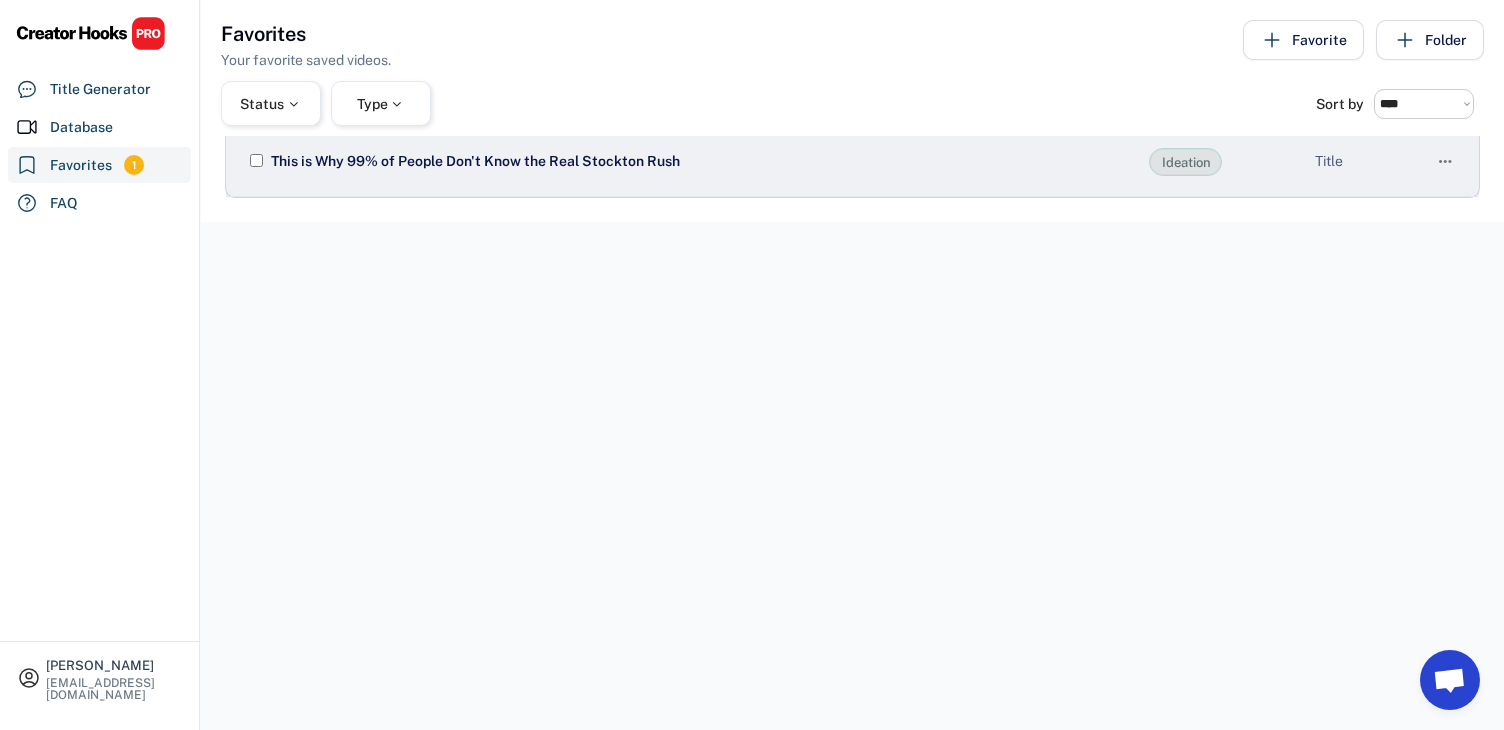 click on "This is Why 99% of People Don't Know the Real Stockton Rush" at bounding box center [699, 162] 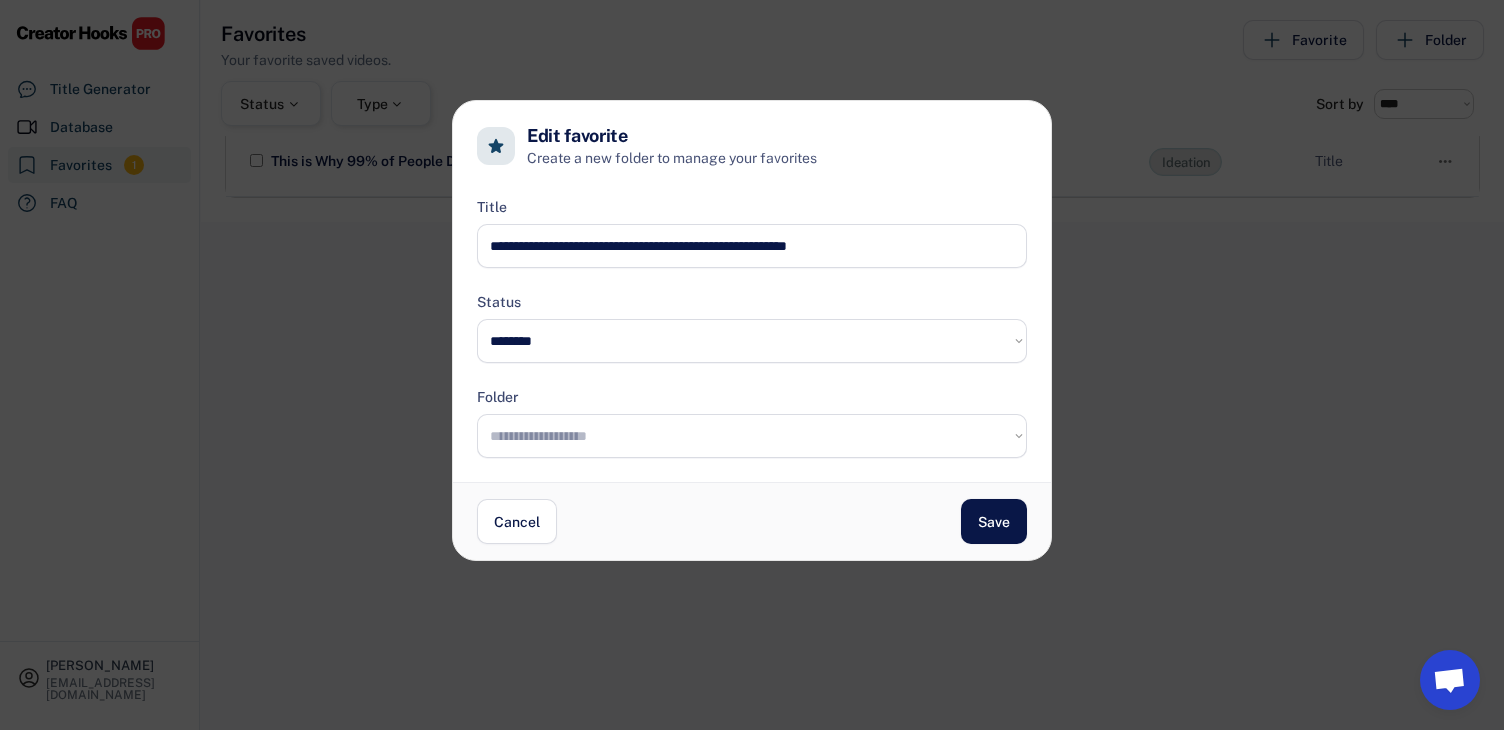 click on "Save" at bounding box center (994, 521) 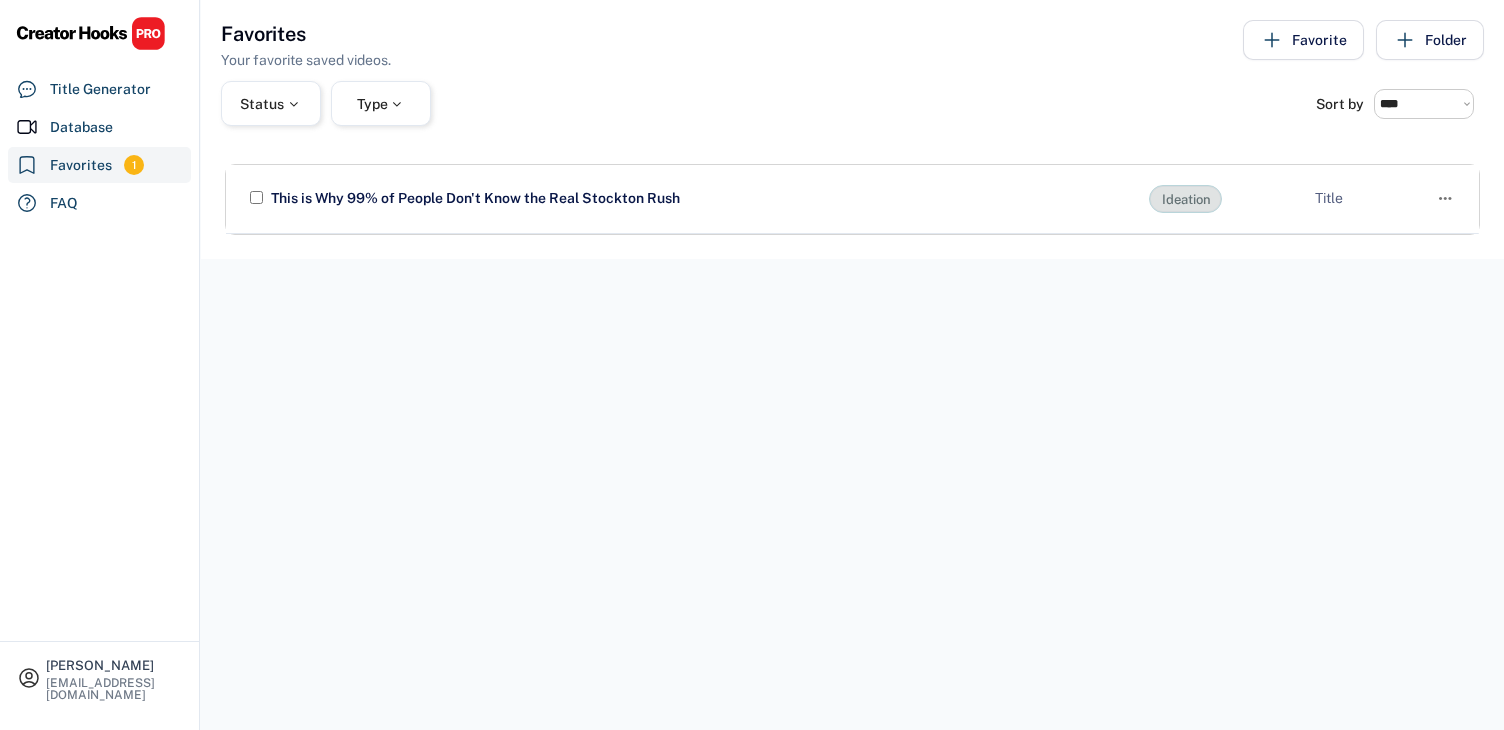 select on "******" 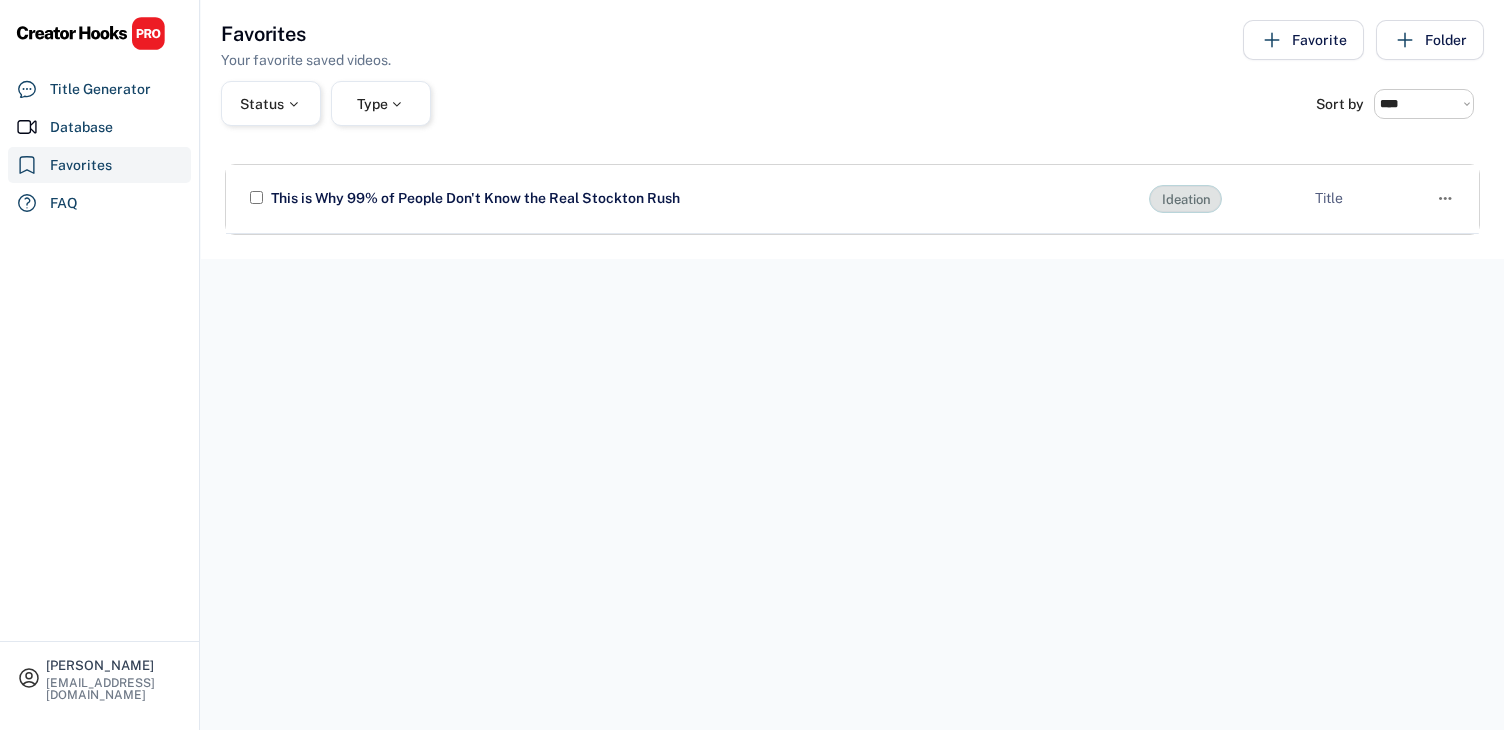 select on "******" 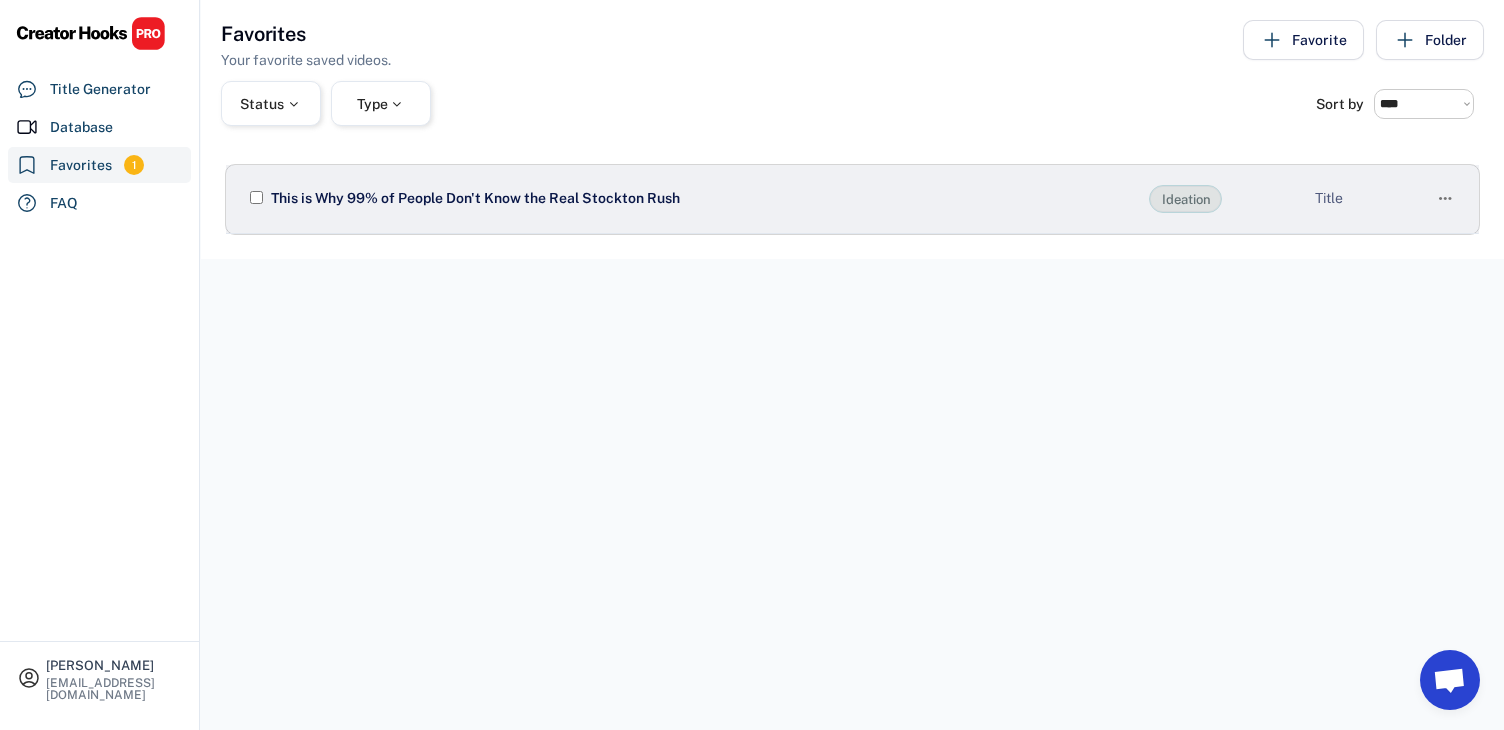 click on "Ideation" at bounding box center (1186, 200) 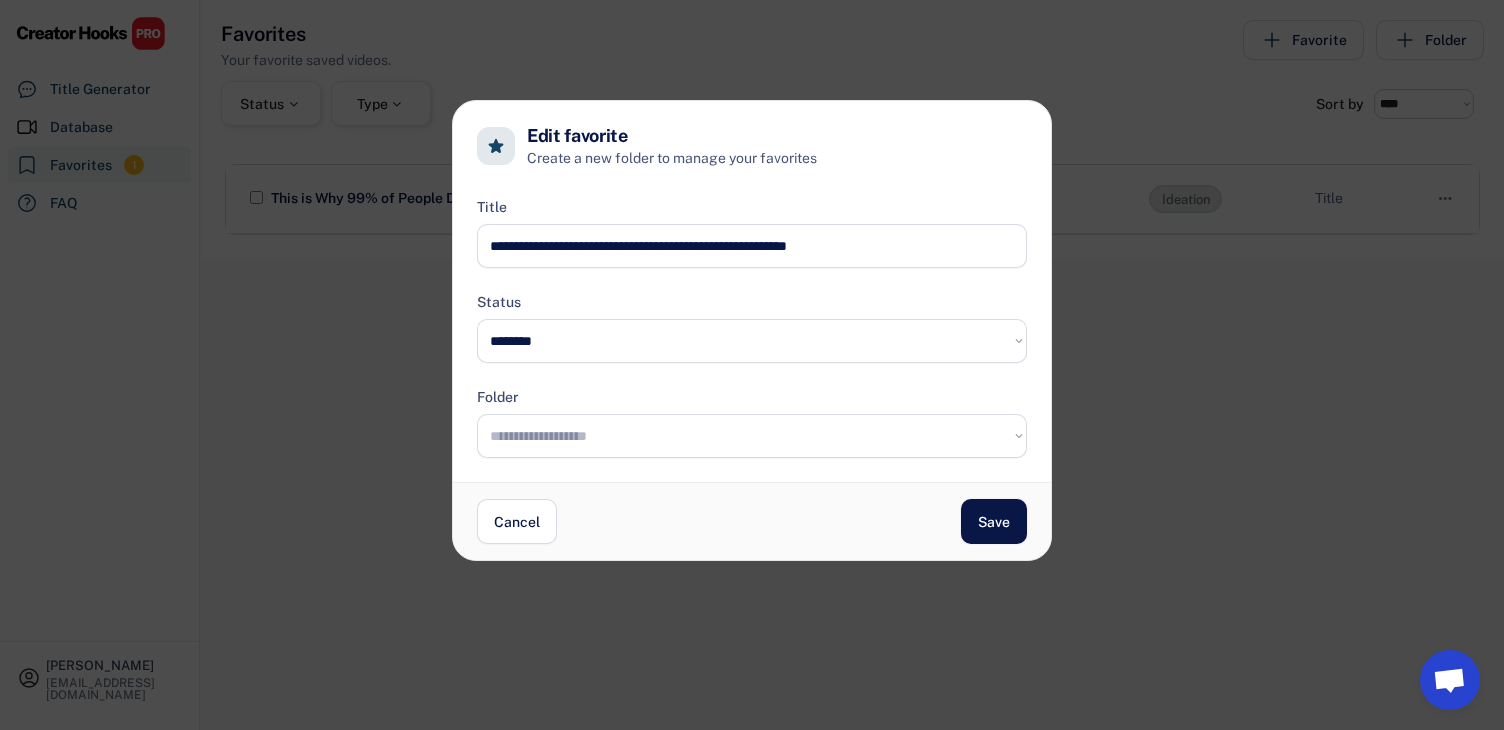 click on "Save" at bounding box center (994, 521) 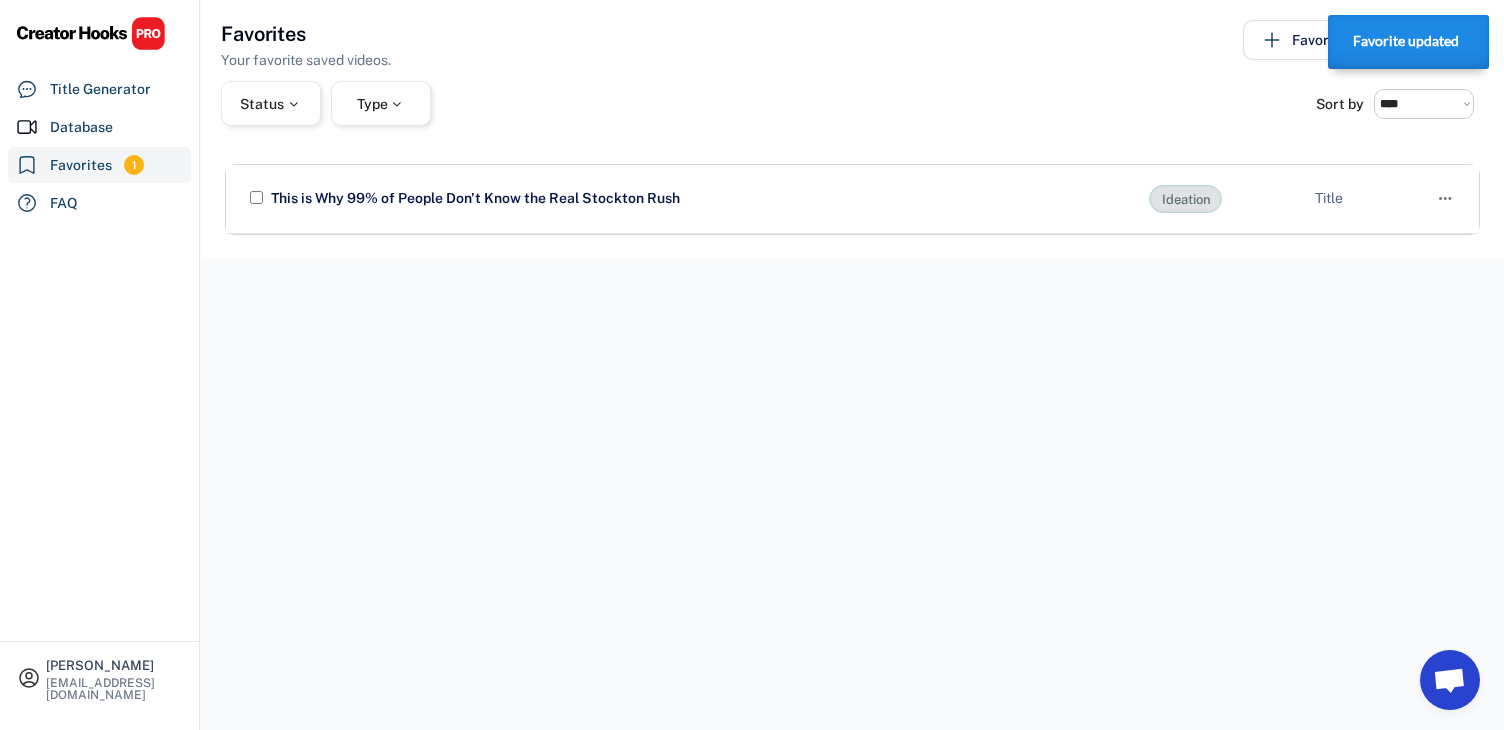click at bounding box center [91, 33] 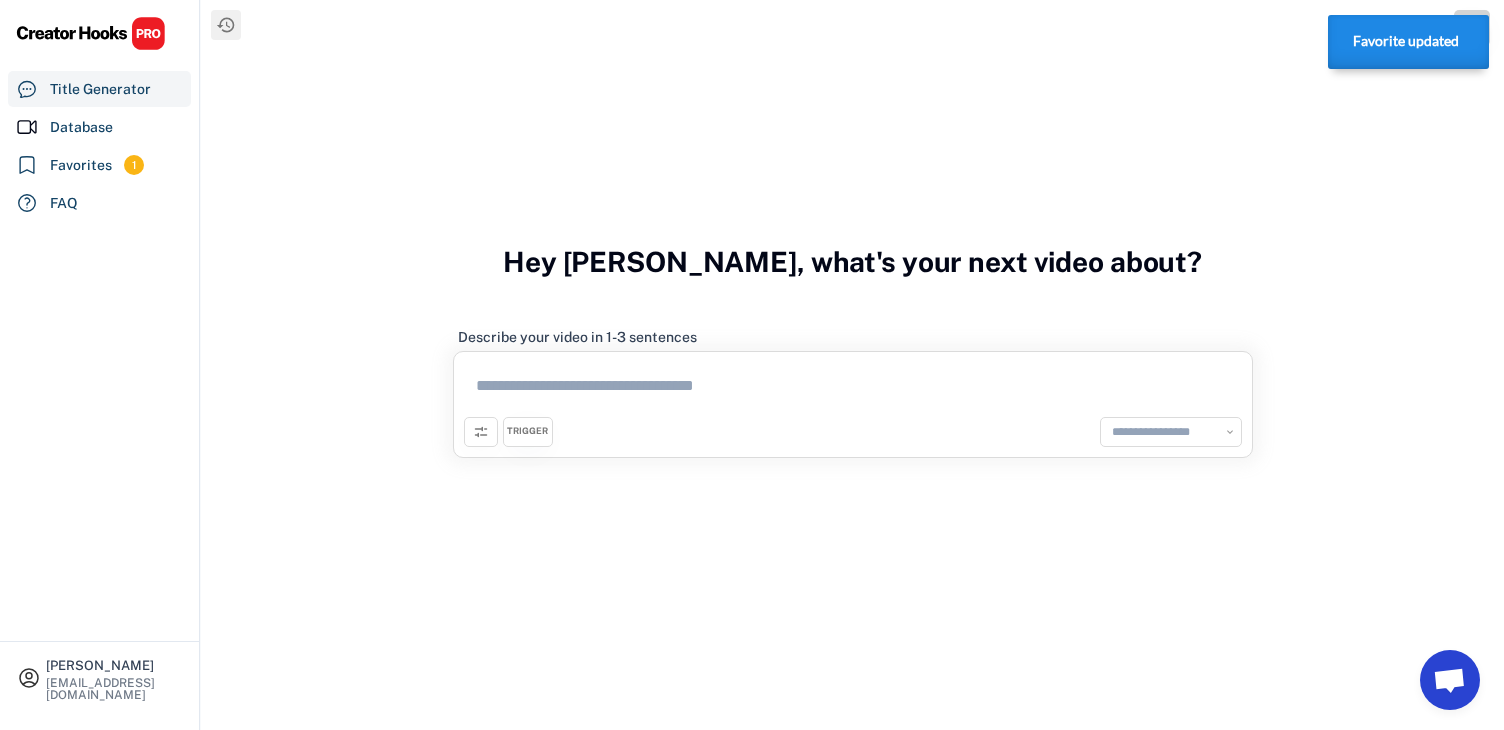 select on "**********" 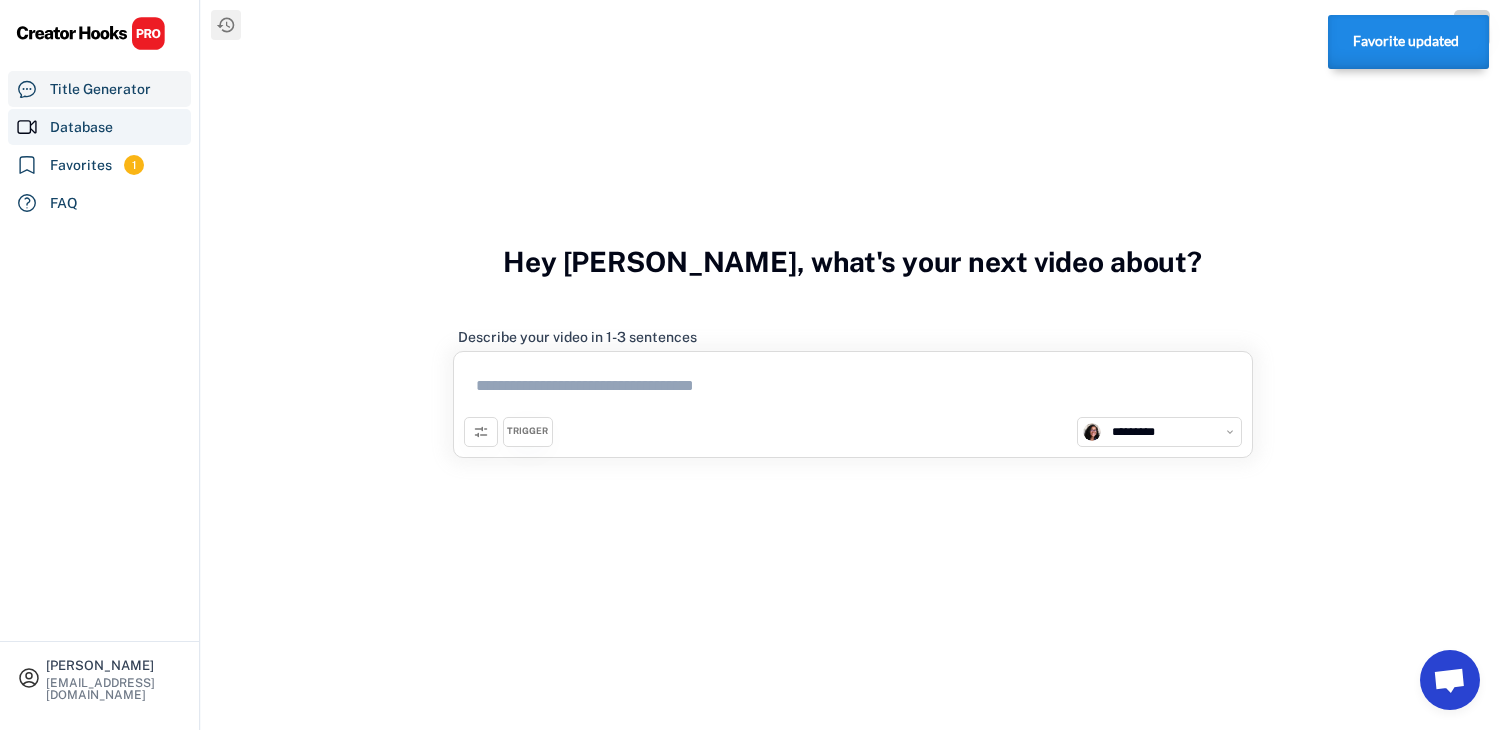 click on "Database" at bounding box center (81, 127) 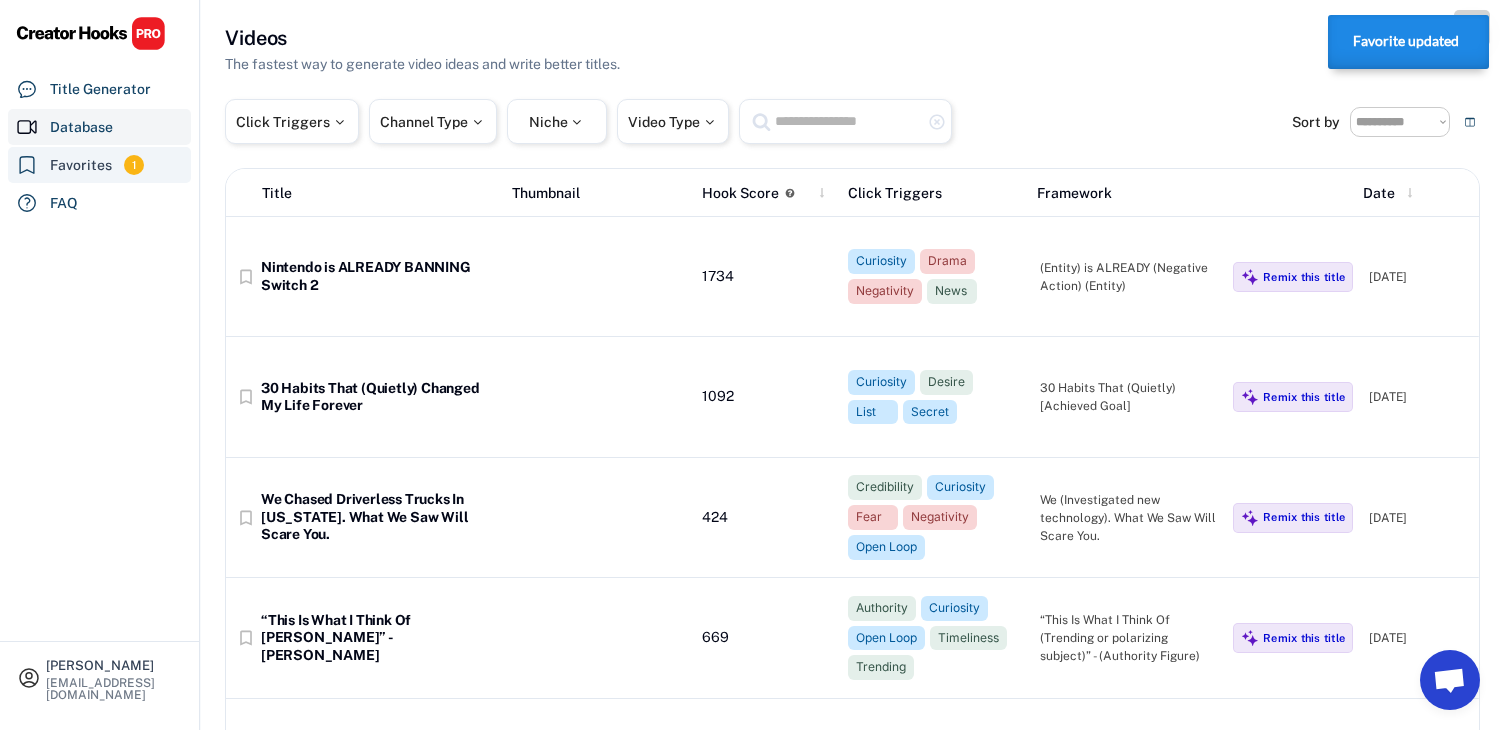 click on "Favorites 1" at bounding box center [99, 165] 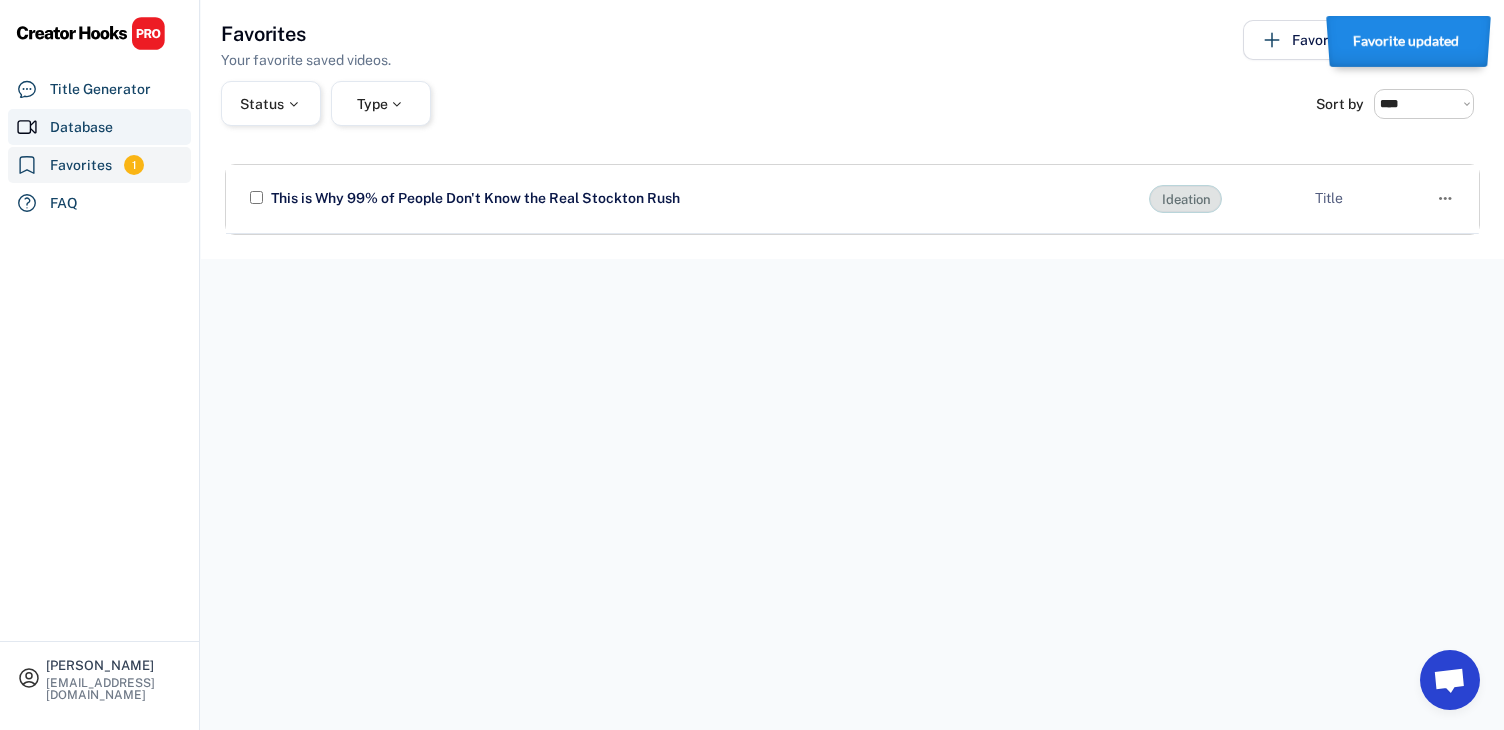 click on "Database" at bounding box center (99, 127) 